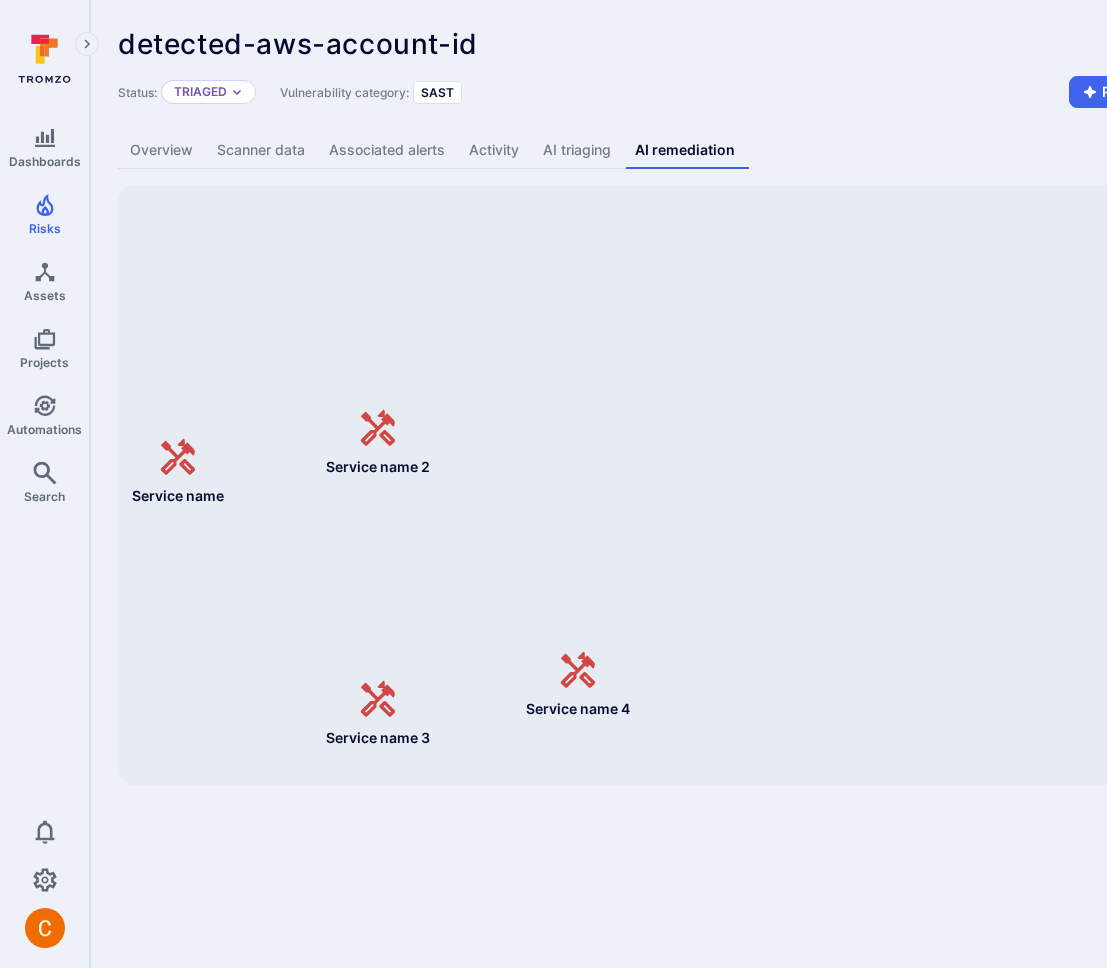 scroll, scrollTop: 0, scrollLeft: 0, axis: both 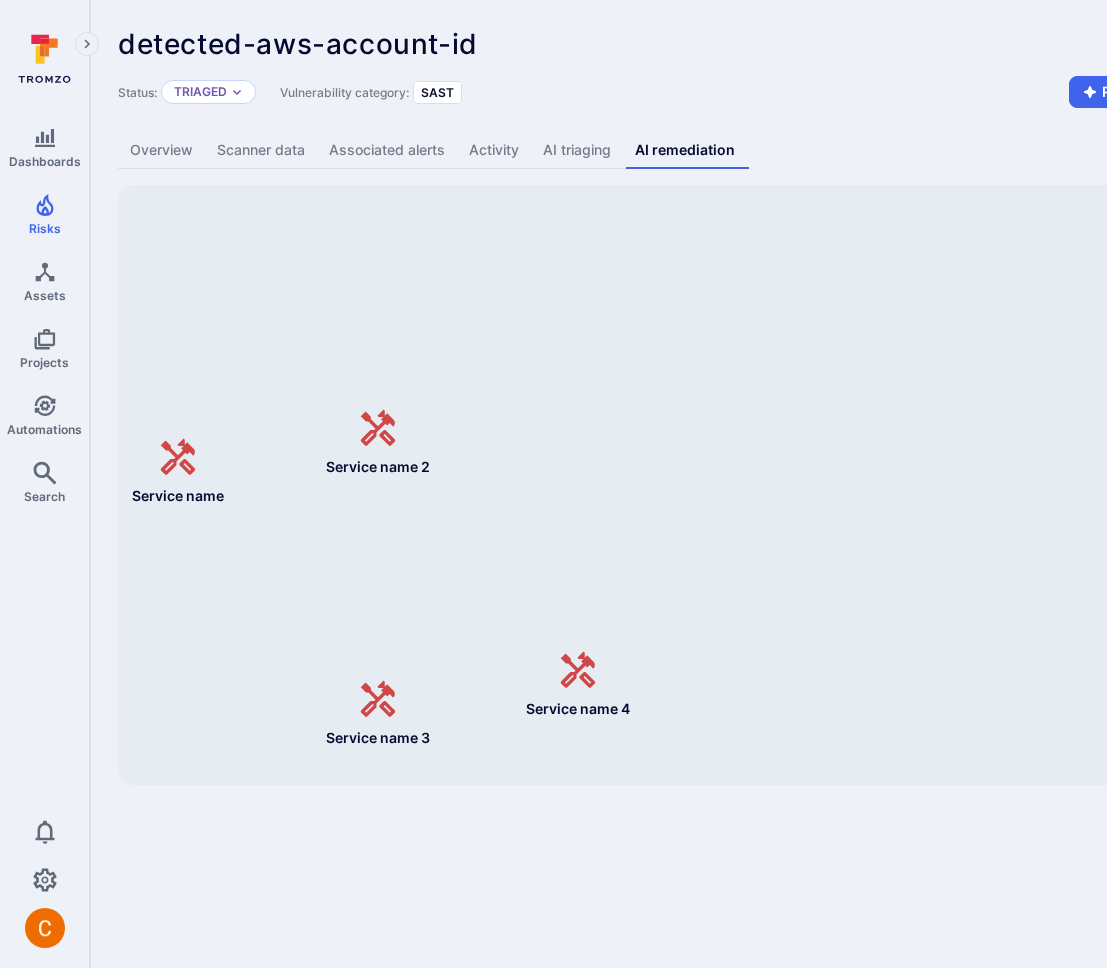 click on "detected-aws-account-id ...   Show  more" at bounding box center (622, 44) 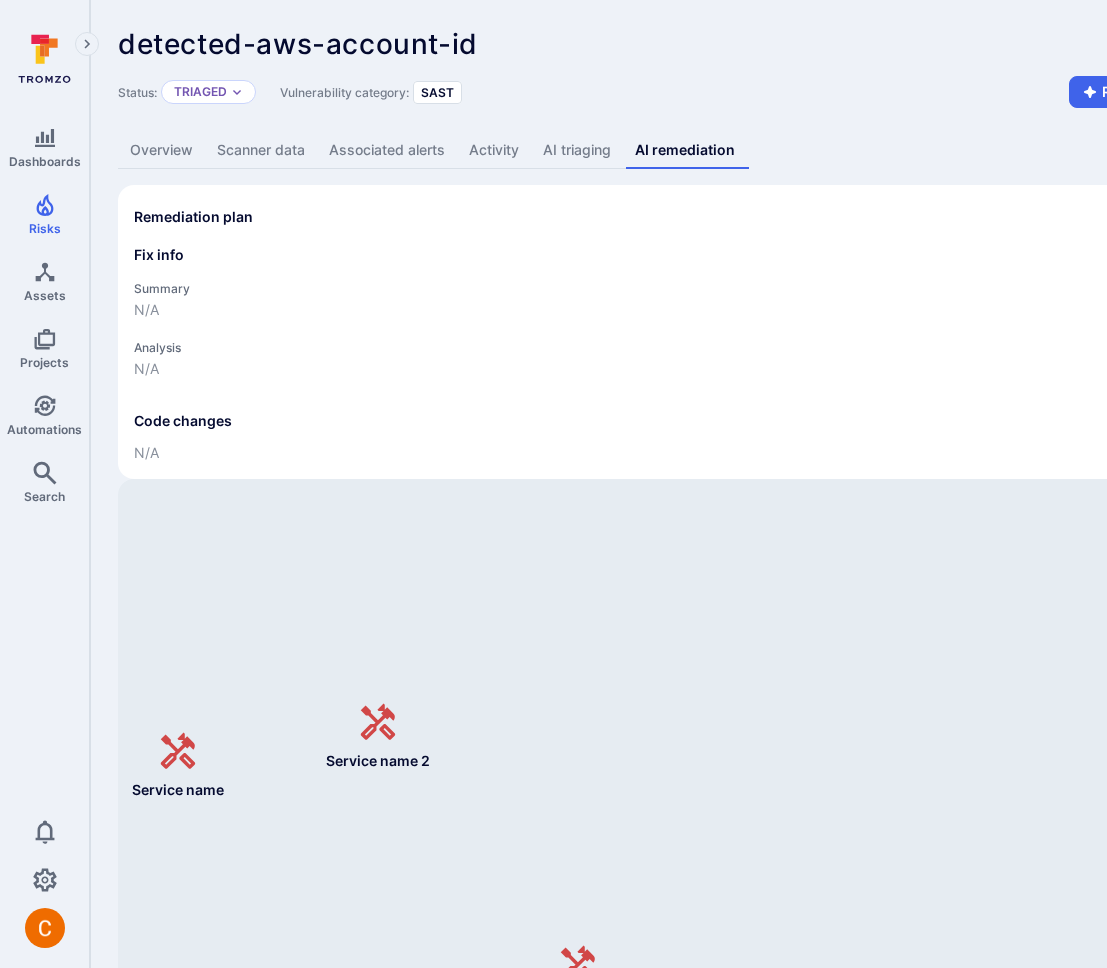 scroll, scrollTop: 139, scrollLeft: 0, axis: vertical 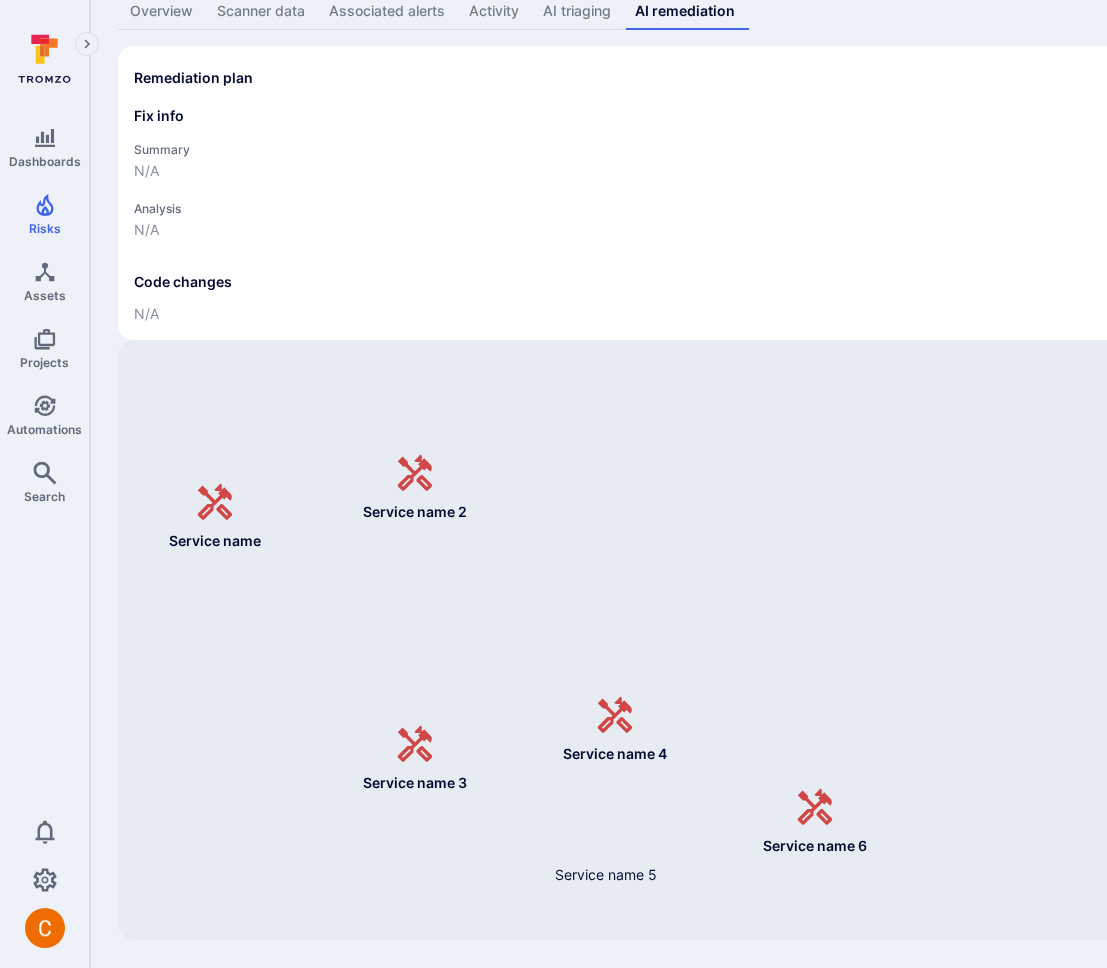drag, startPoint x: 576, startPoint y: 719, endPoint x: 601, endPoint y: 619, distance: 103.077644 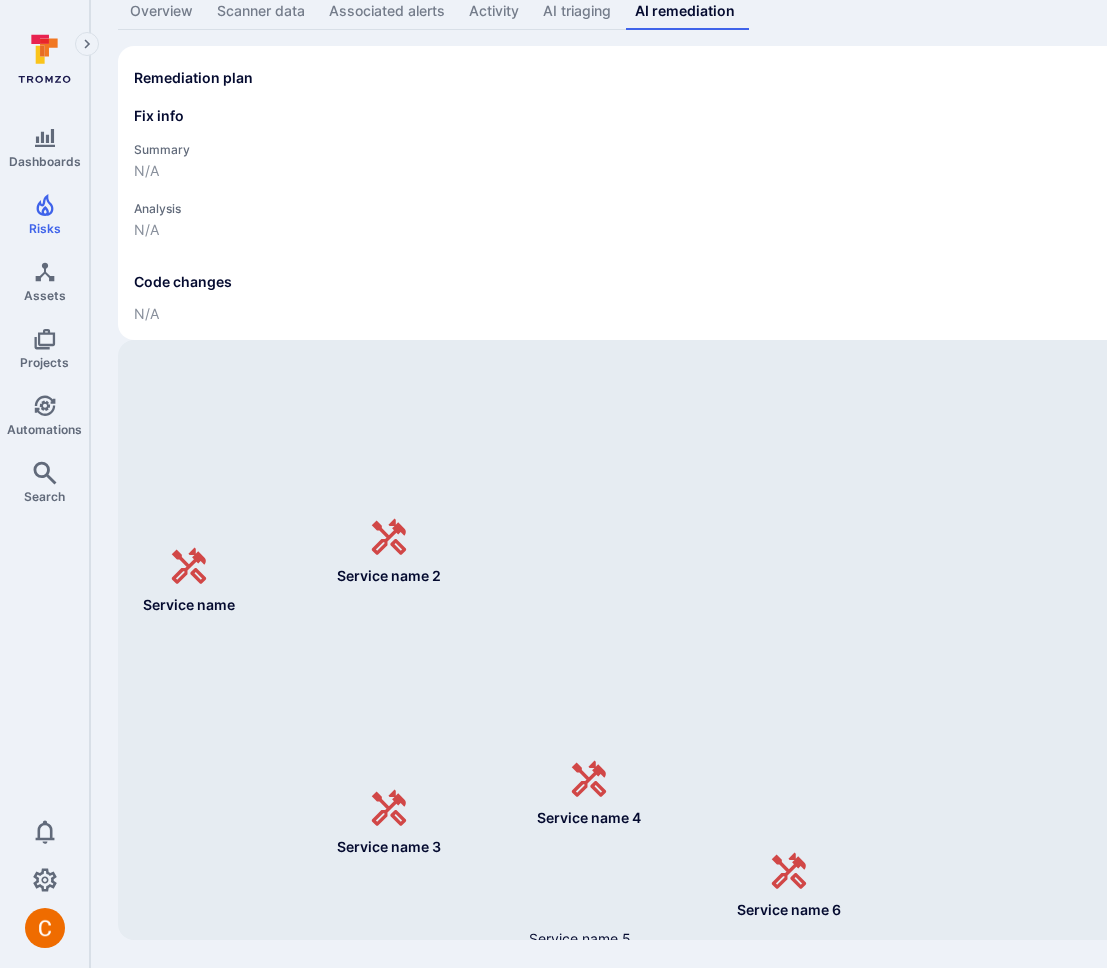 drag, startPoint x: 605, startPoint y: 579, endPoint x: 592, endPoint y: 633, distance: 55.542778 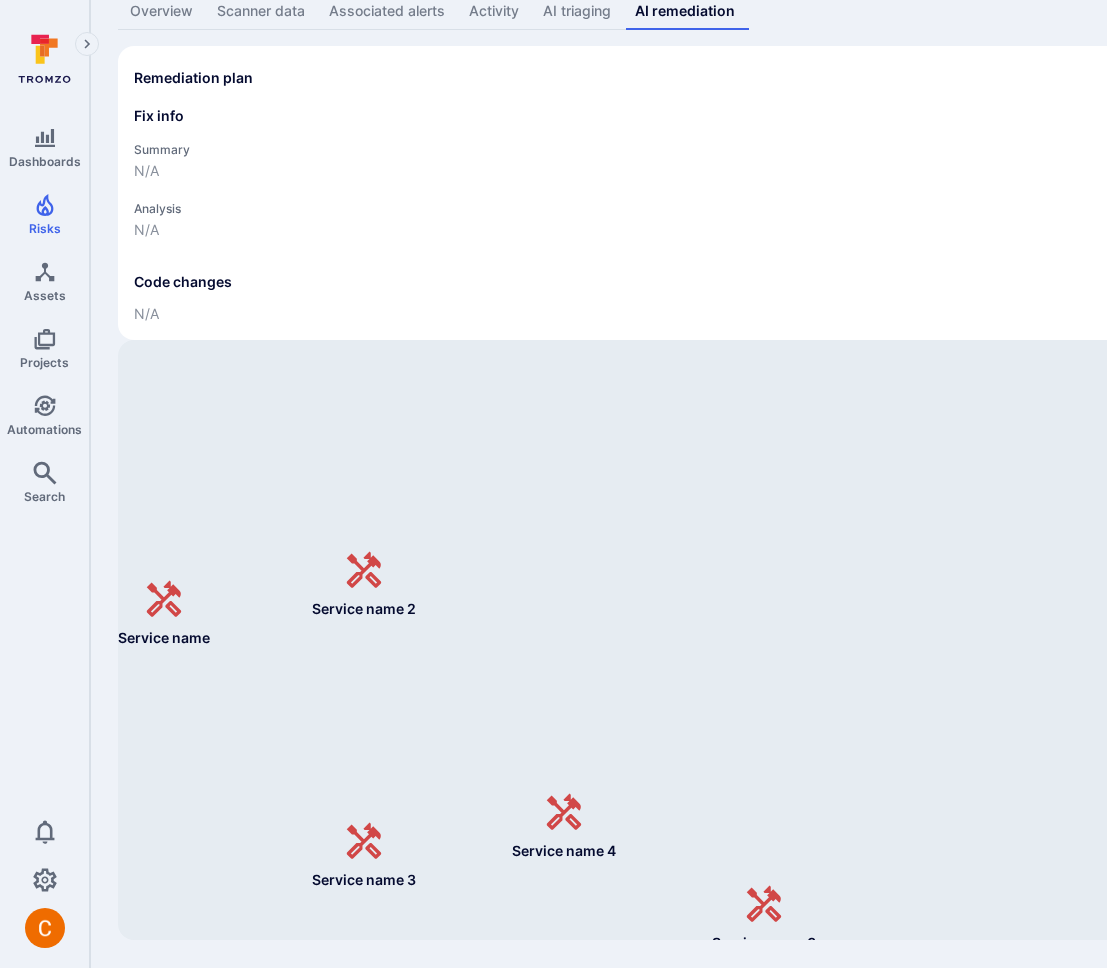 click on "Service name Service name 2 Service name 3 Service name 4 Service name 5 Service name 6 Service name 7" at bounding box center [765, 640] 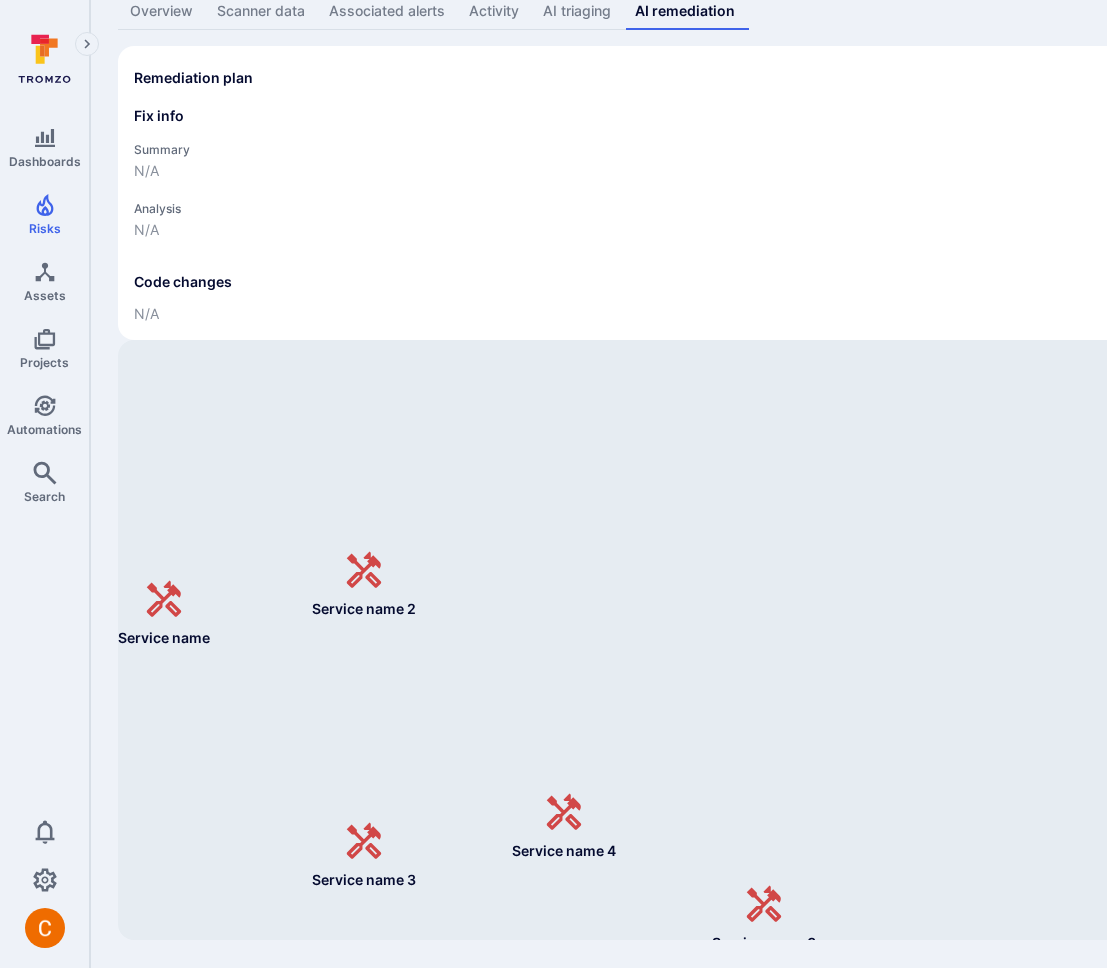 click on "detected-aws-account-id ...   Show  more Status: Triaged Vulnerability category: SAST Remediate Create ticket Overview Scanner data Associated alerts Activity AI triaging AI remediation Remediation plan Fix info Summary N/A Analysis N/A Code repository TromsoSecurity/security_agent Impacted files N/A Code changes N/A Service name Service name 2 Service name 3 Service name 4 Service name 5 Service name 6 Service name 7 Press enter or space to select a node. You can then use the arrow keys to move the node around. Press delete to remove it and escape to cancel. Press enter or space to select an edge. You can then press delete to remove it or escape to cancel." at bounding box center [765, 414] 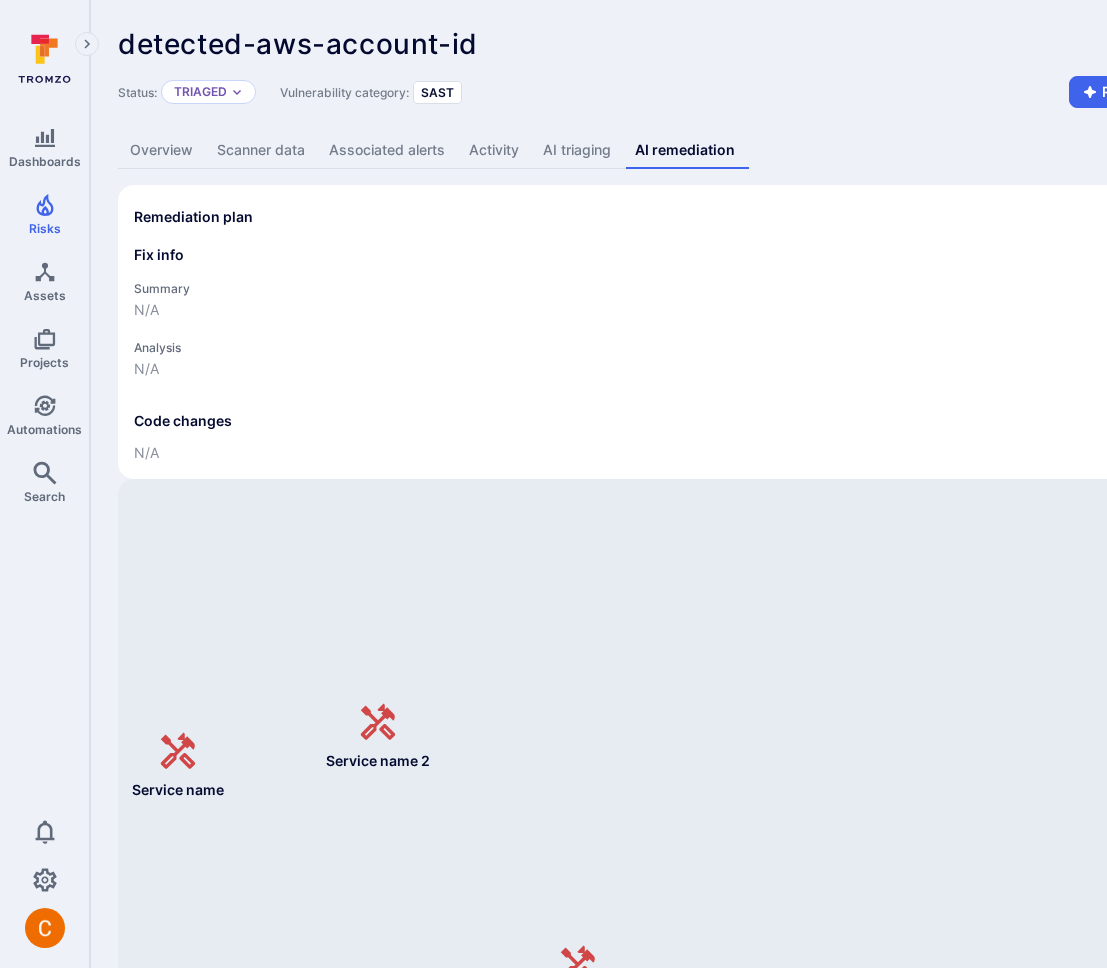 scroll, scrollTop: 139, scrollLeft: 0, axis: vertical 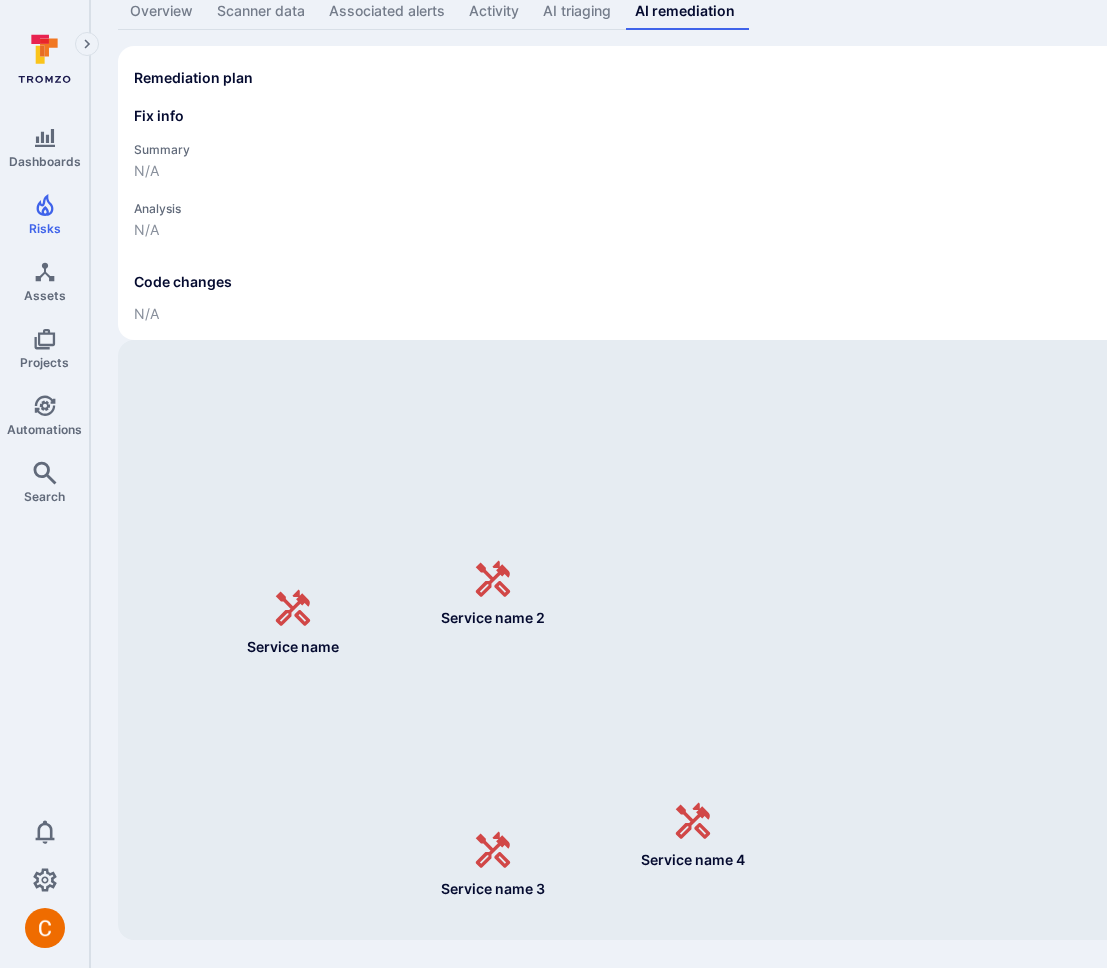 drag, startPoint x: 476, startPoint y: 697, endPoint x: 541, endPoint y: 703, distance: 65.27634 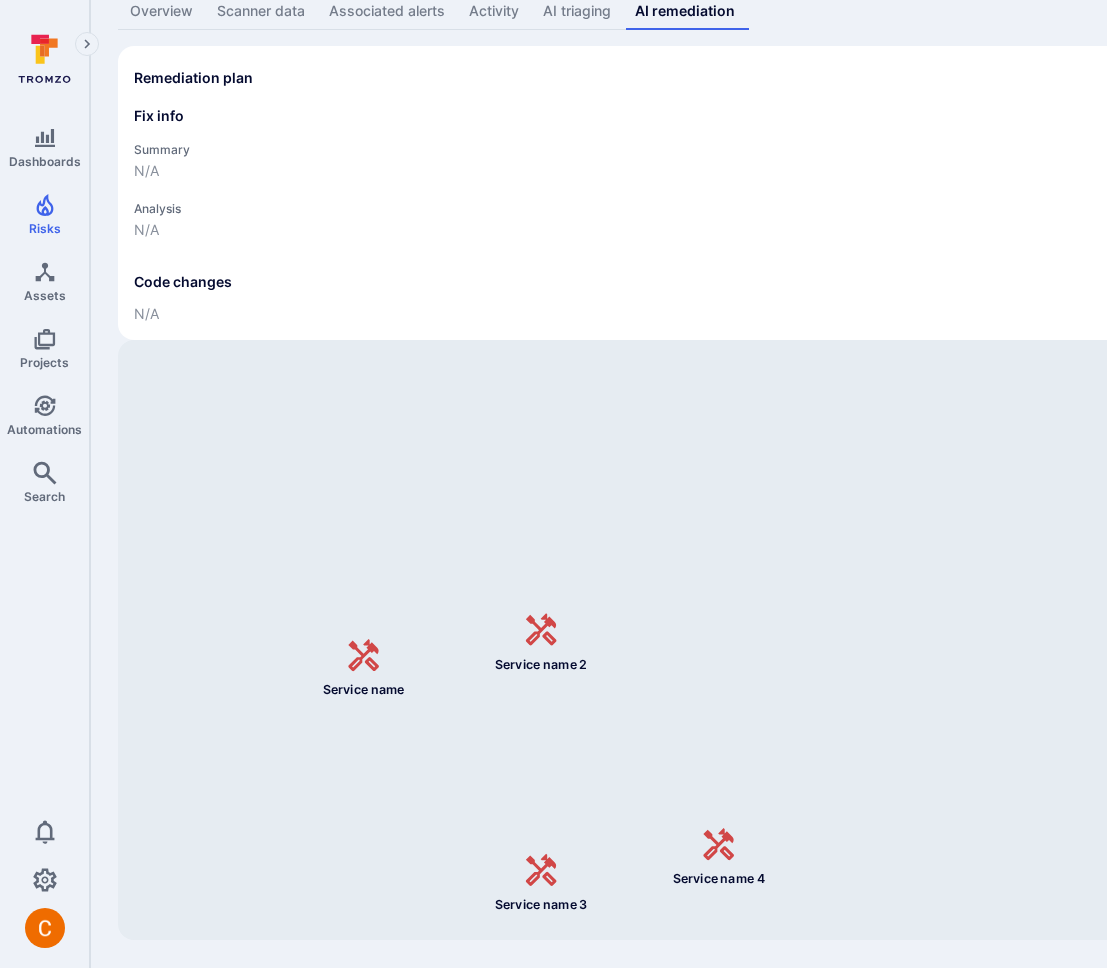 drag, startPoint x: 541, startPoint y: 703, endPoint x: 582, endPoint y: 721, distance: 44.777225 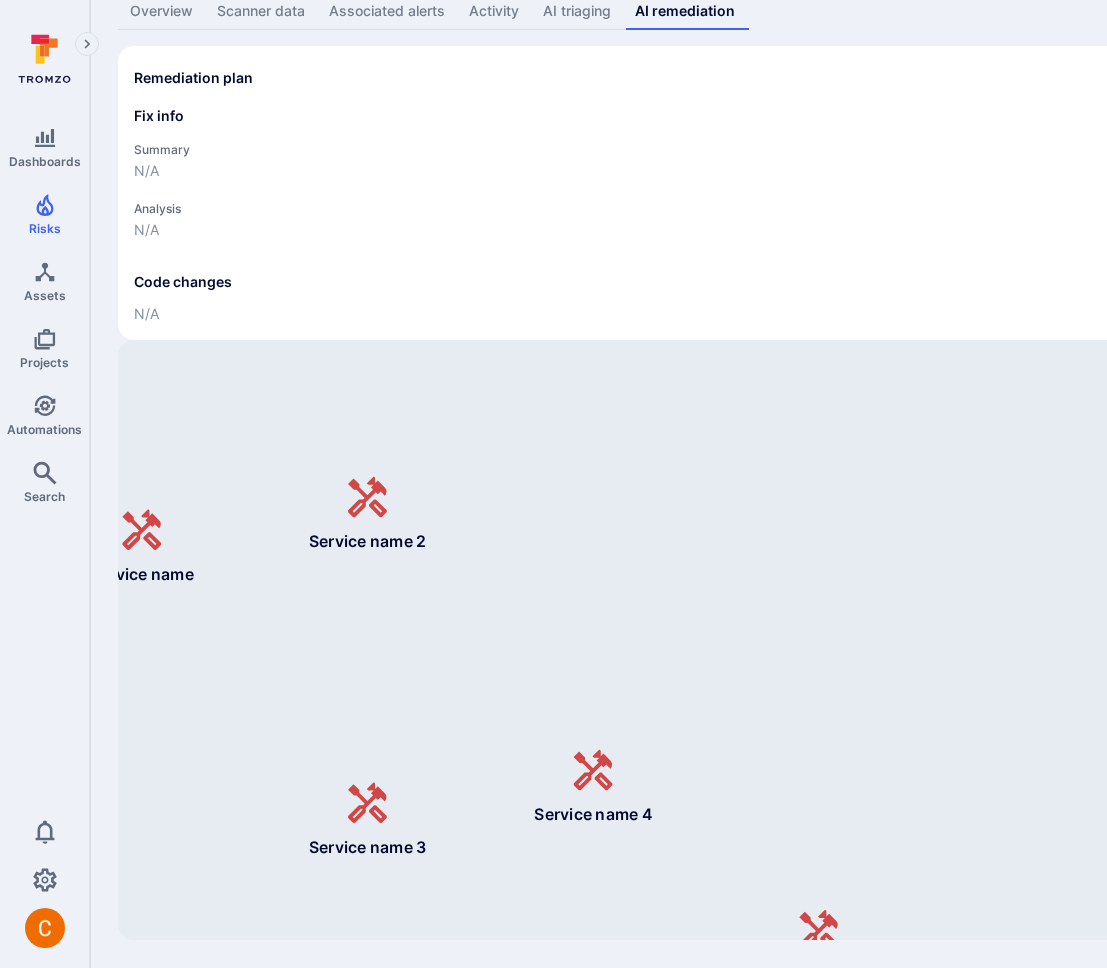 drag, startPoint x: 598, startPoint y: 620, endPoint x: 554, endPoint y: 575, distance: 62.936478 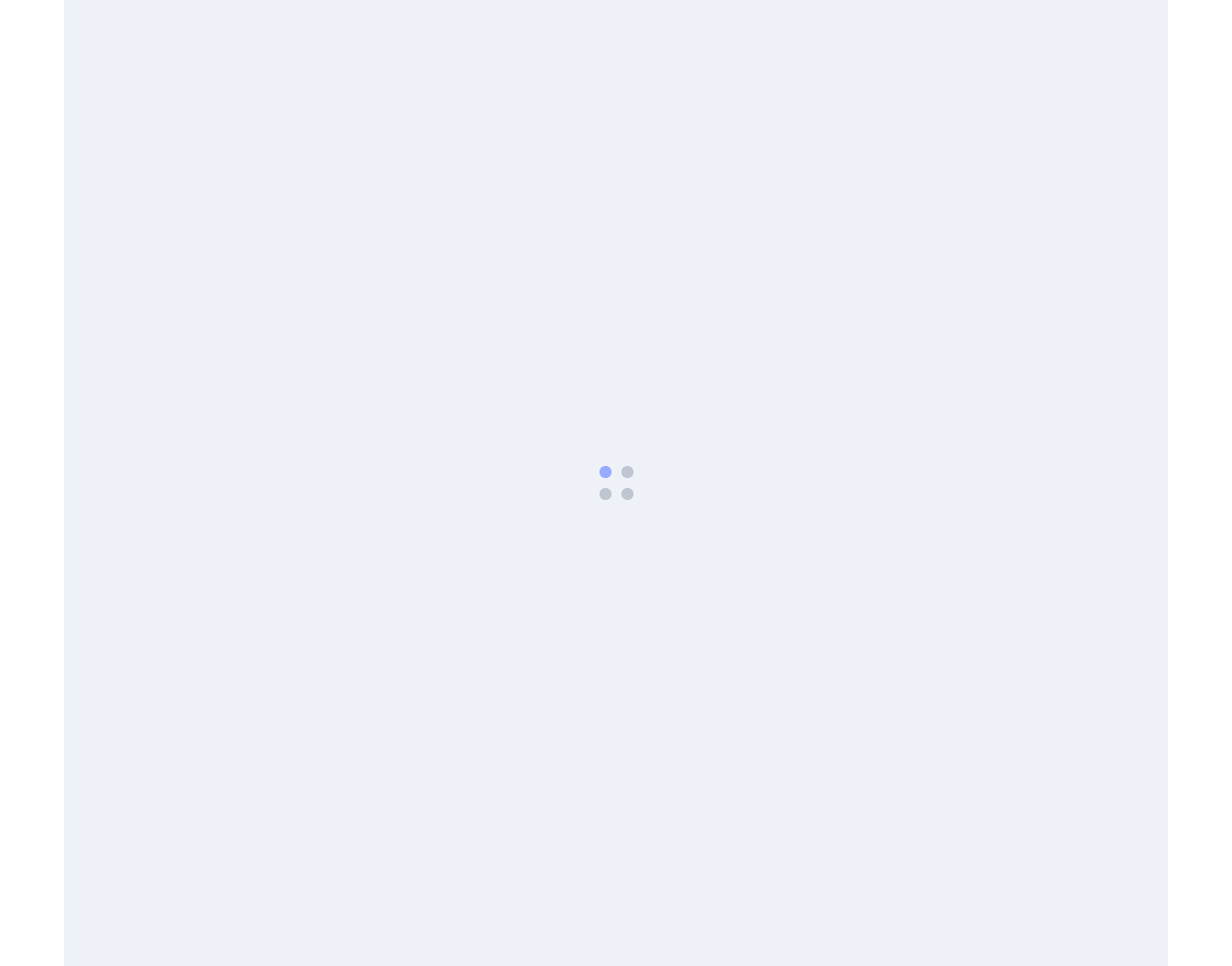 scroll, scrollTop: 0, scrollLeft: 0, axis: both 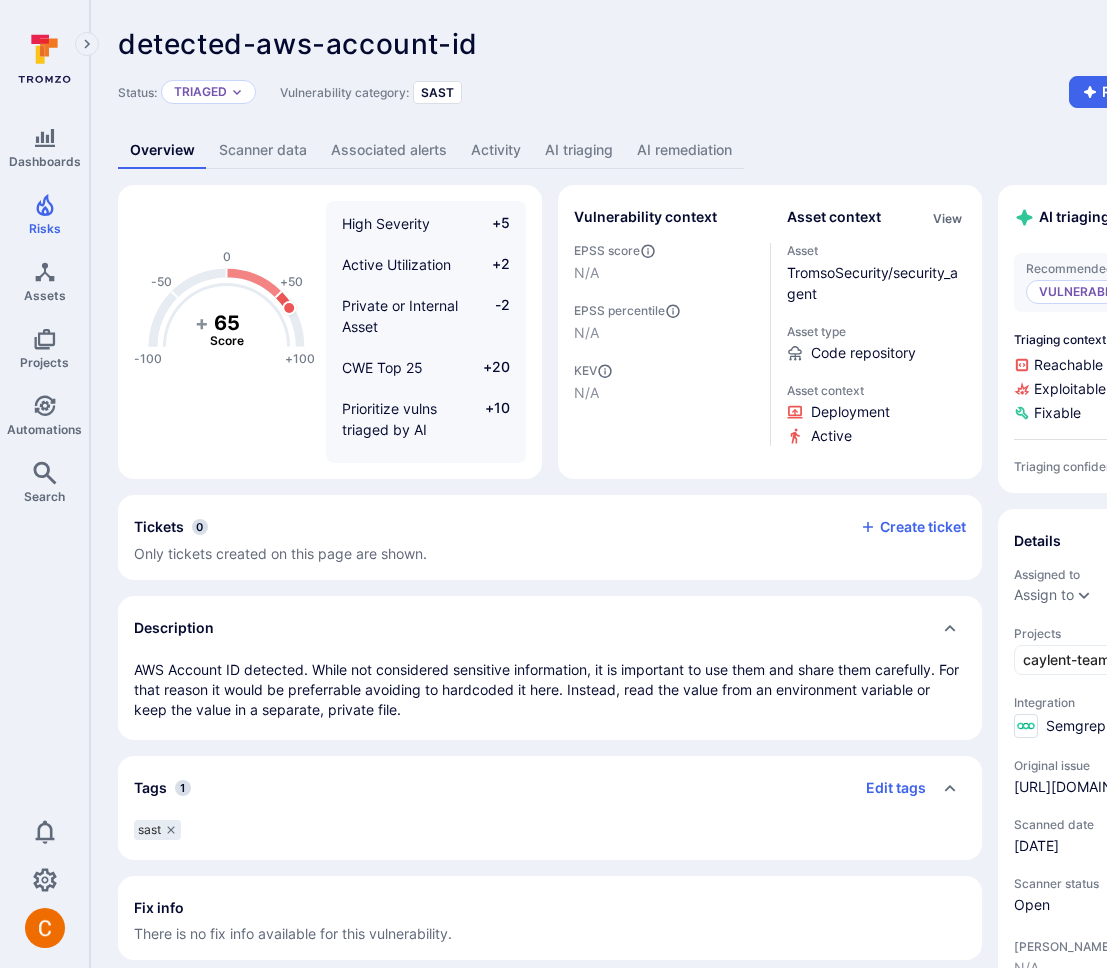 click on "Vulnerability context EPSS score  N/A EPSS percentile  N/A KEV  N/A Asset context View Asset TromsoSecurity/security_agent Asset type Code repository Asset context Deployment Active" at bounding box center [770, 332] 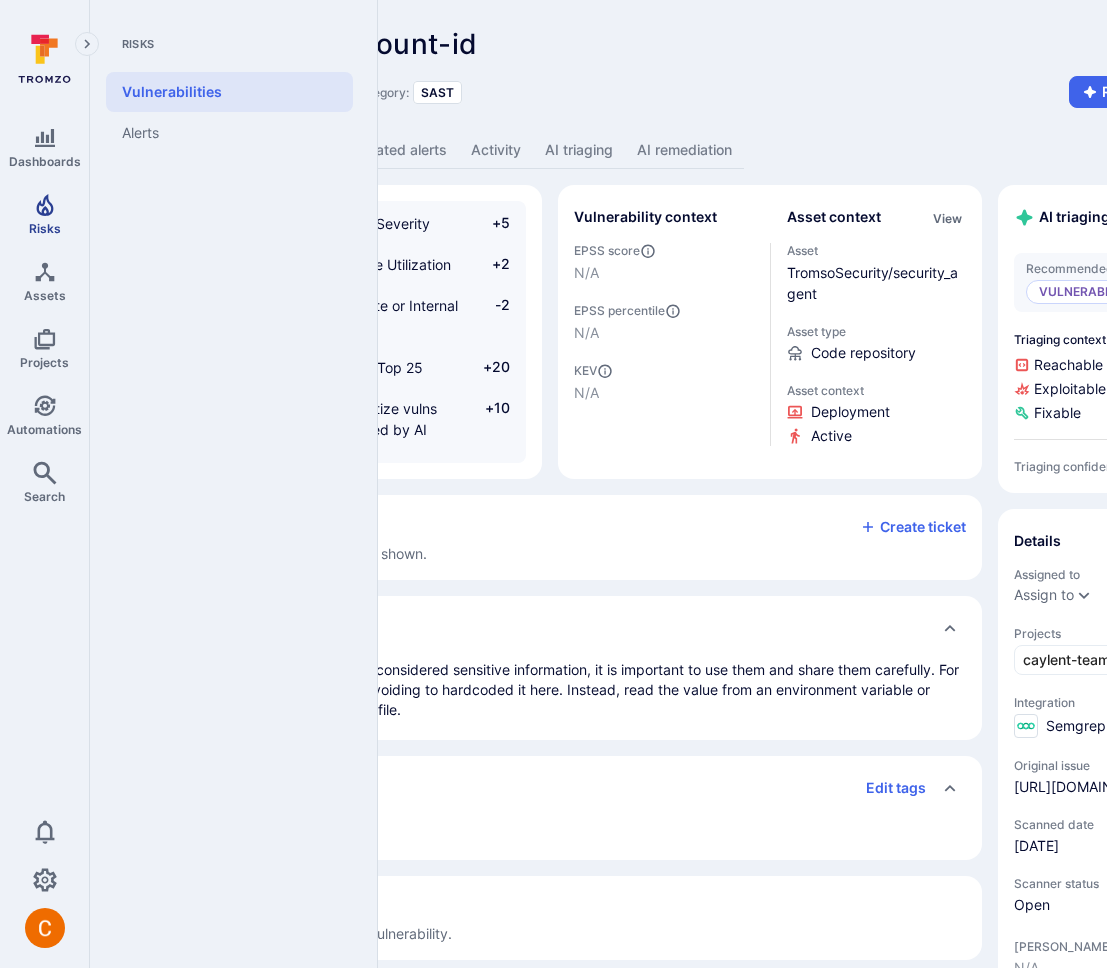 click 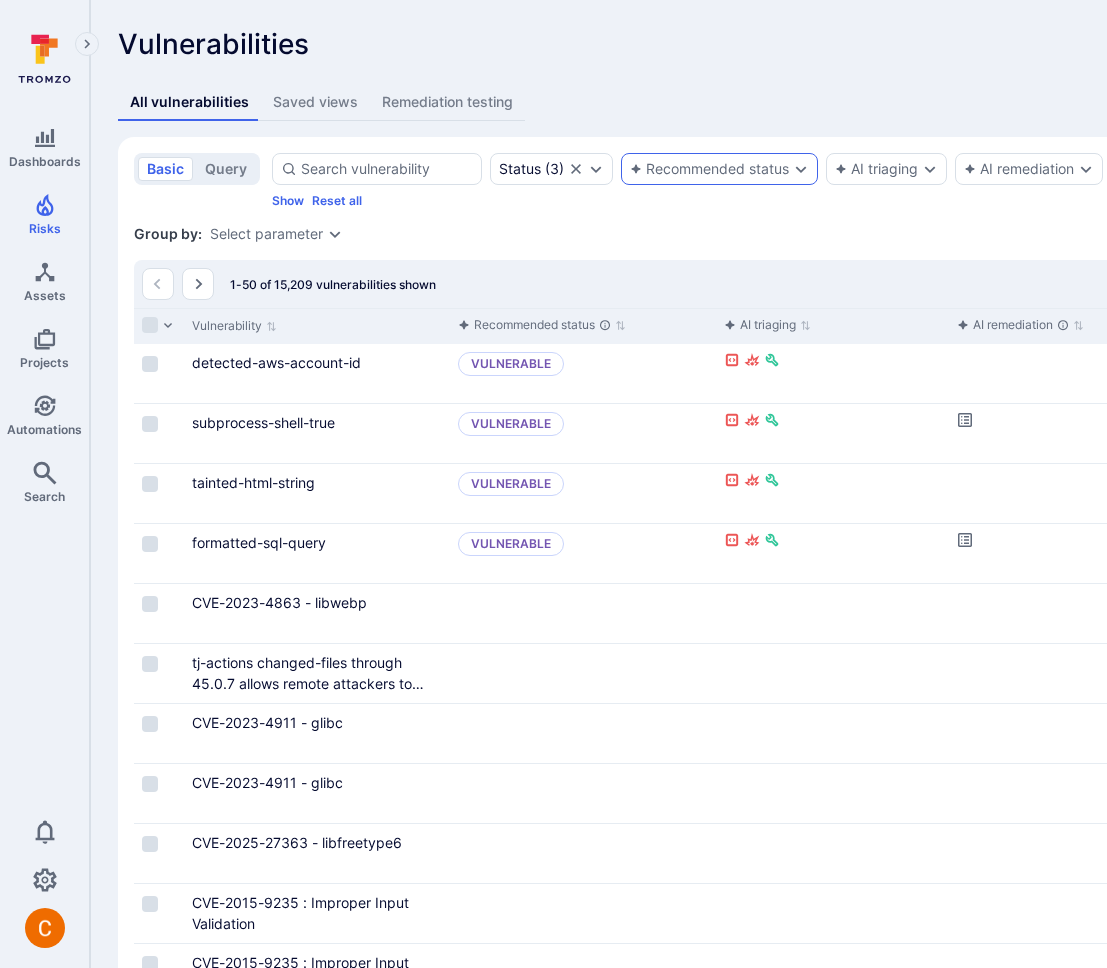 click on "Recommended status" at bounding box center (709, 169) 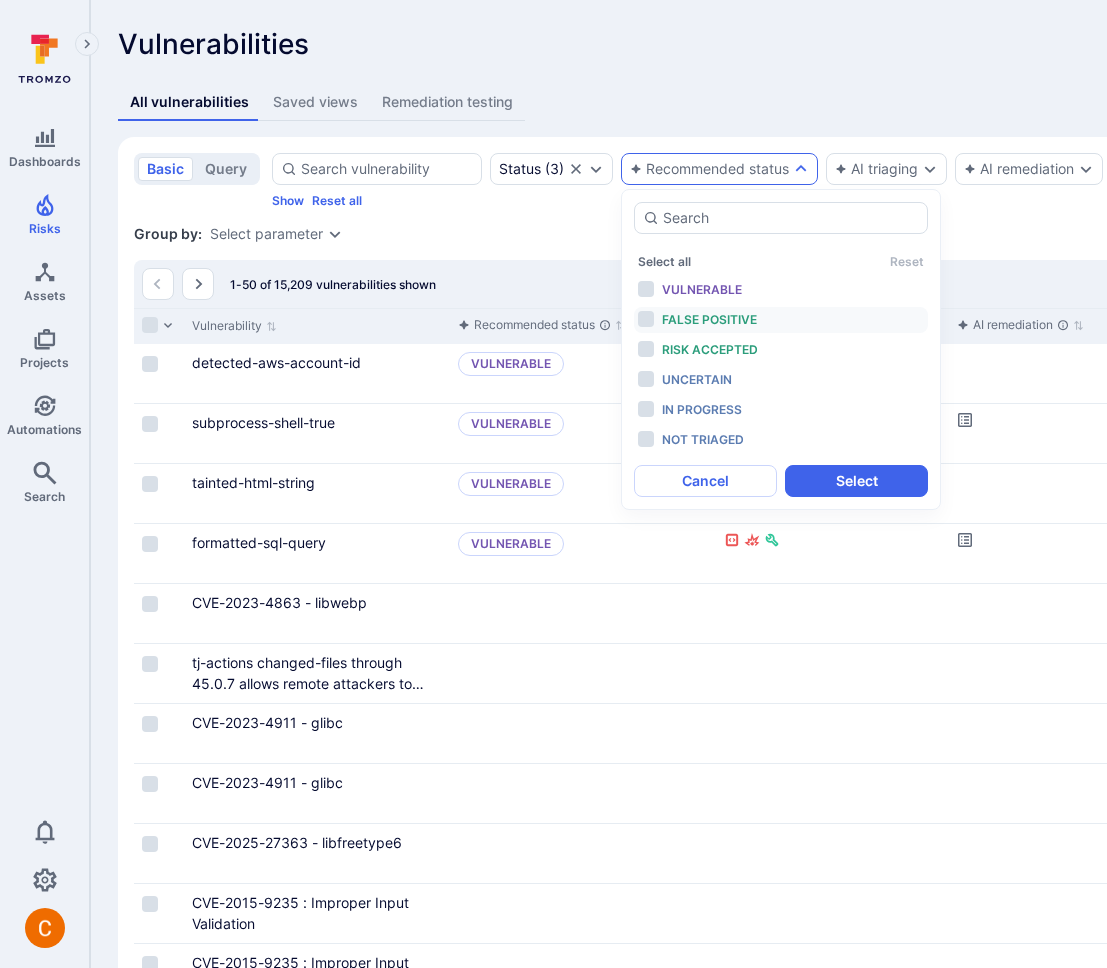 click on "False positive" at bounding box center (709, 319) 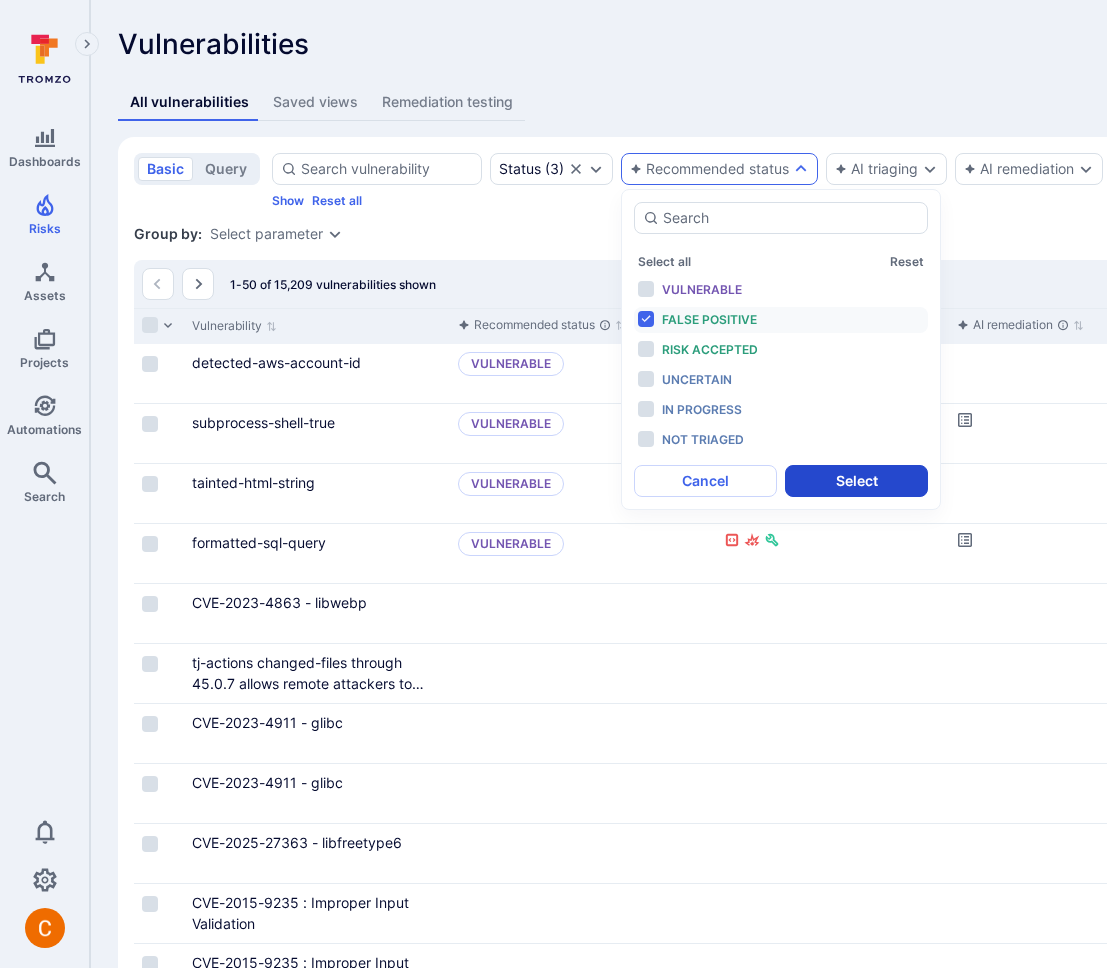 click on "Select" at bounding box center [856, 481] 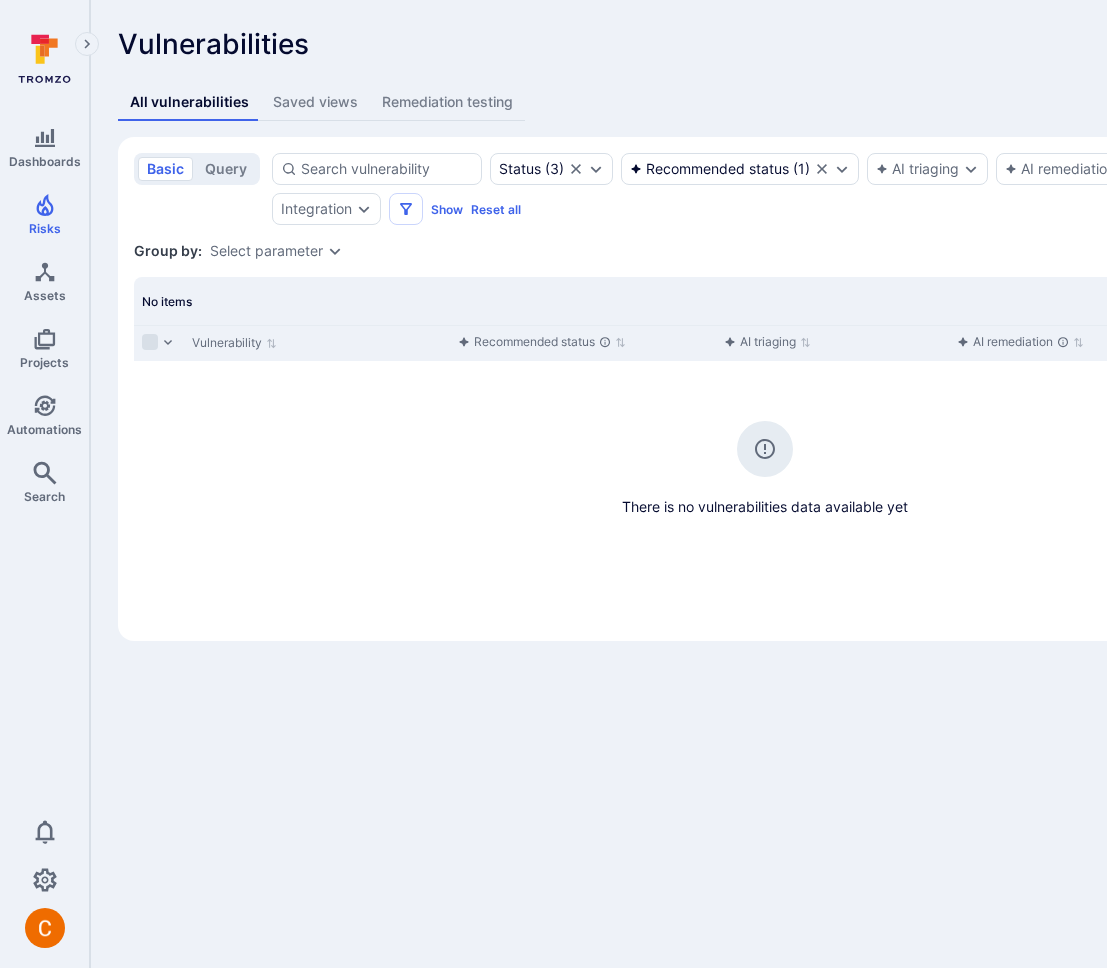 click on "Reset all" at bounding box center (496, 209) 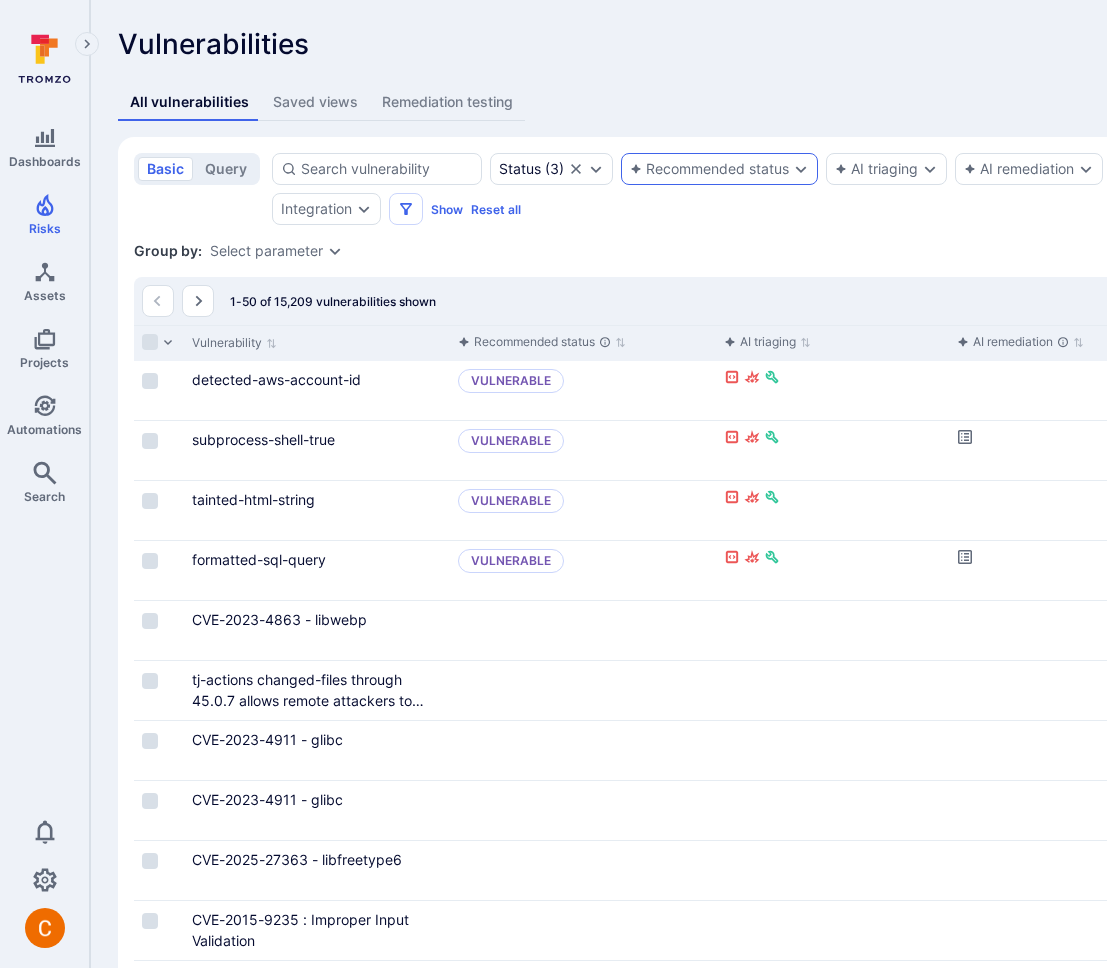 click on "Recommended status" at bounding box center (709, 169) 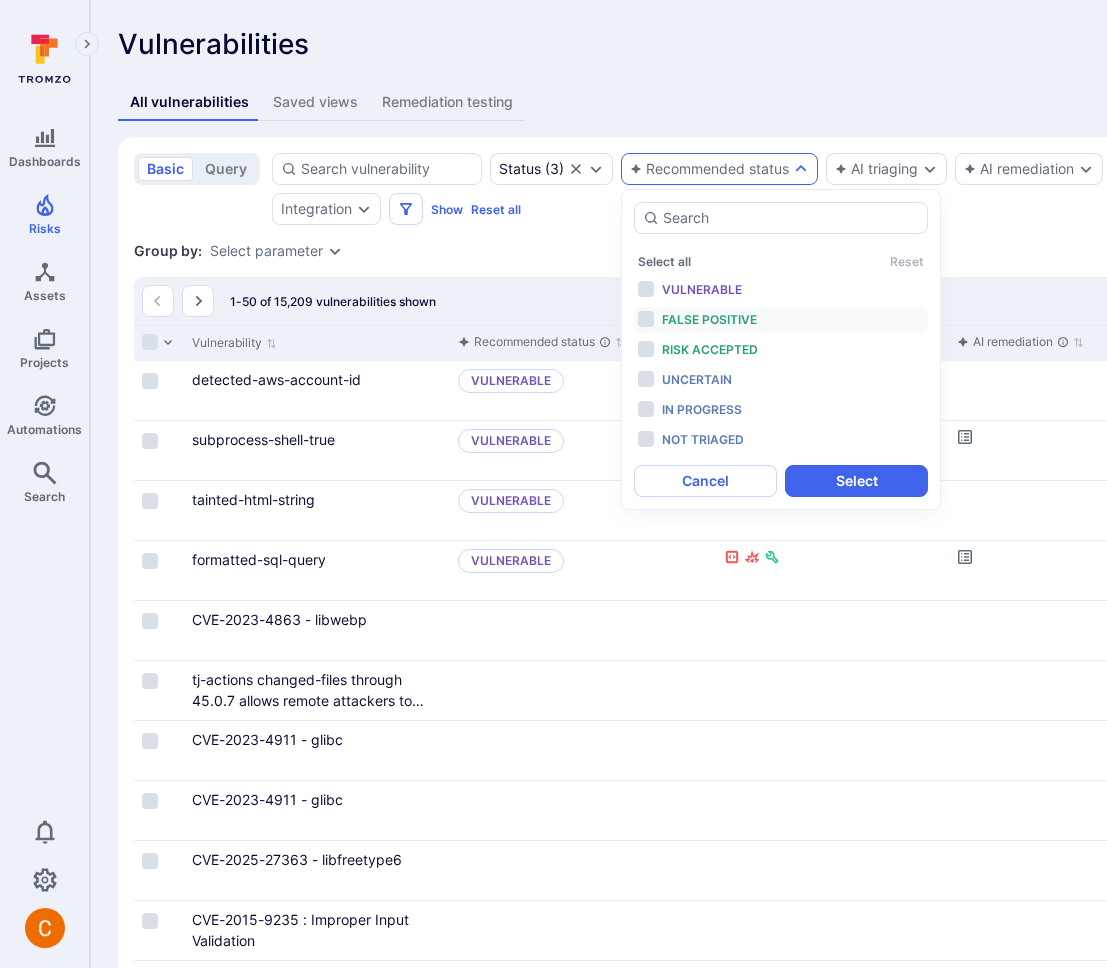 click on "False positive" at bounding box center [709, 319] 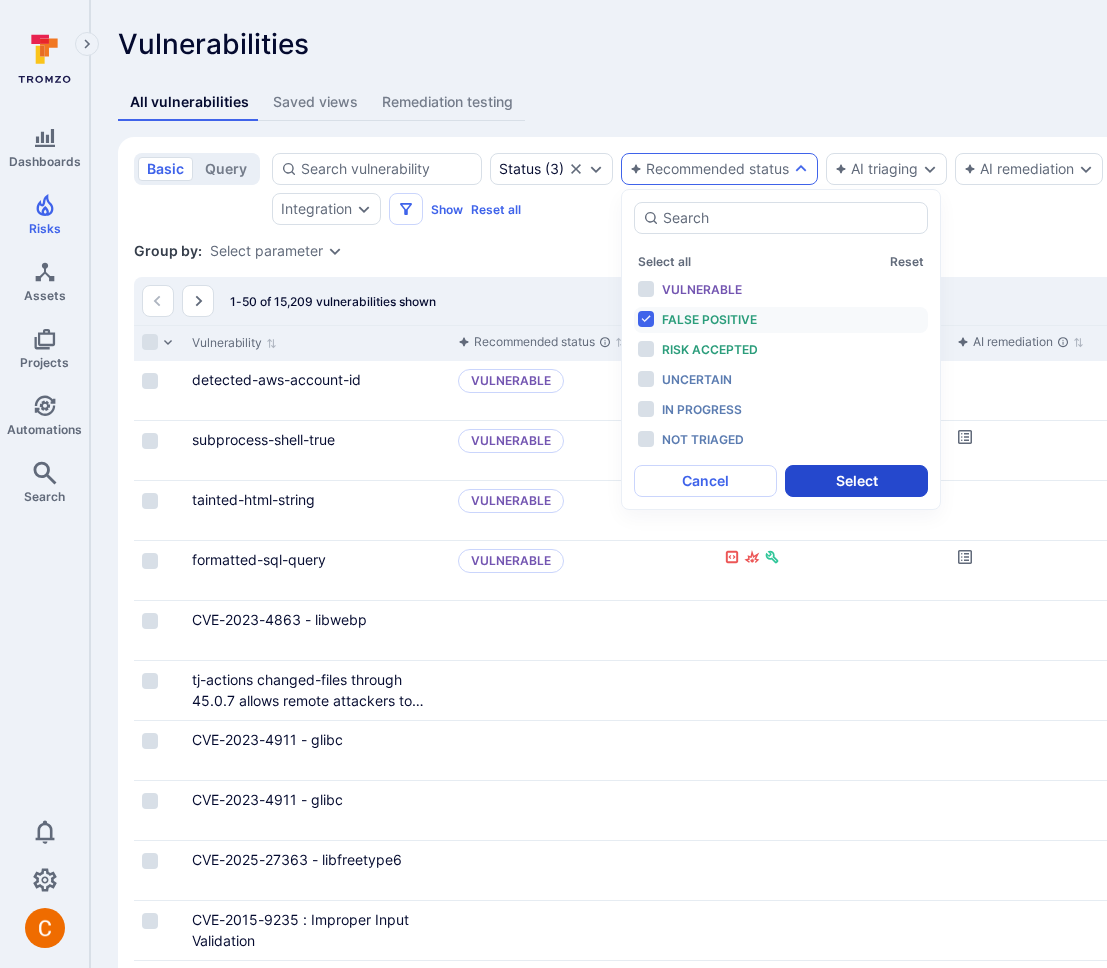 click on "Select" at bounding box center (856, 481) 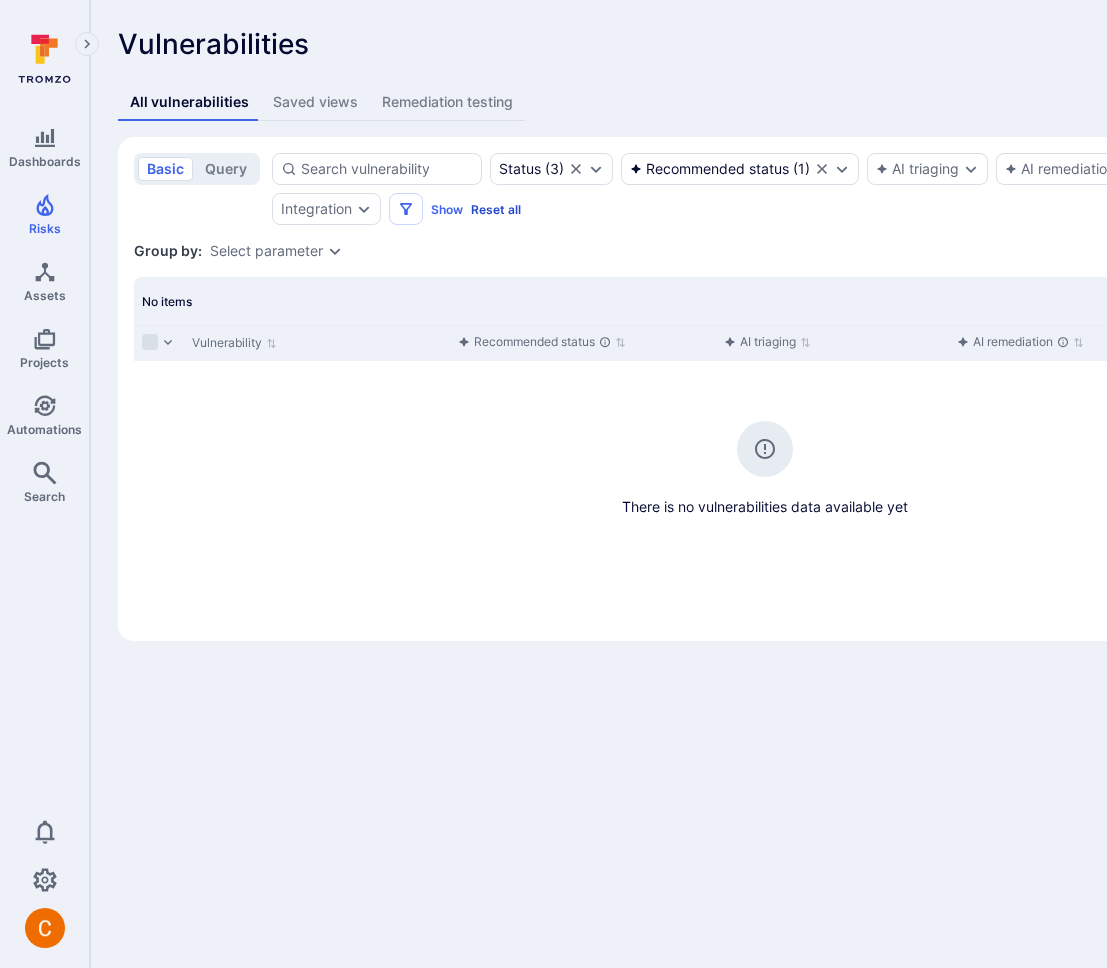 click on "Reset all" at bounding box center (496, 209) 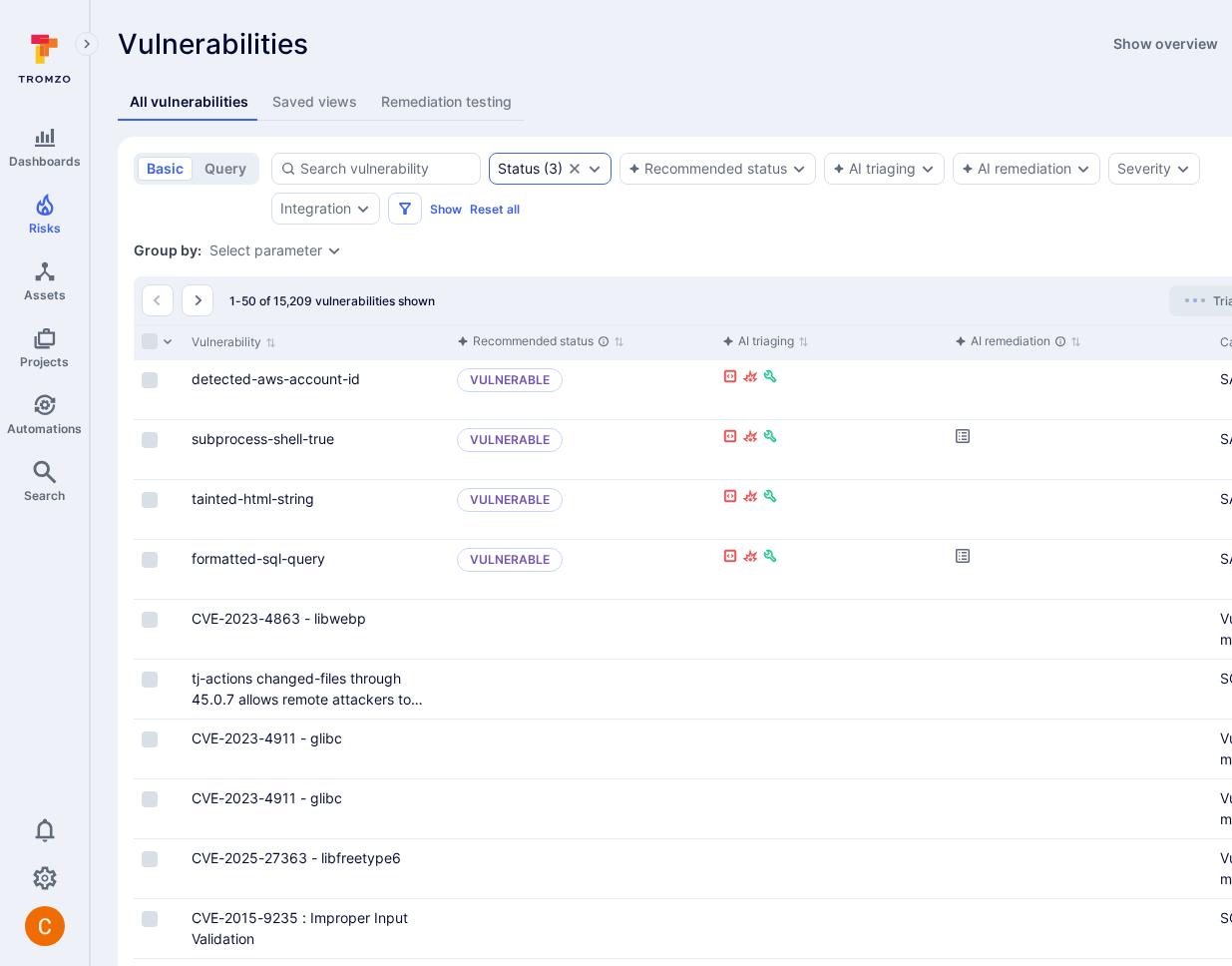 click 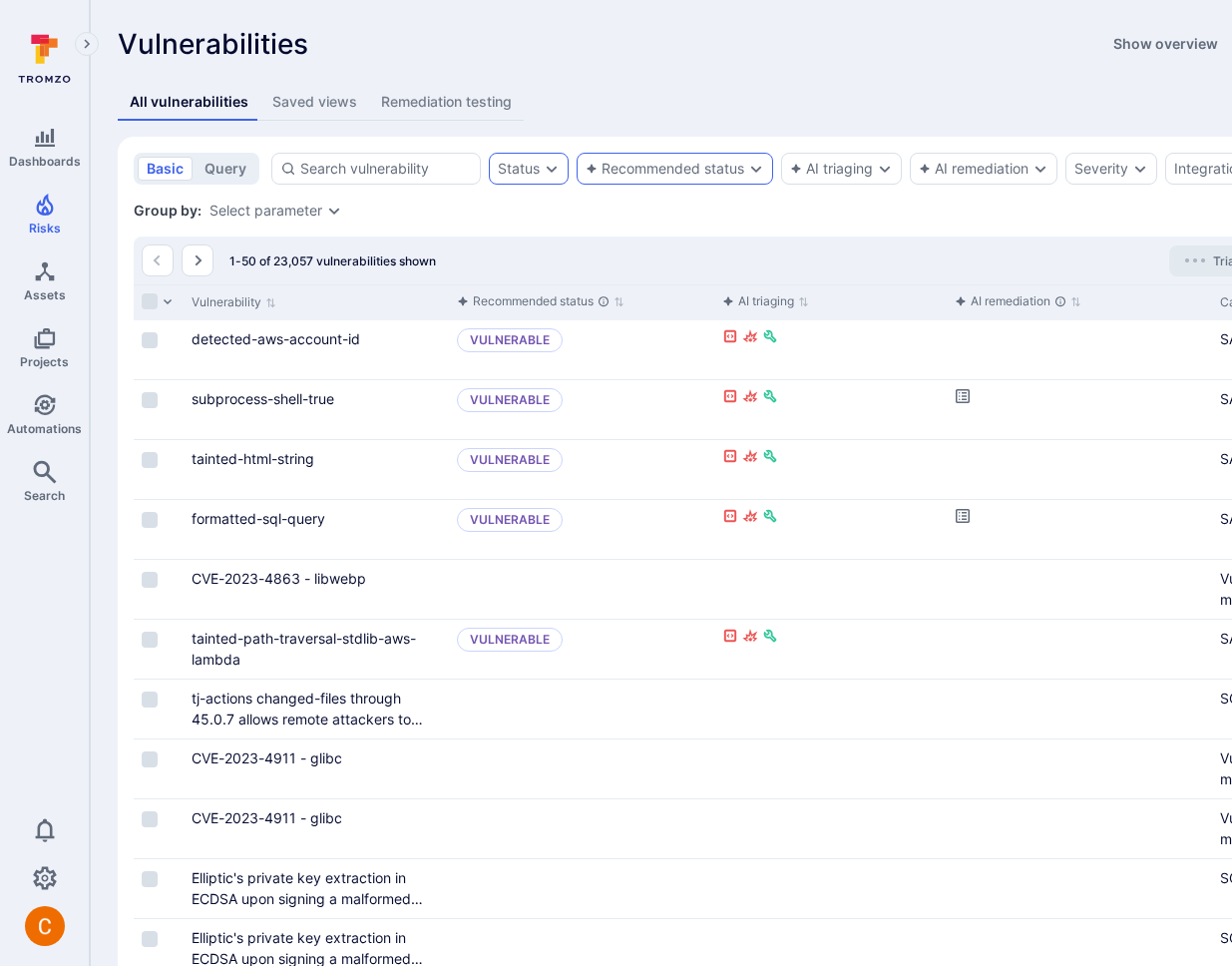 click on "Recommended status" at bounding box center (664, 169) 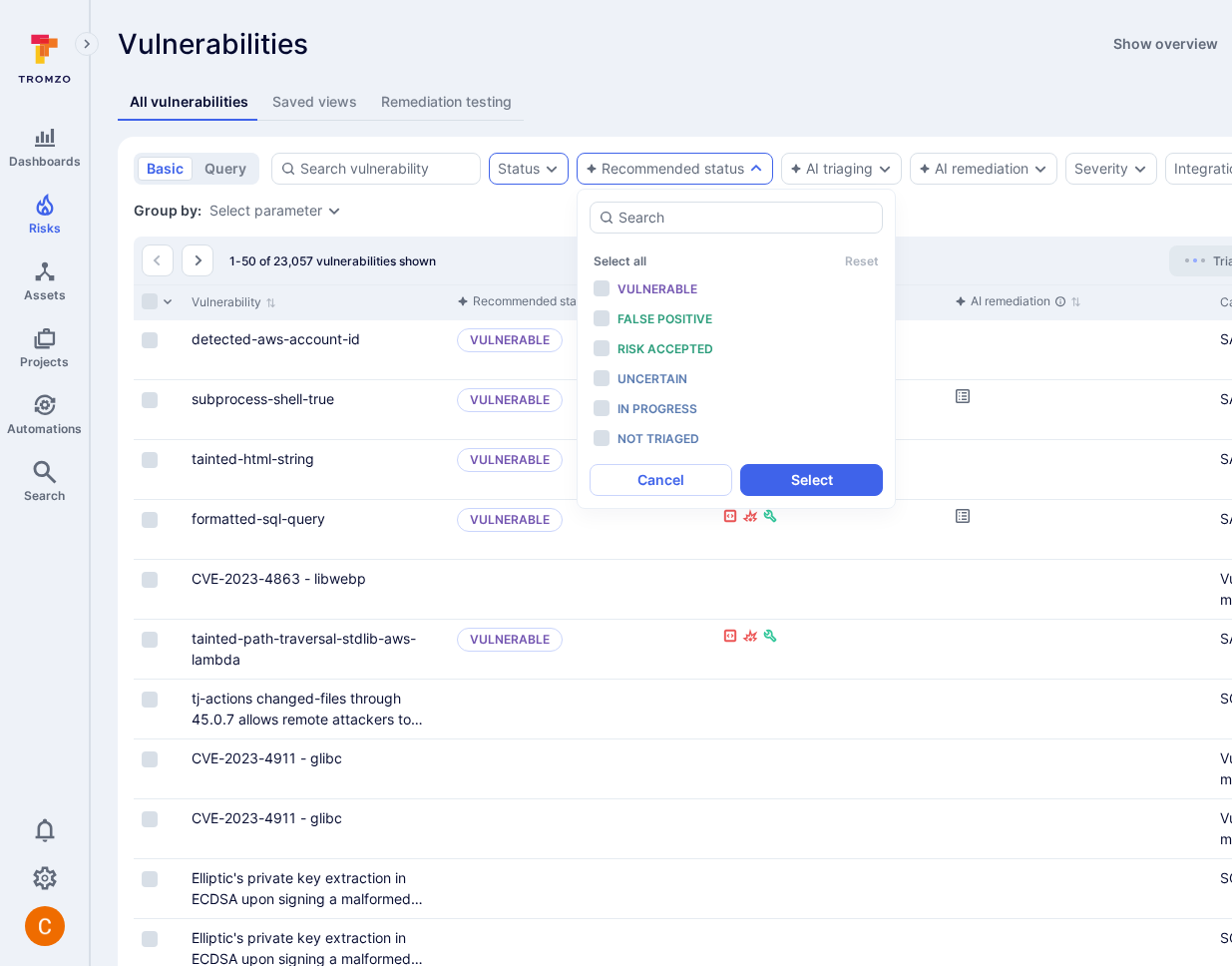 click on "All vulnerabilities Saved views Remediation testing" at bounding box center [763, 102] 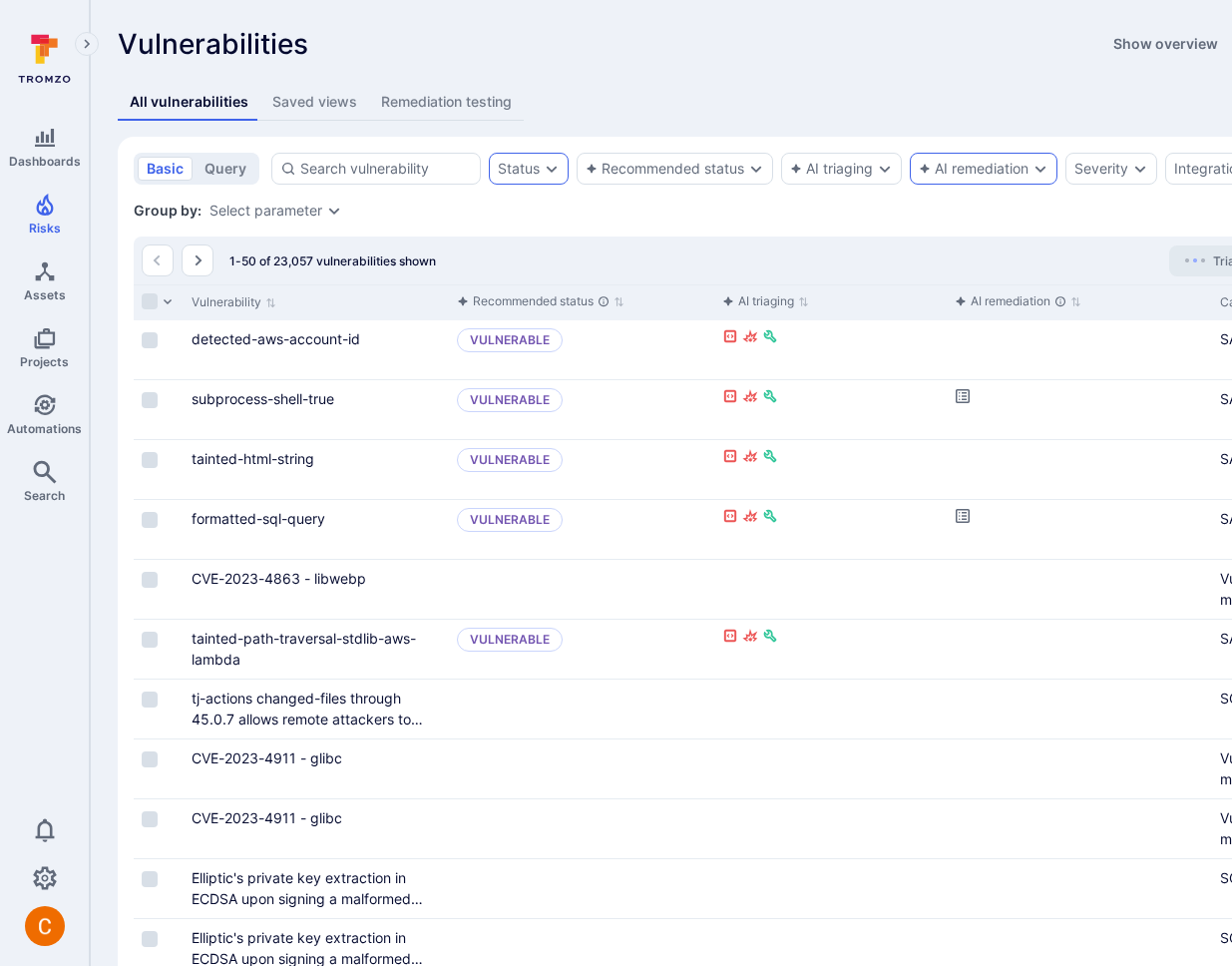click on "AI remediation" at bounding box center (984, 169) 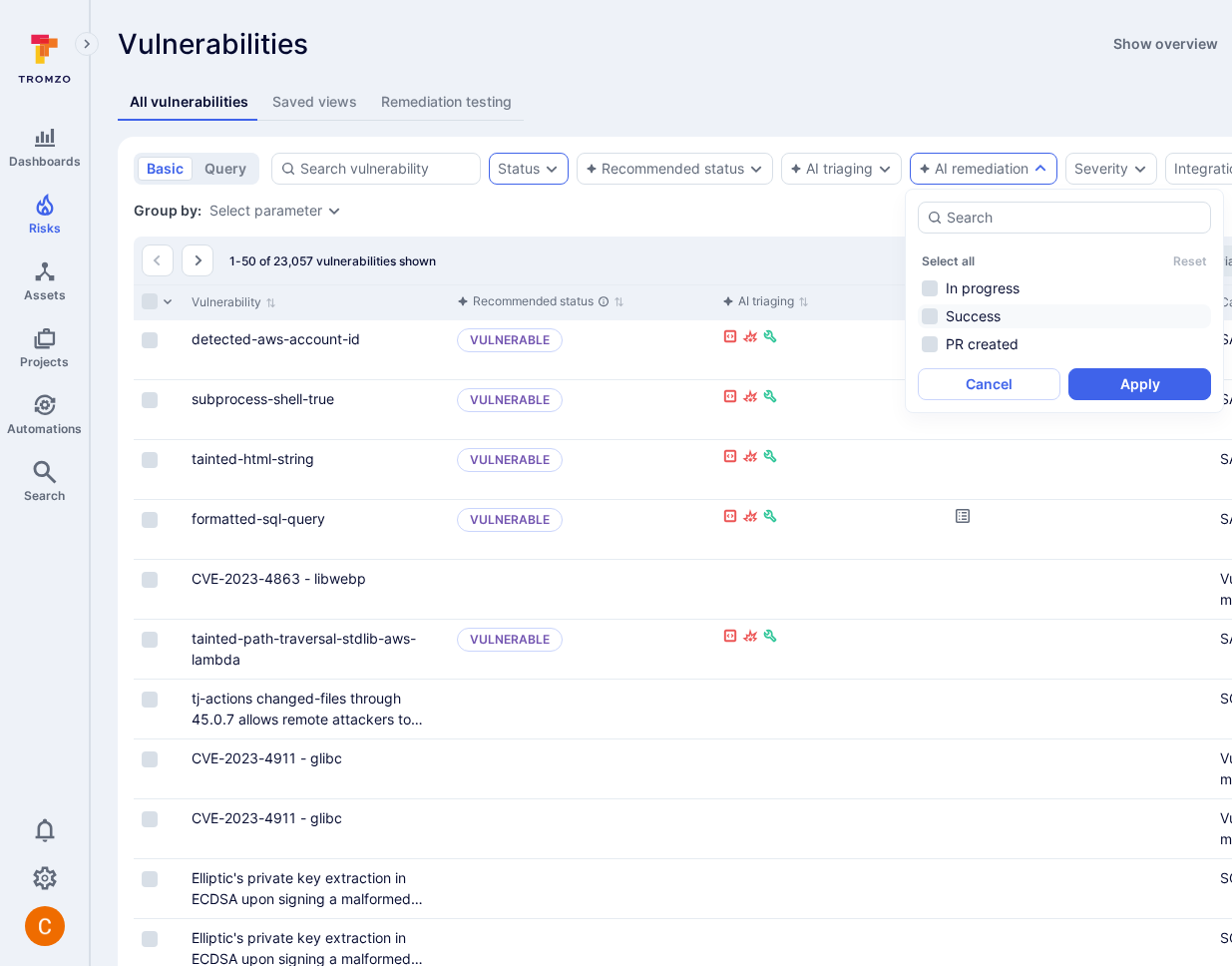 click on "Success" at bounding box center (1064, 316) 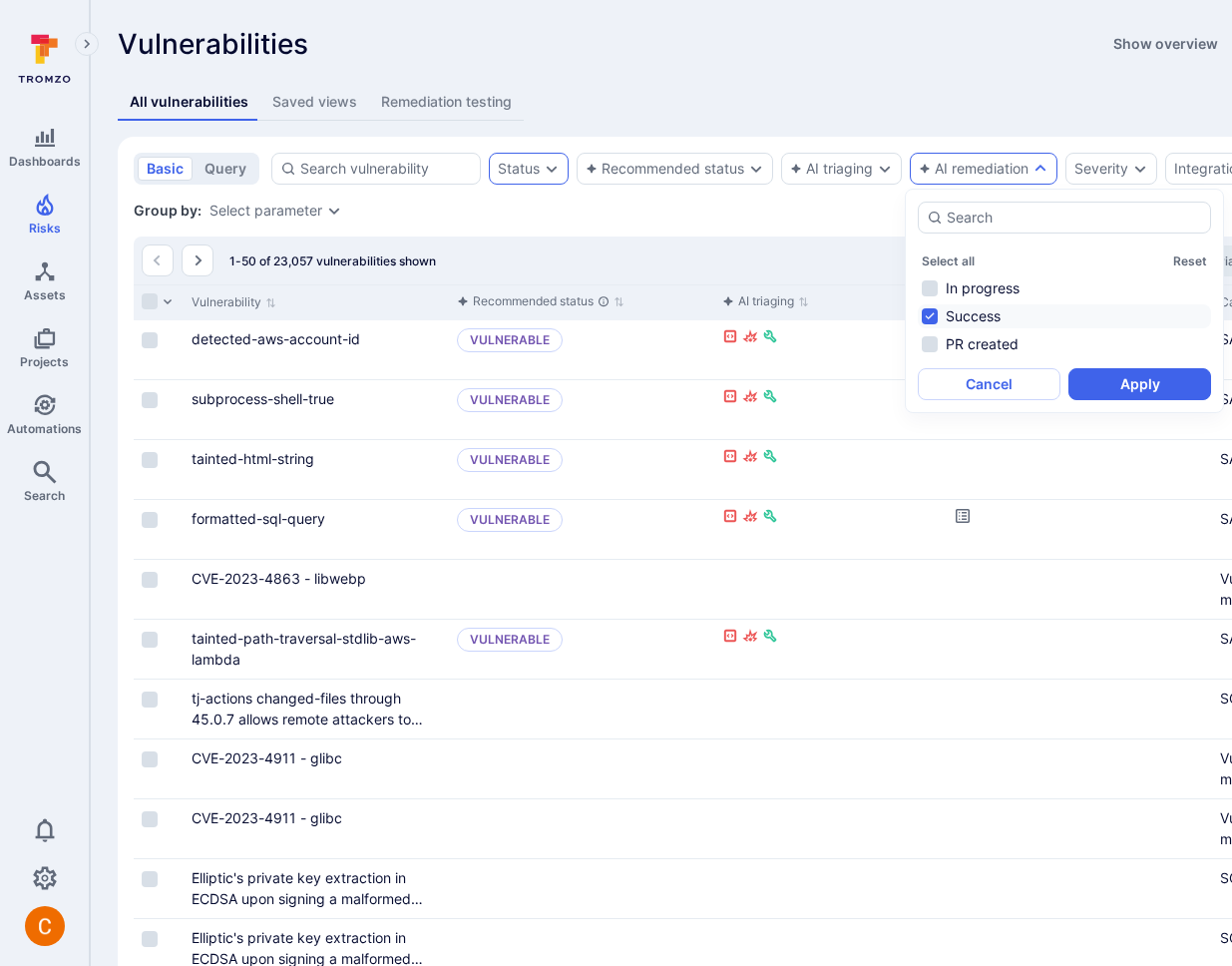 click on "Apply" at bounding box center (1139, 384) 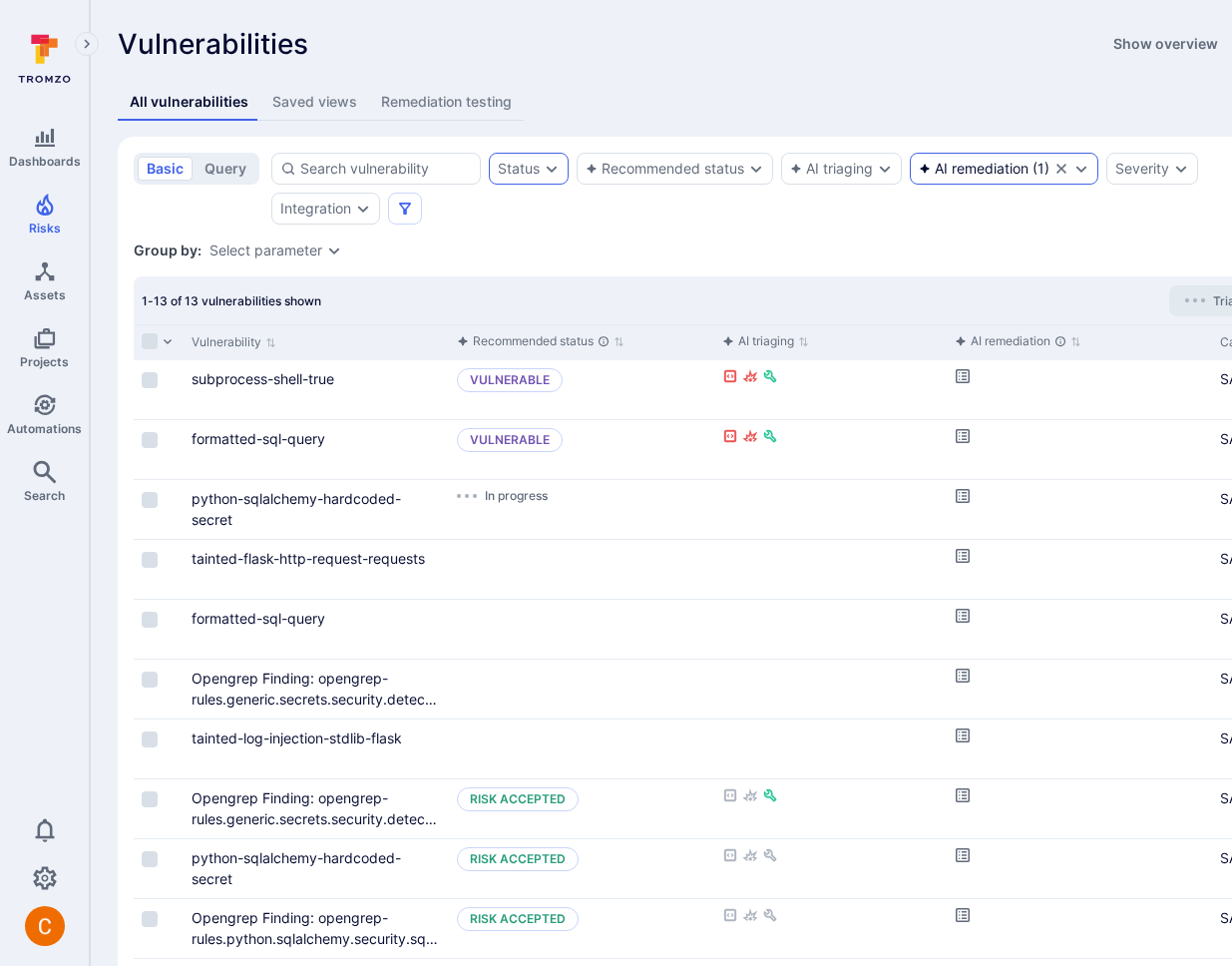 click 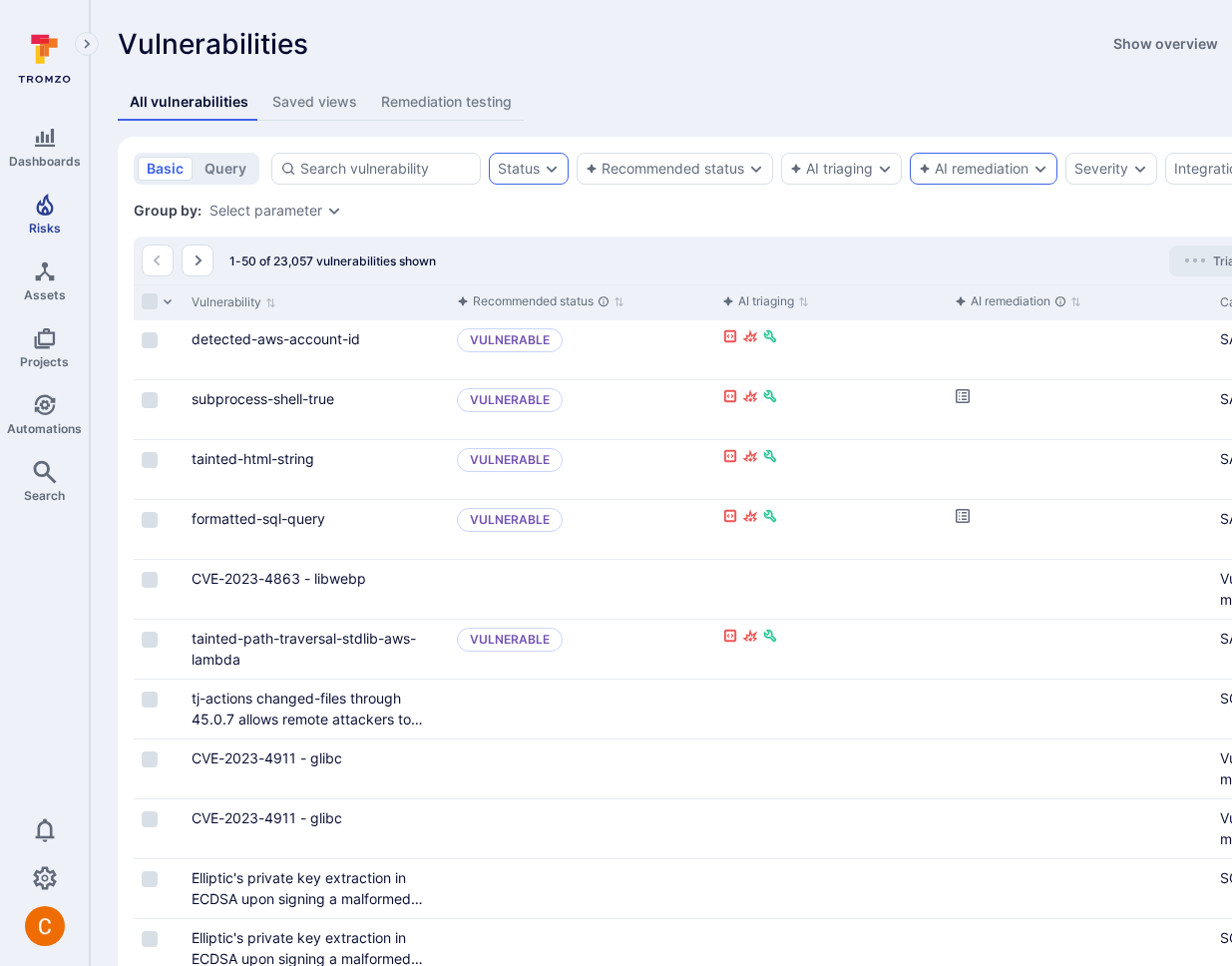 click 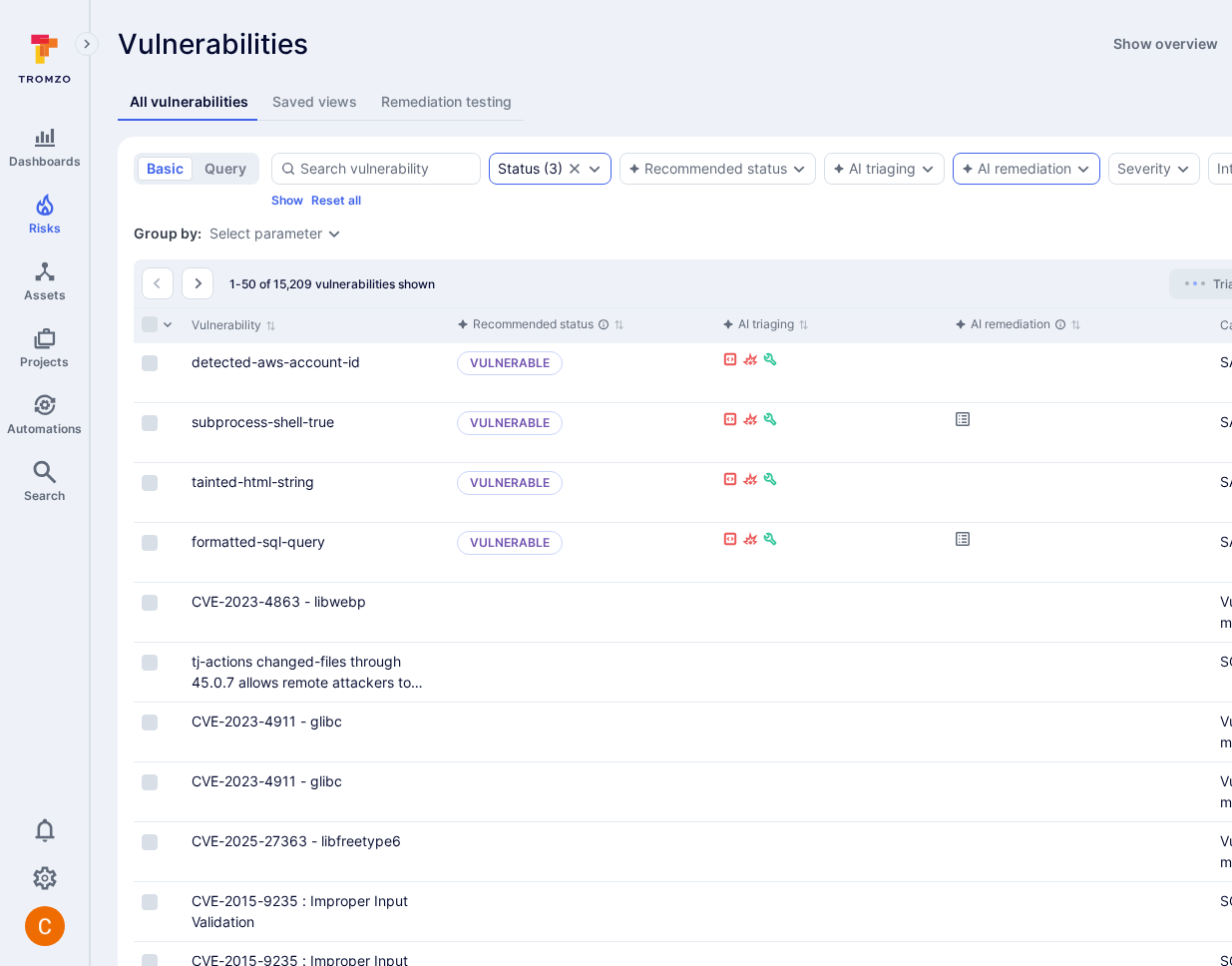 click on "AI remediation" at bounding box center (1017, 169) 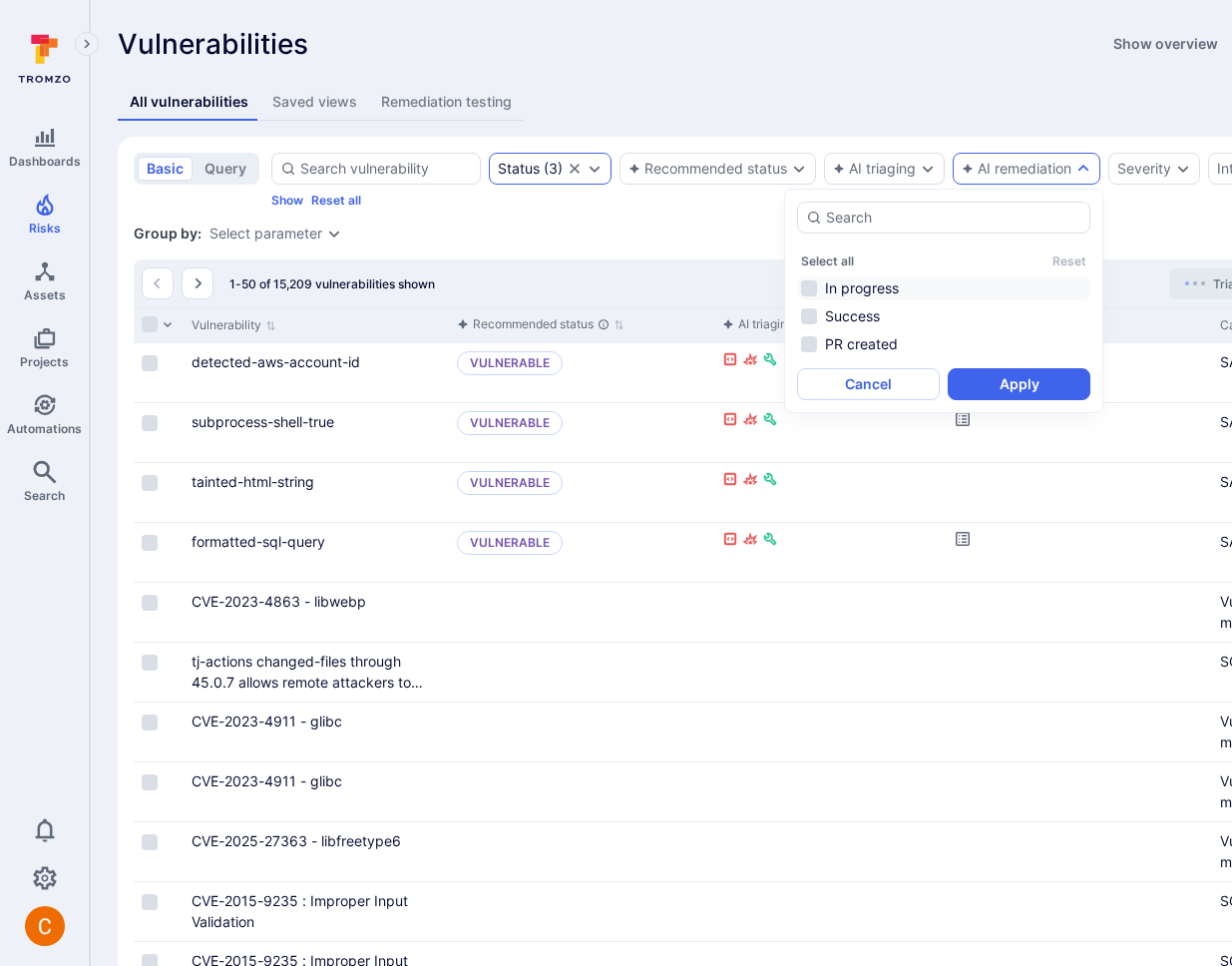 click on "In progress" at bounding box center (944, 288) 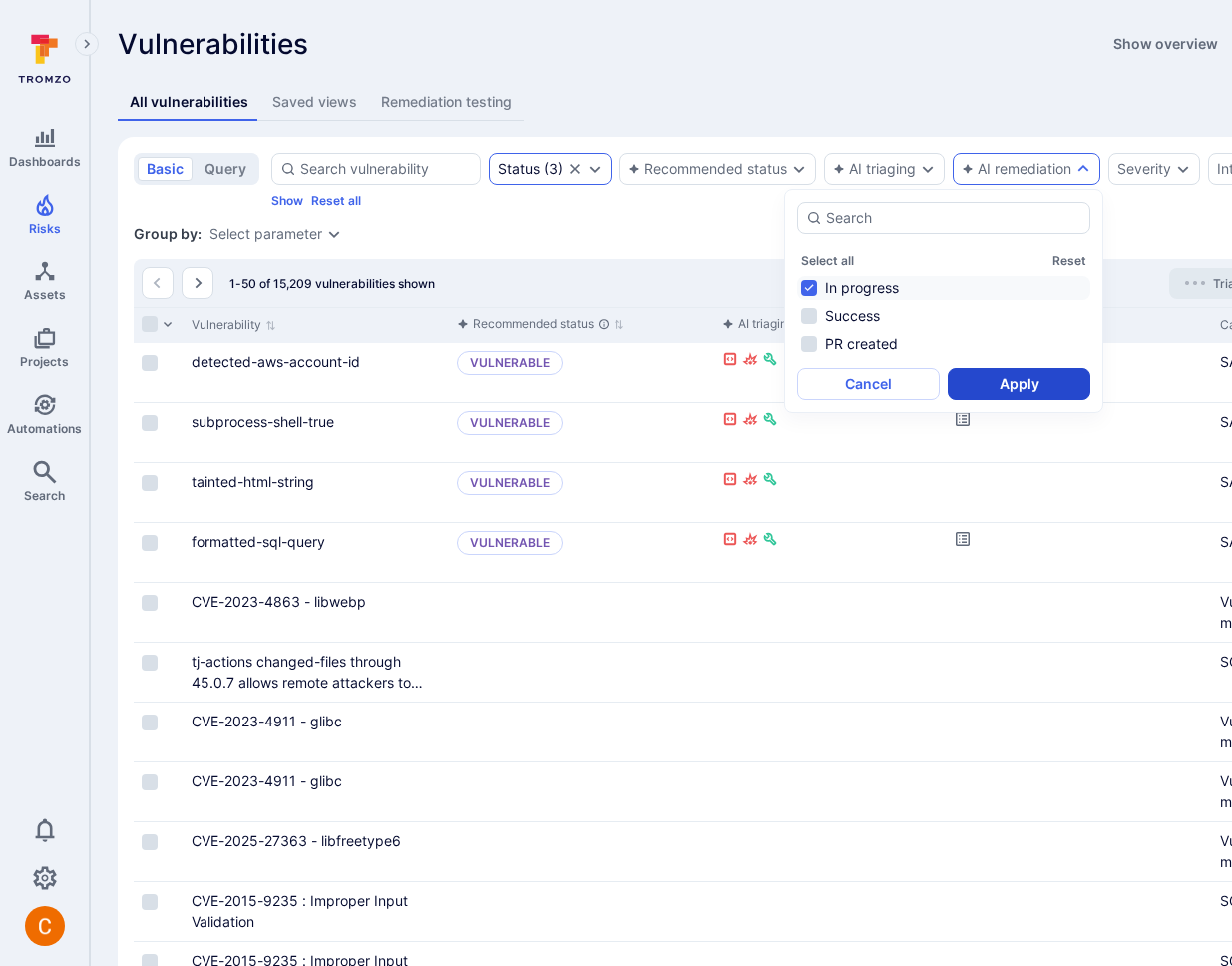 click on "Apply" at bounding box center (1019, 384) 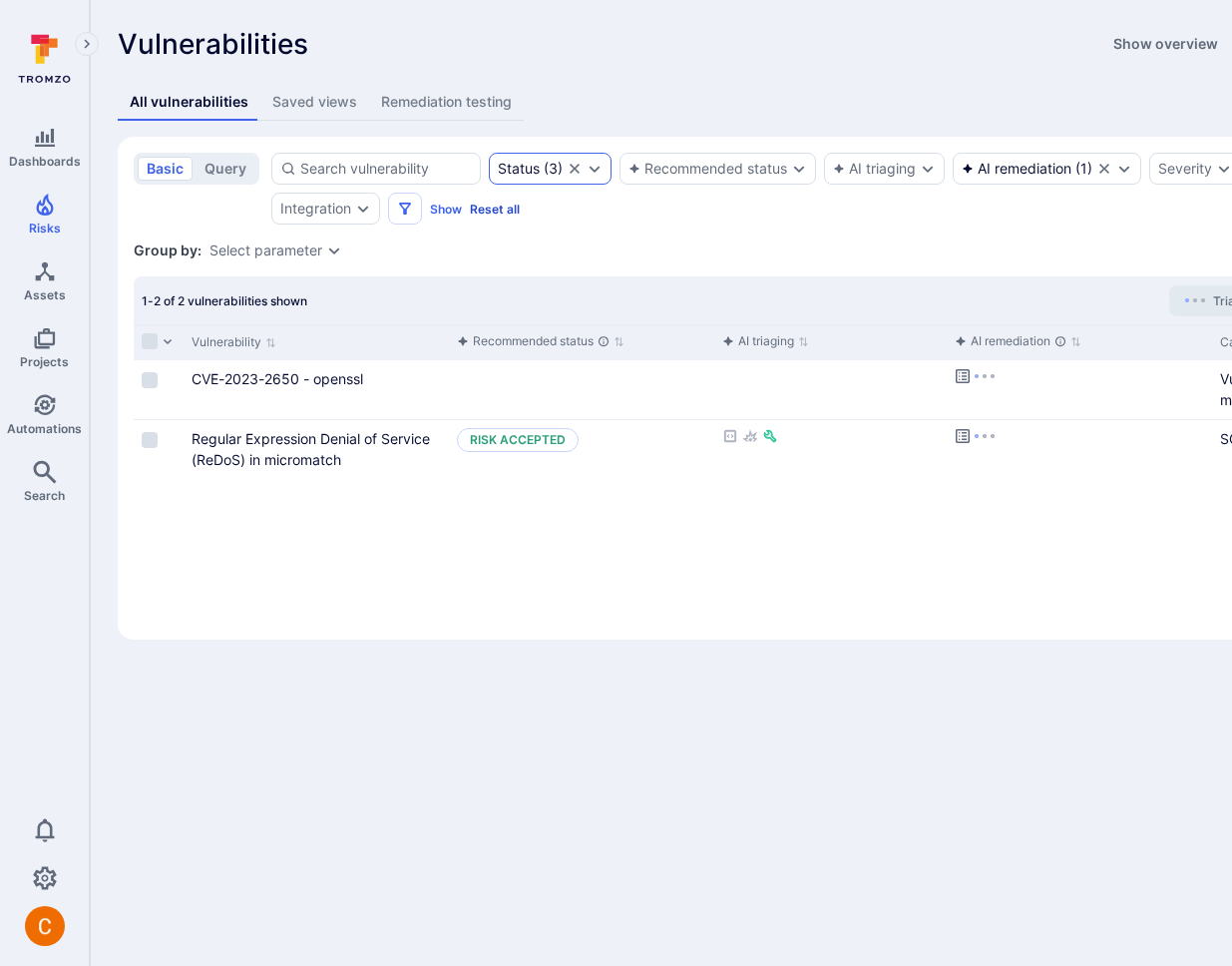 click on "Reset all" at bounding box center (495, 209) 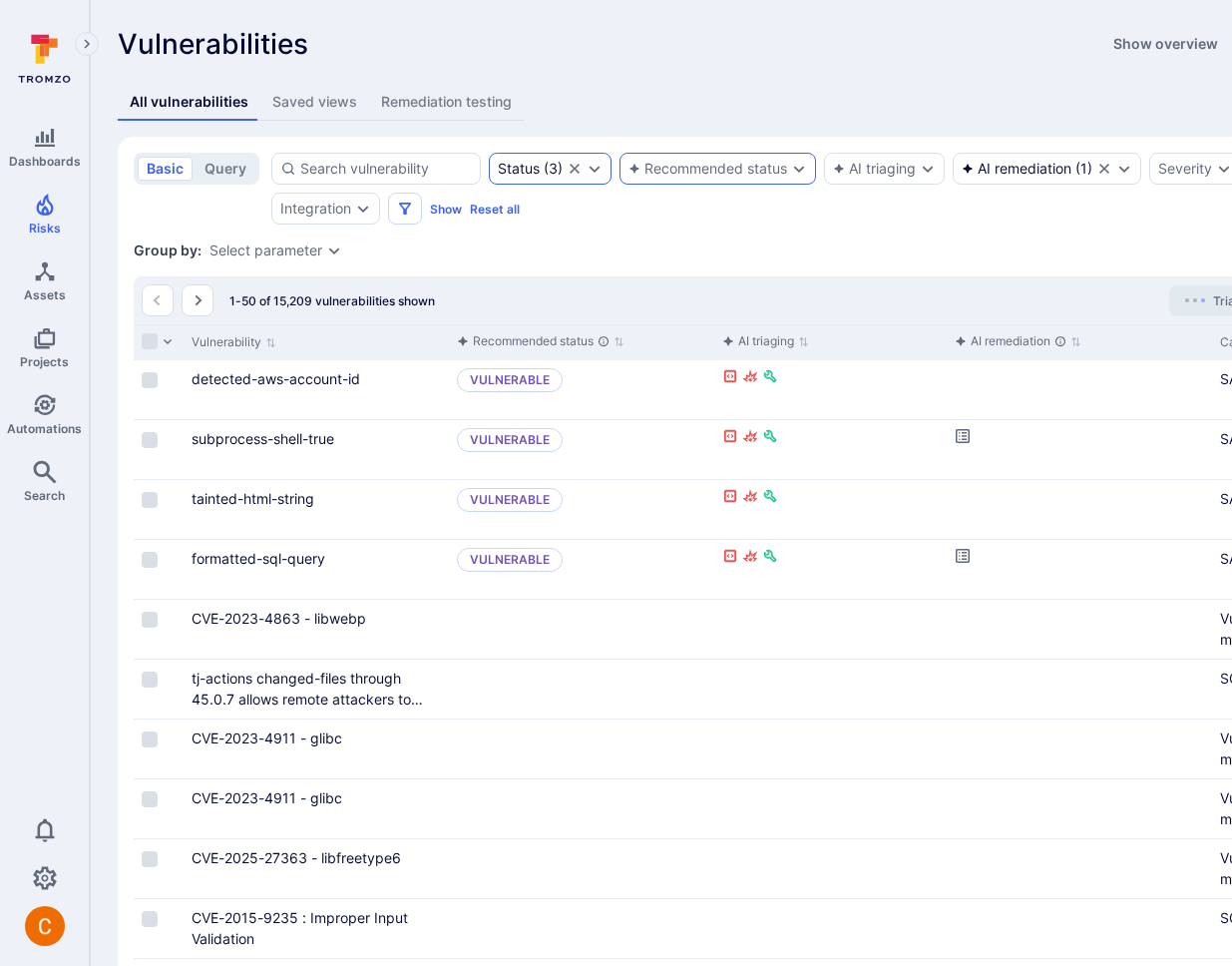 click on "Recommended status" at bounding box center (707, 169) 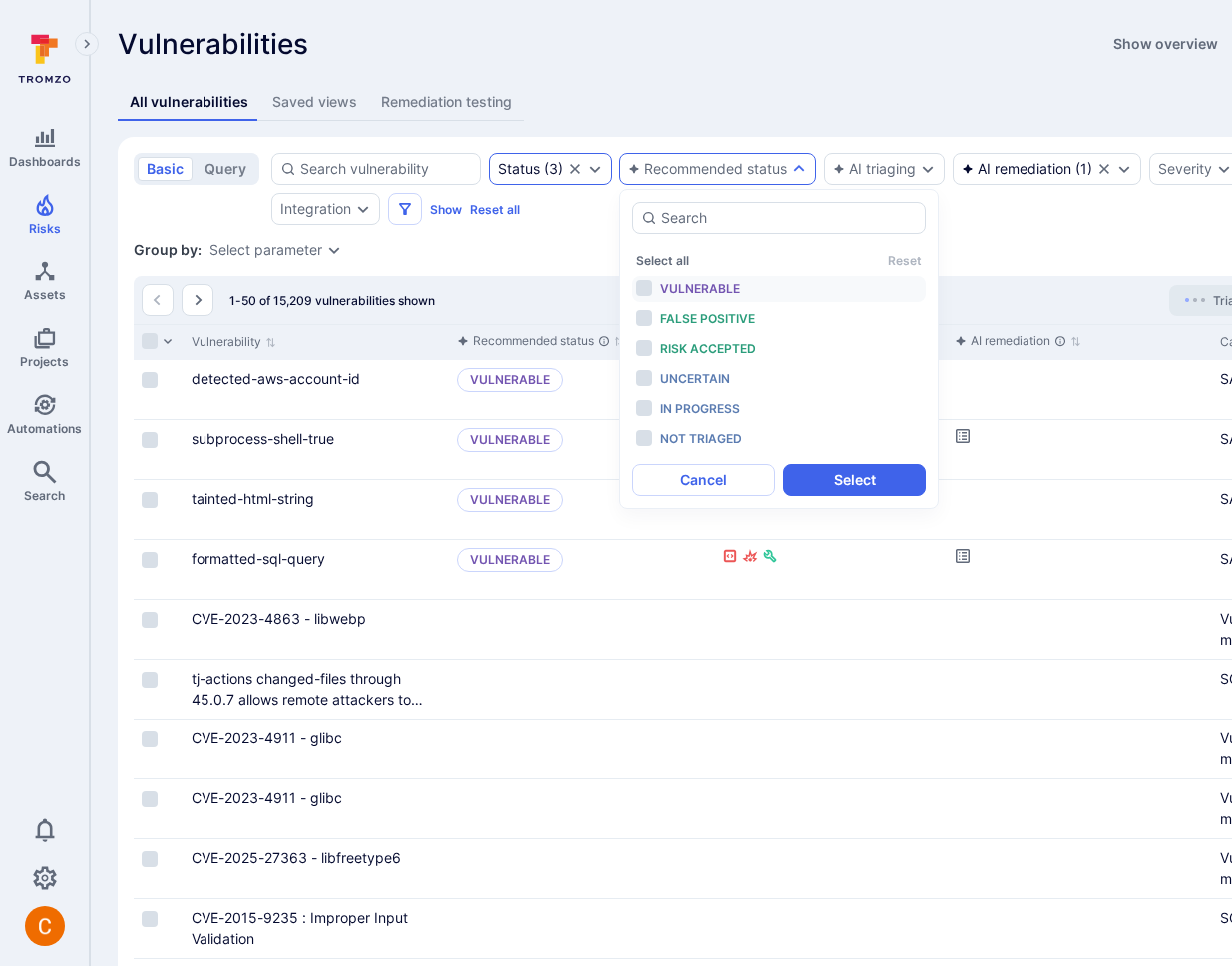 click on "Vulnerable" at bounding box center (700, 288) 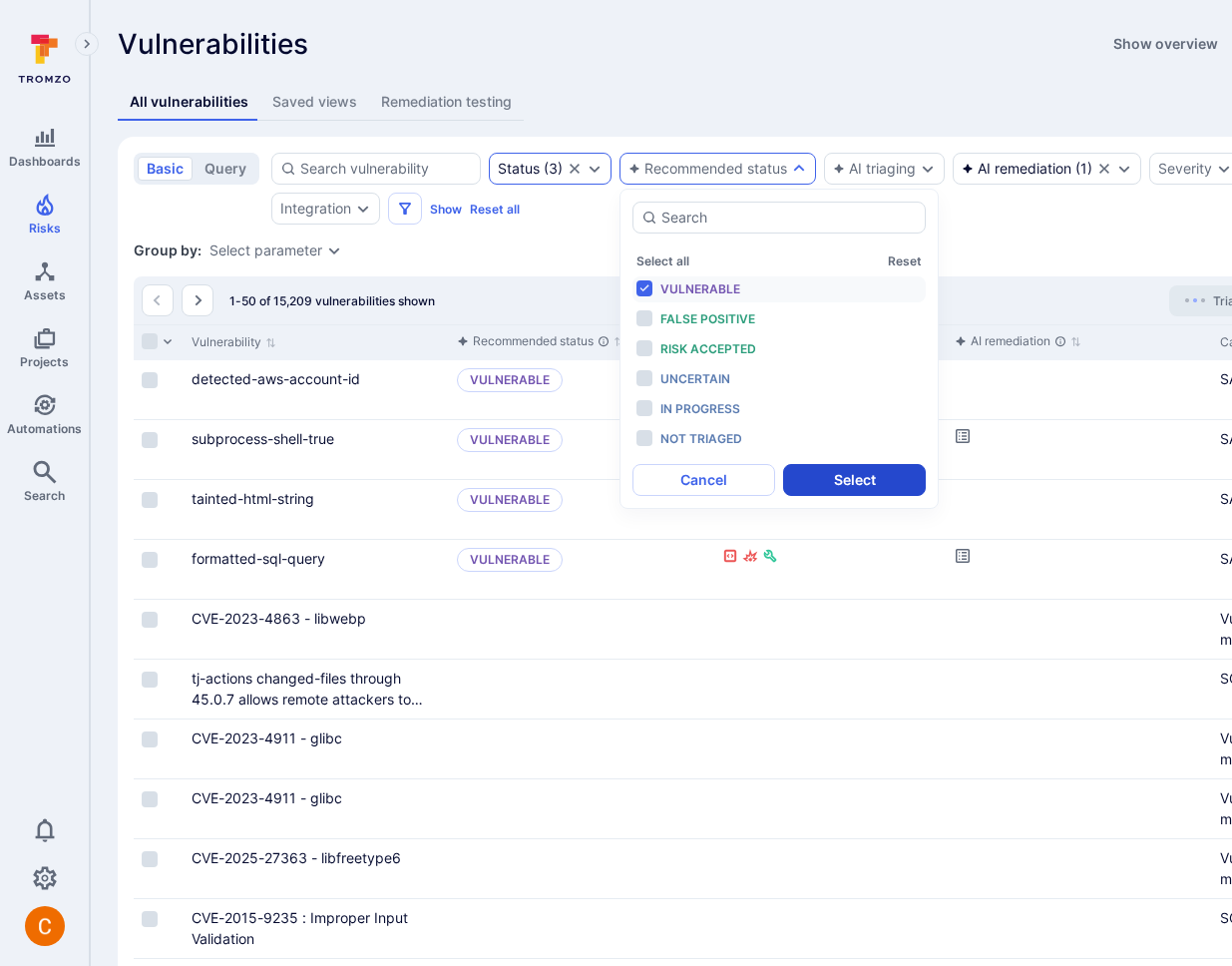 click on "Select" at bounding box center (854, 480) 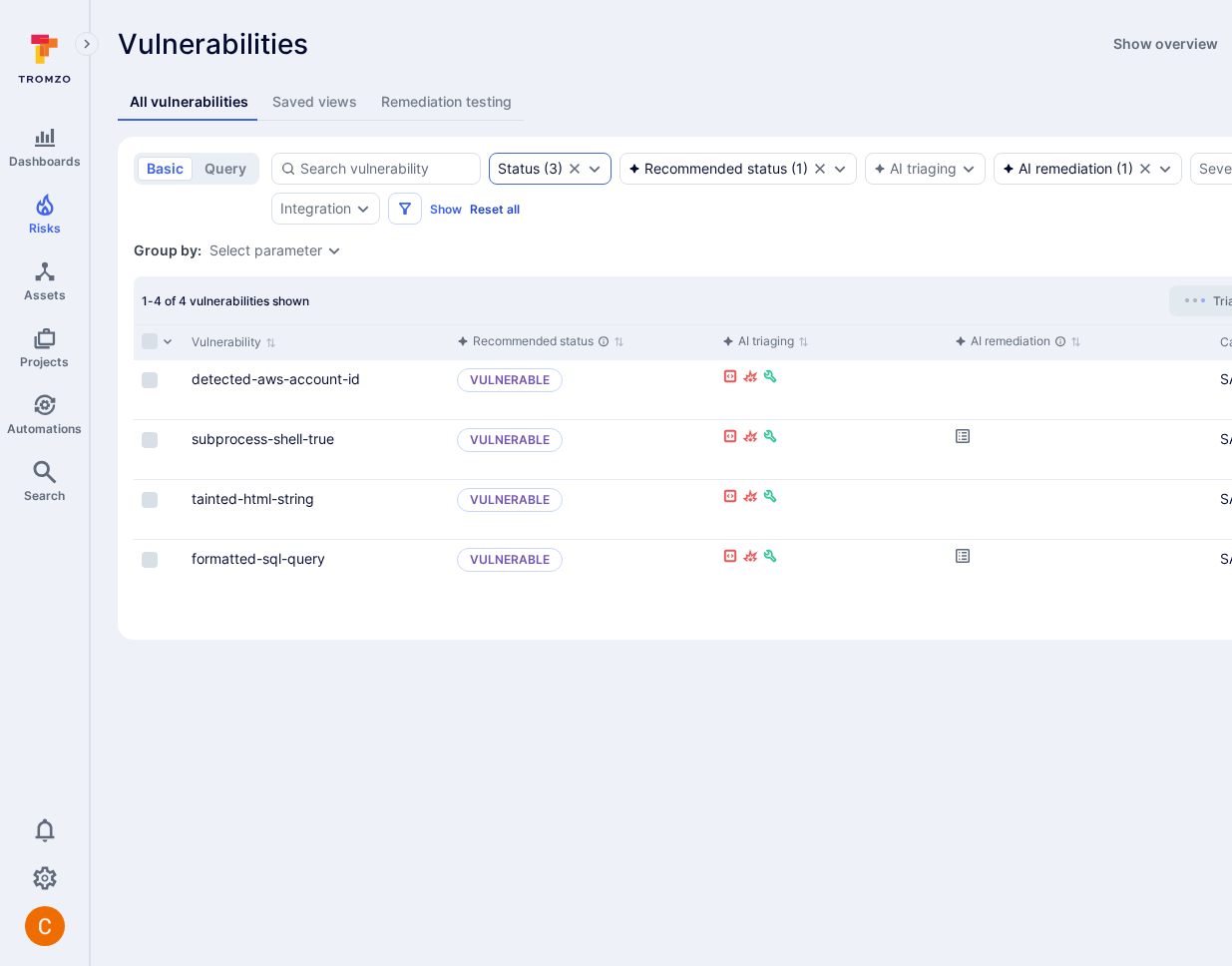 click on "Reset all" at bounding box center [495, 209] 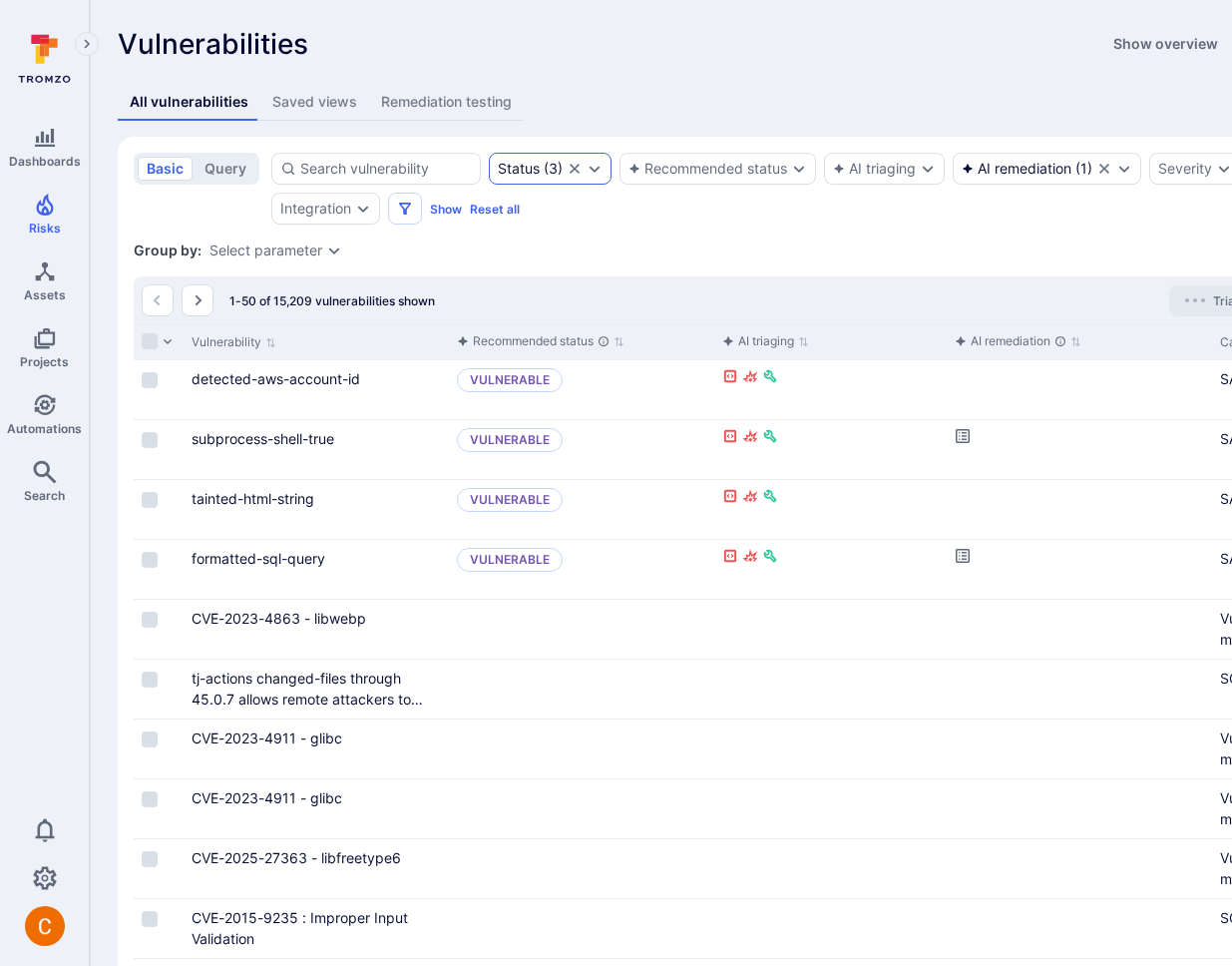 type 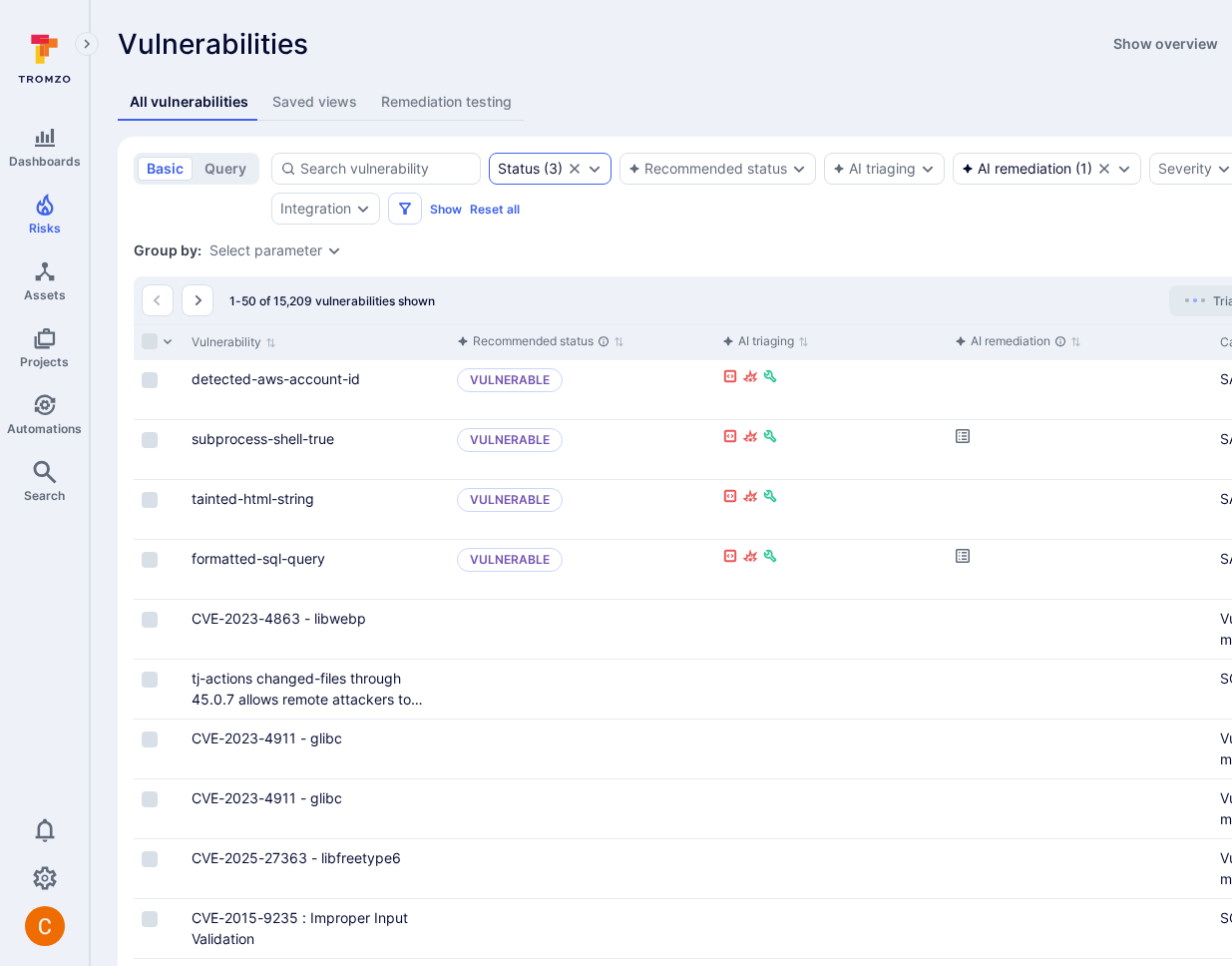 click on "All vulnerabilities Saved views Remediation testing" at bounding box center (763, 102) 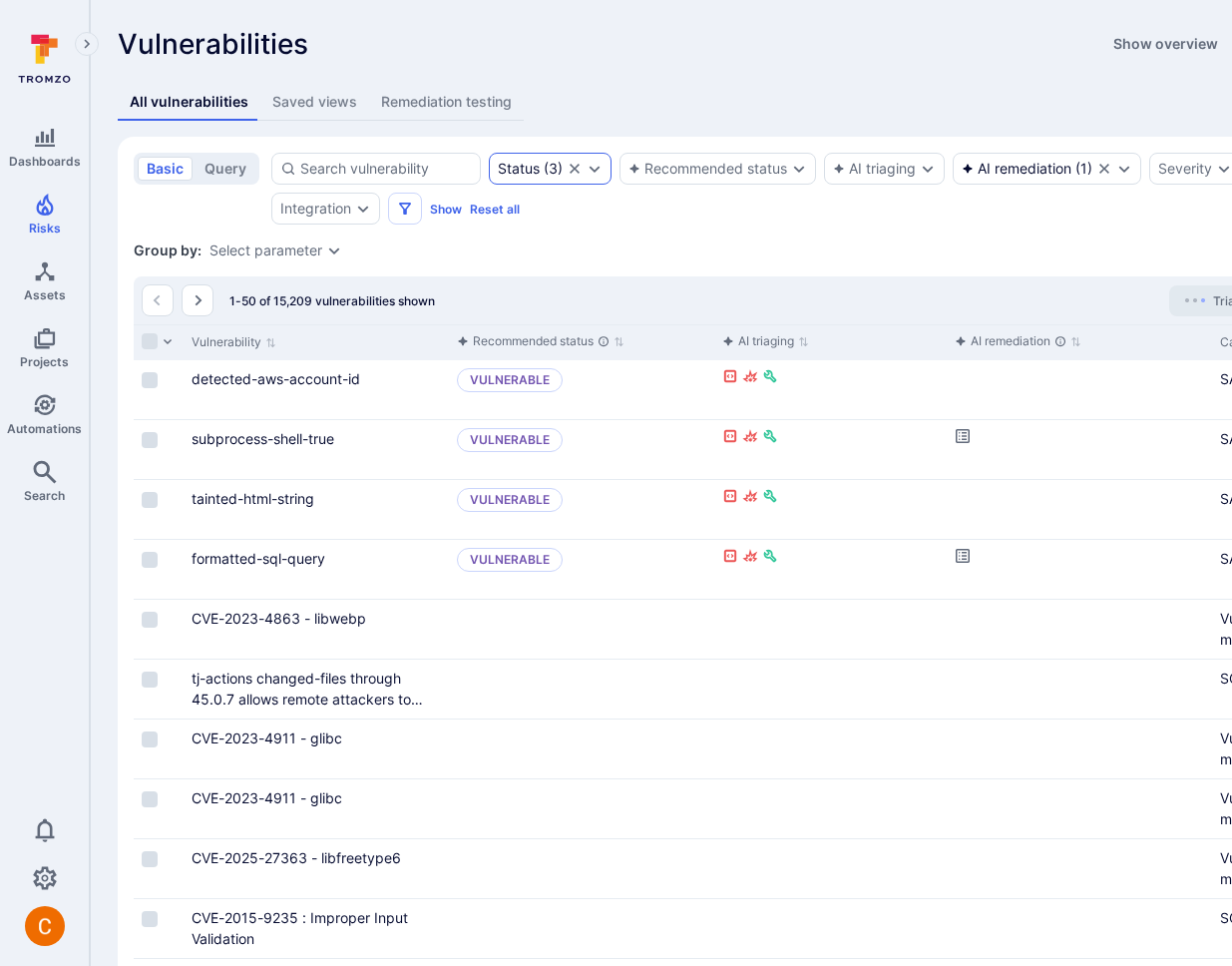 click on "Vulnerabilities Show overview Add vulnerability" at bounding box center (763, 44) 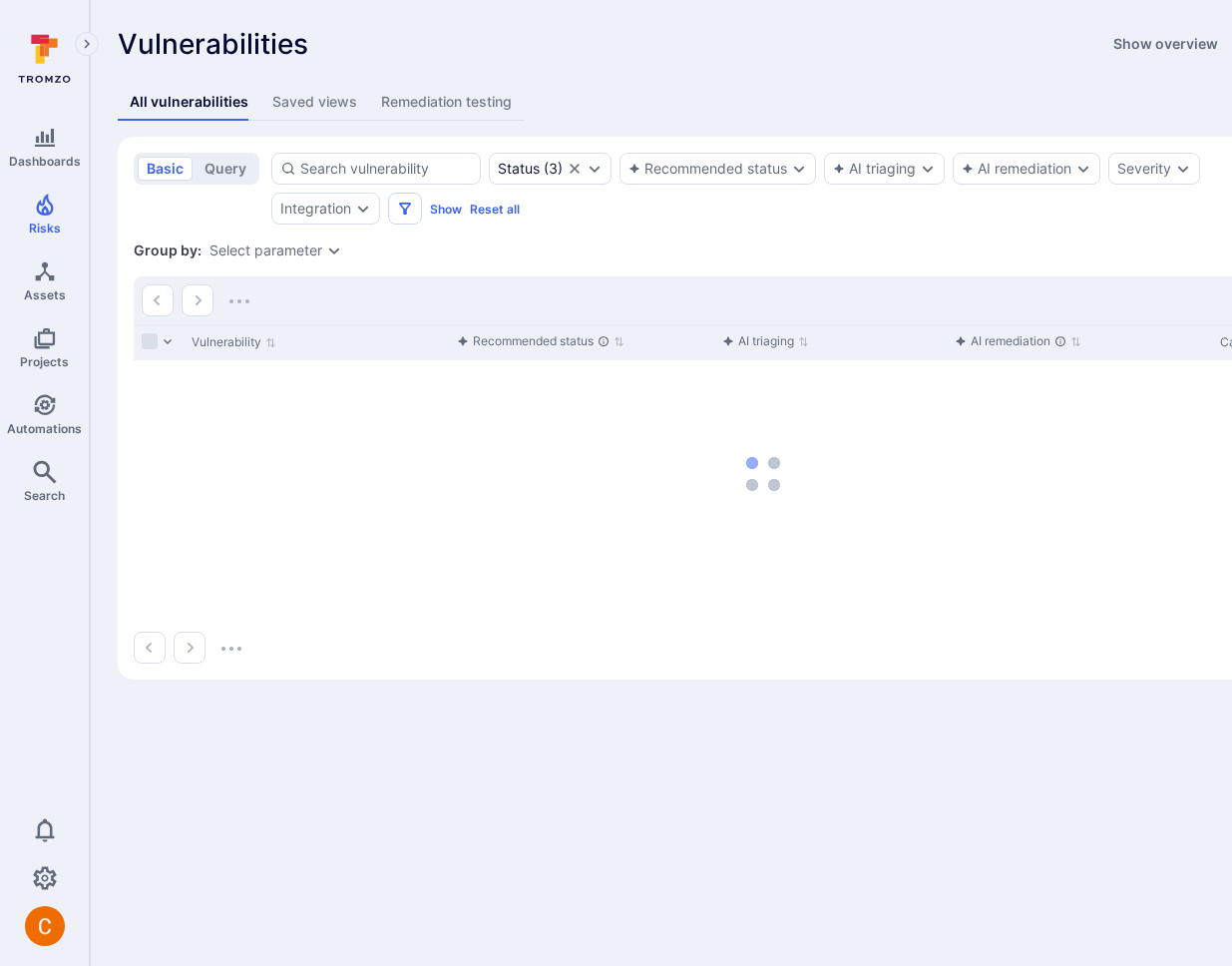scroll, scrollTop: 0, scrollLeft: 0, axis: both 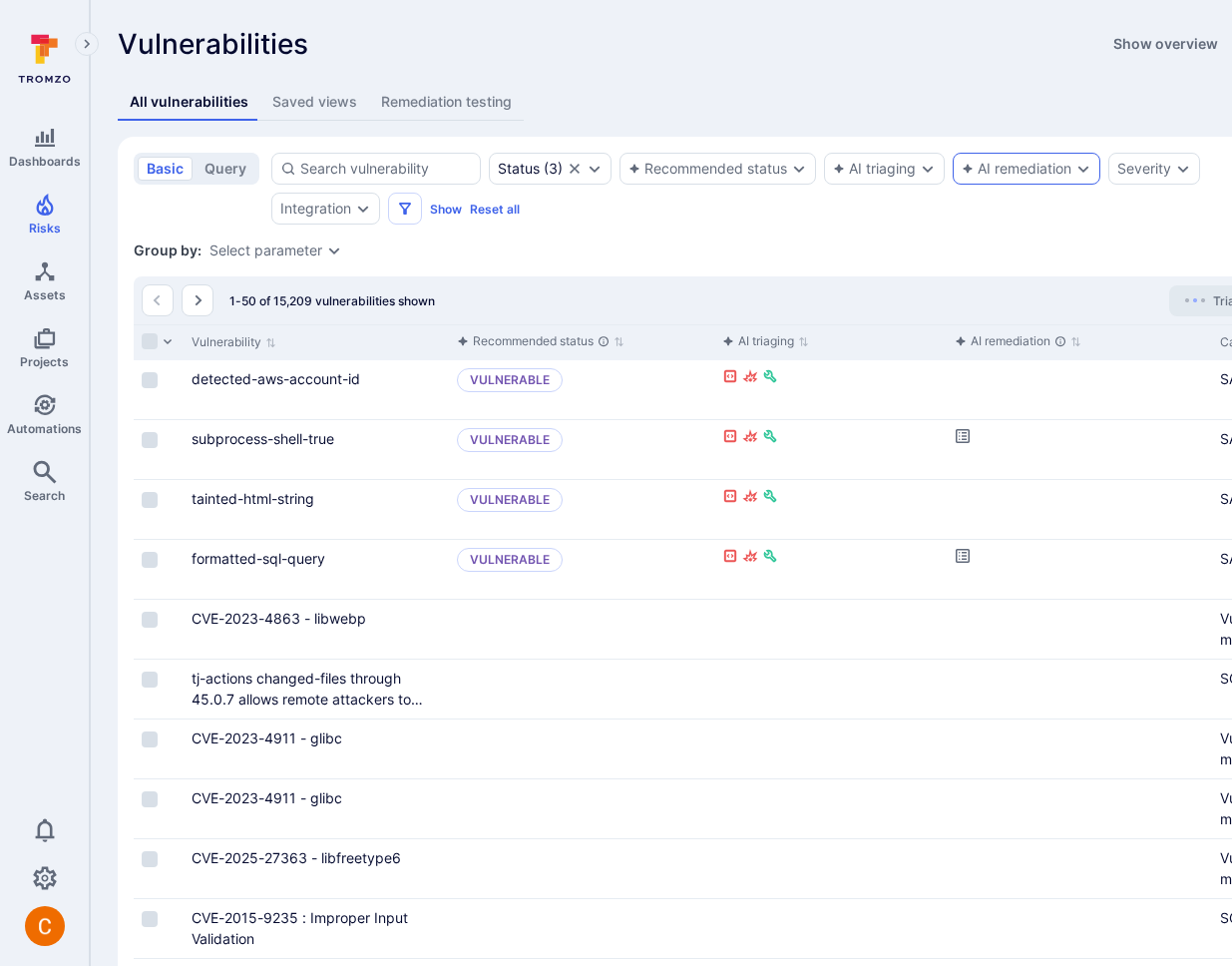 click on "AI remediation" at bounding box center [1017, 169] 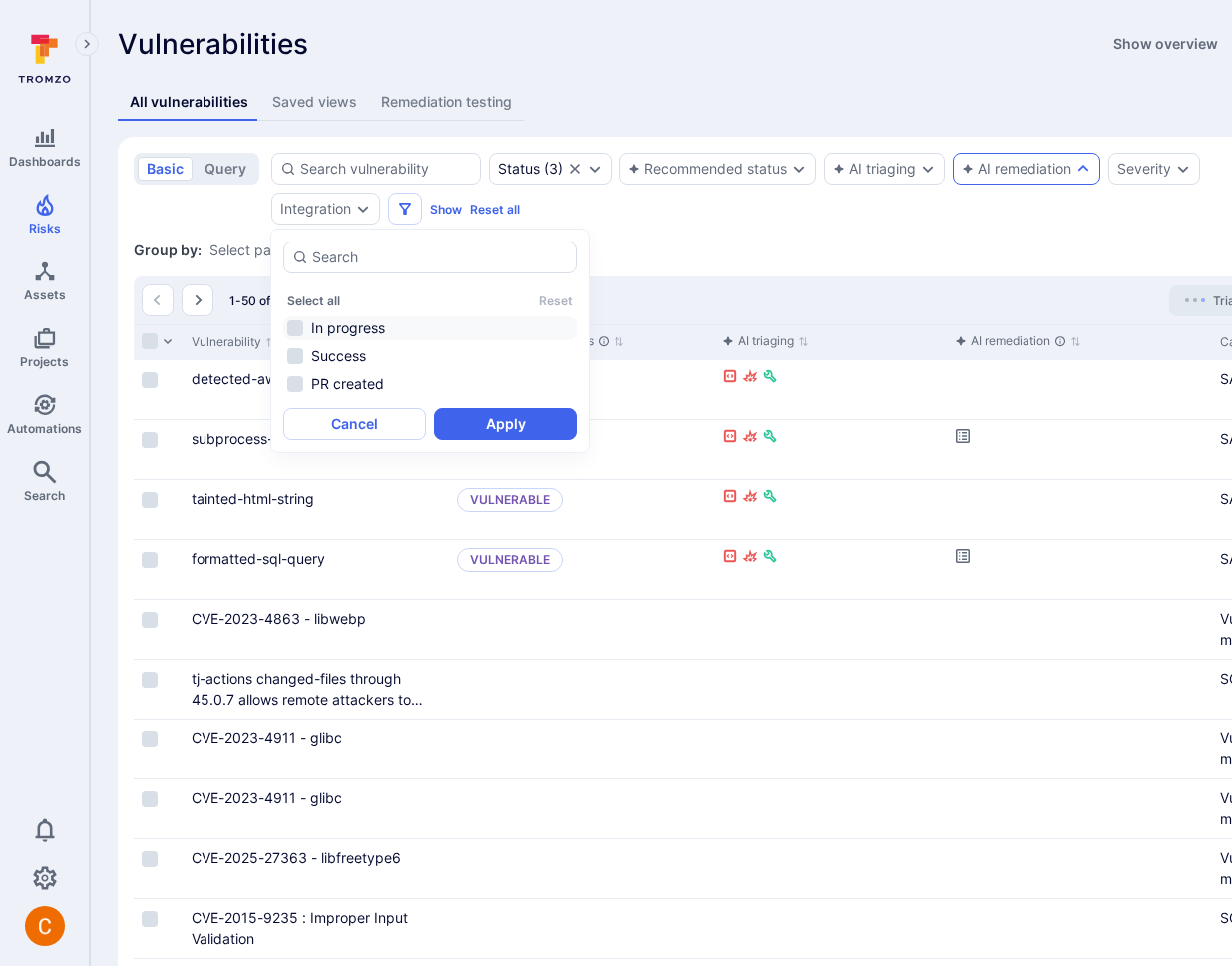 click on "In progress" at bounding box center [430, 328] 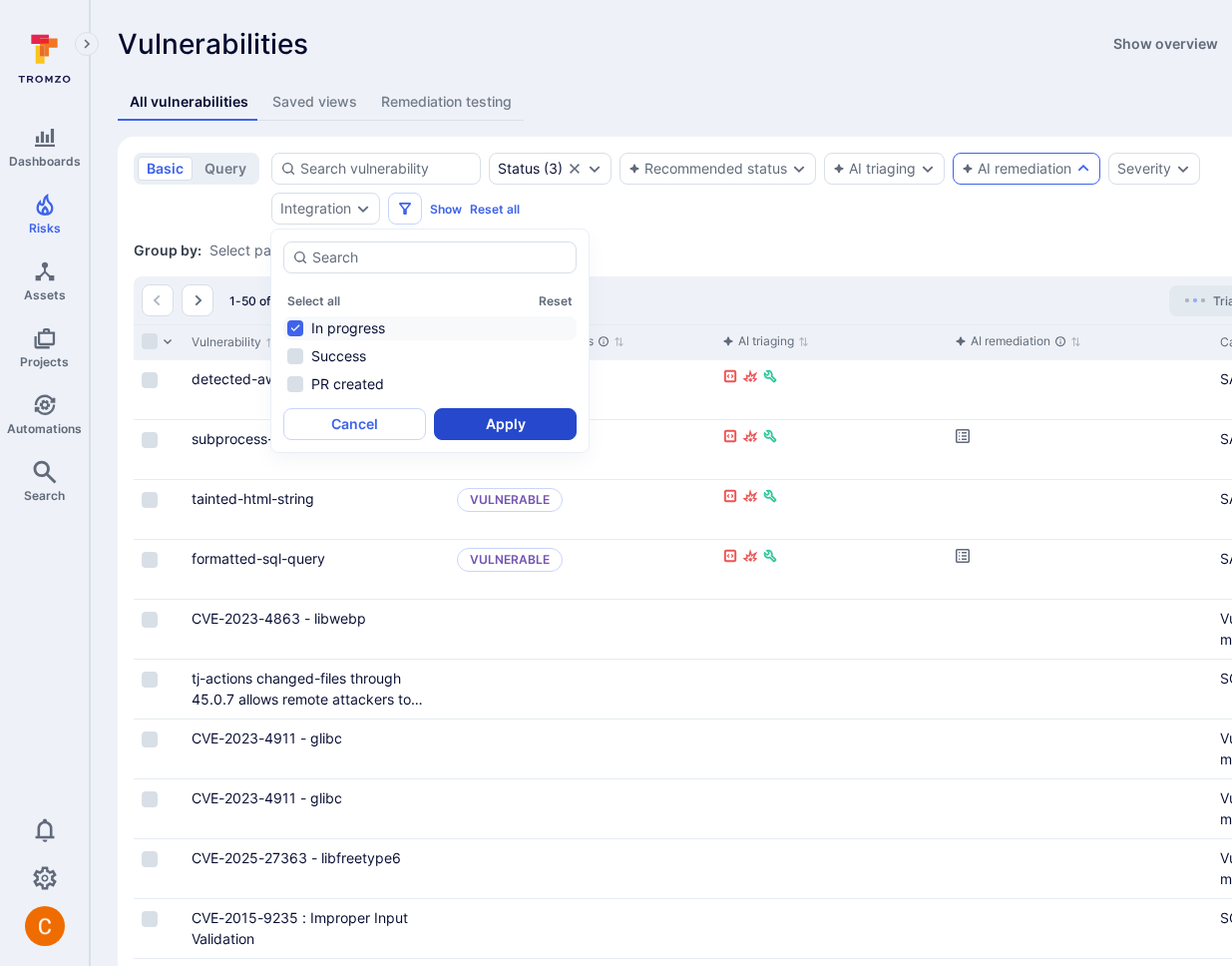 click on "Apply" at bounding box center (505, 424) 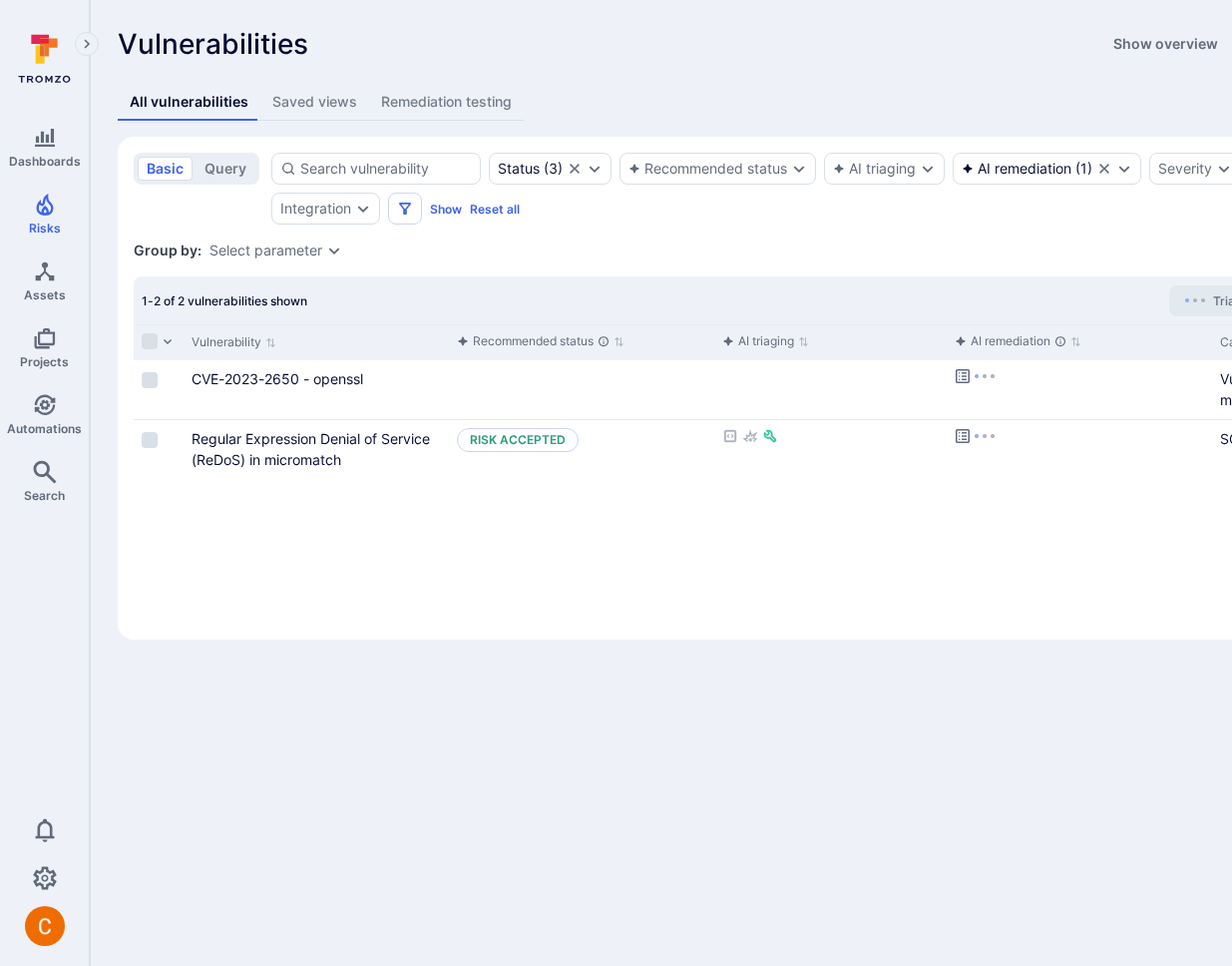 click on "Status  ( 3 ) Recommended status AI triaging AI remediation  ( 1 ) Severity Integration Show Reset all" at bounding box center (781, 189) 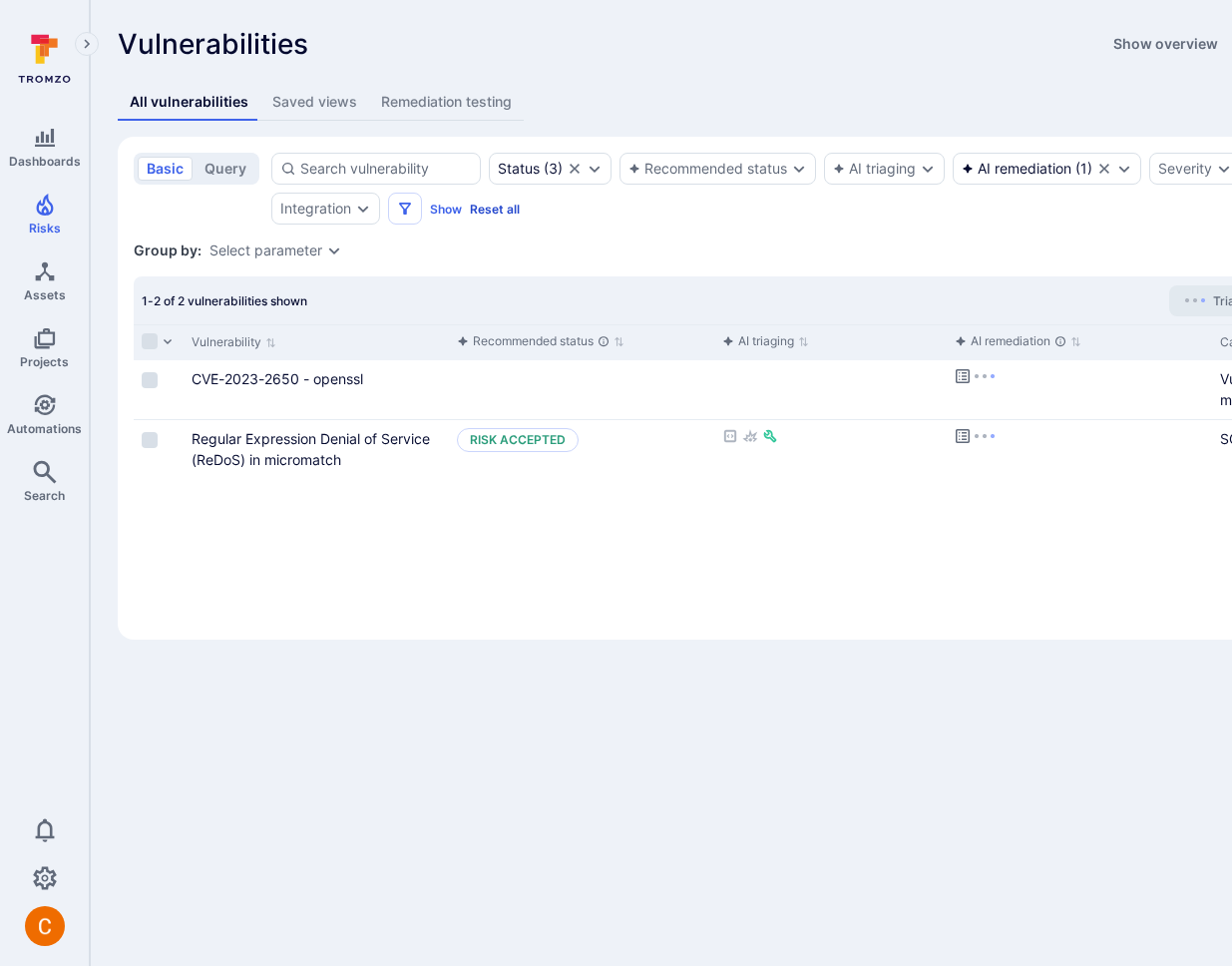 click on "Reset all" at bounding box center [495, 209] 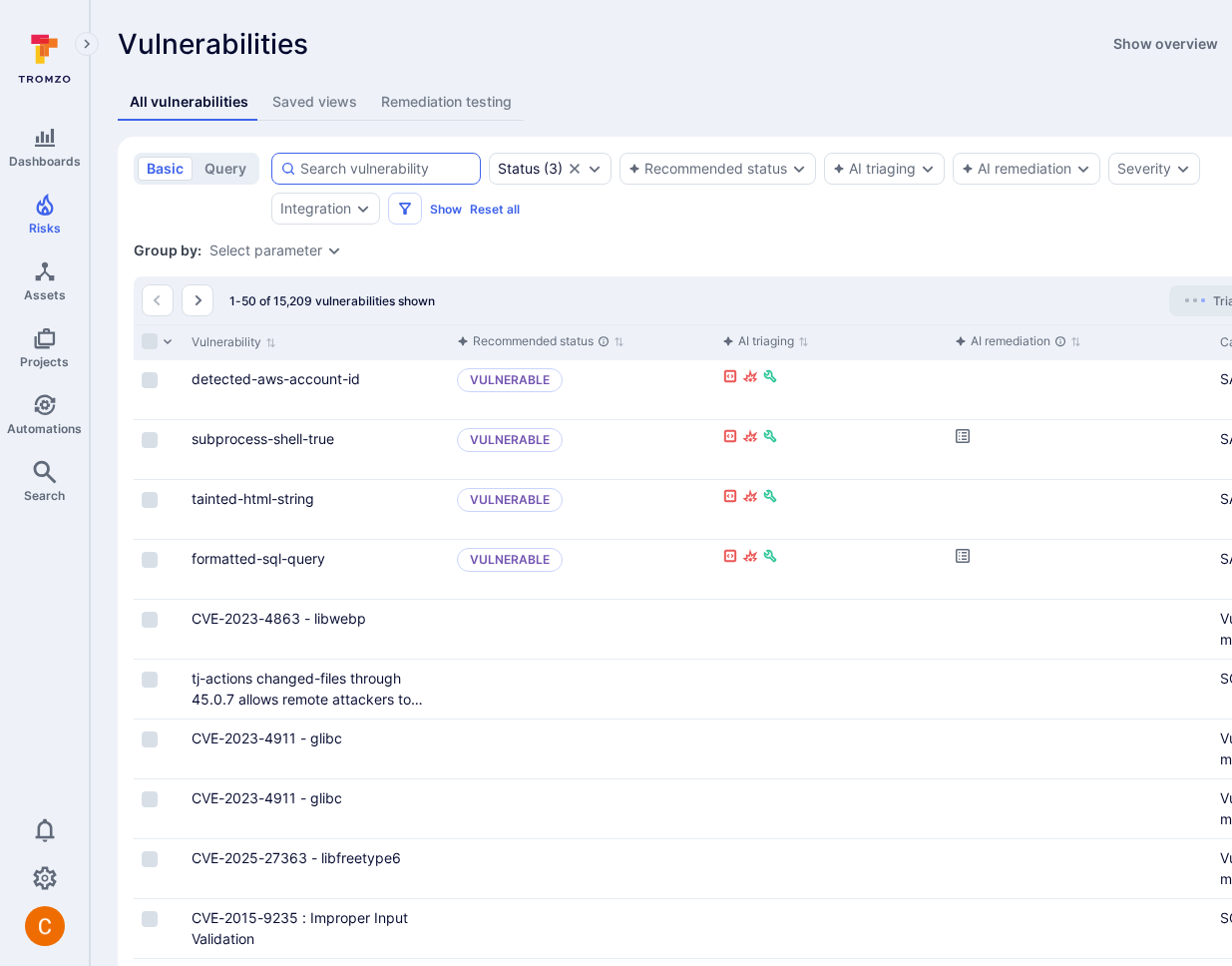 click 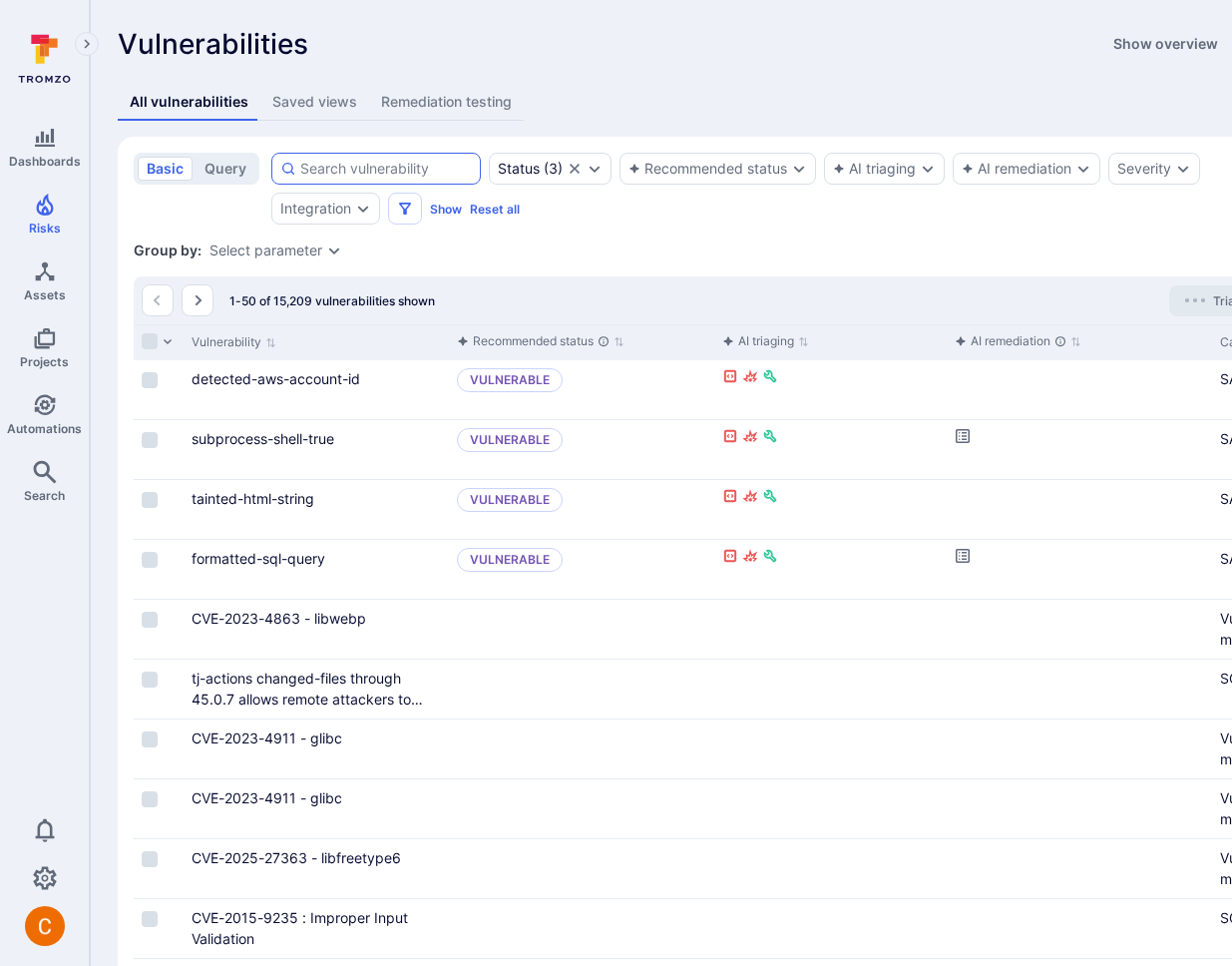 click at bounding box center (386, 169) 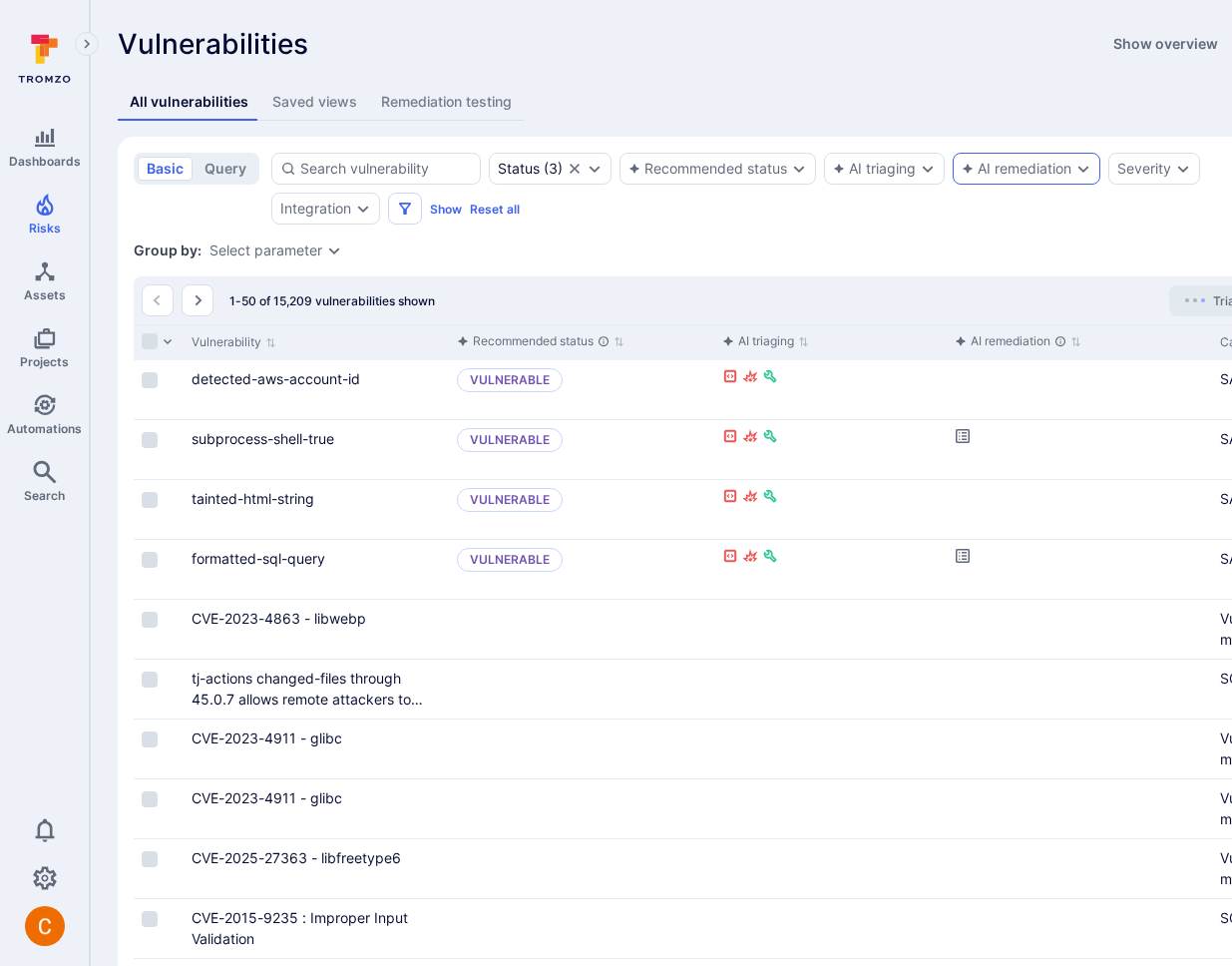 click on "AI remediation" at bounding box center (1017, 169) 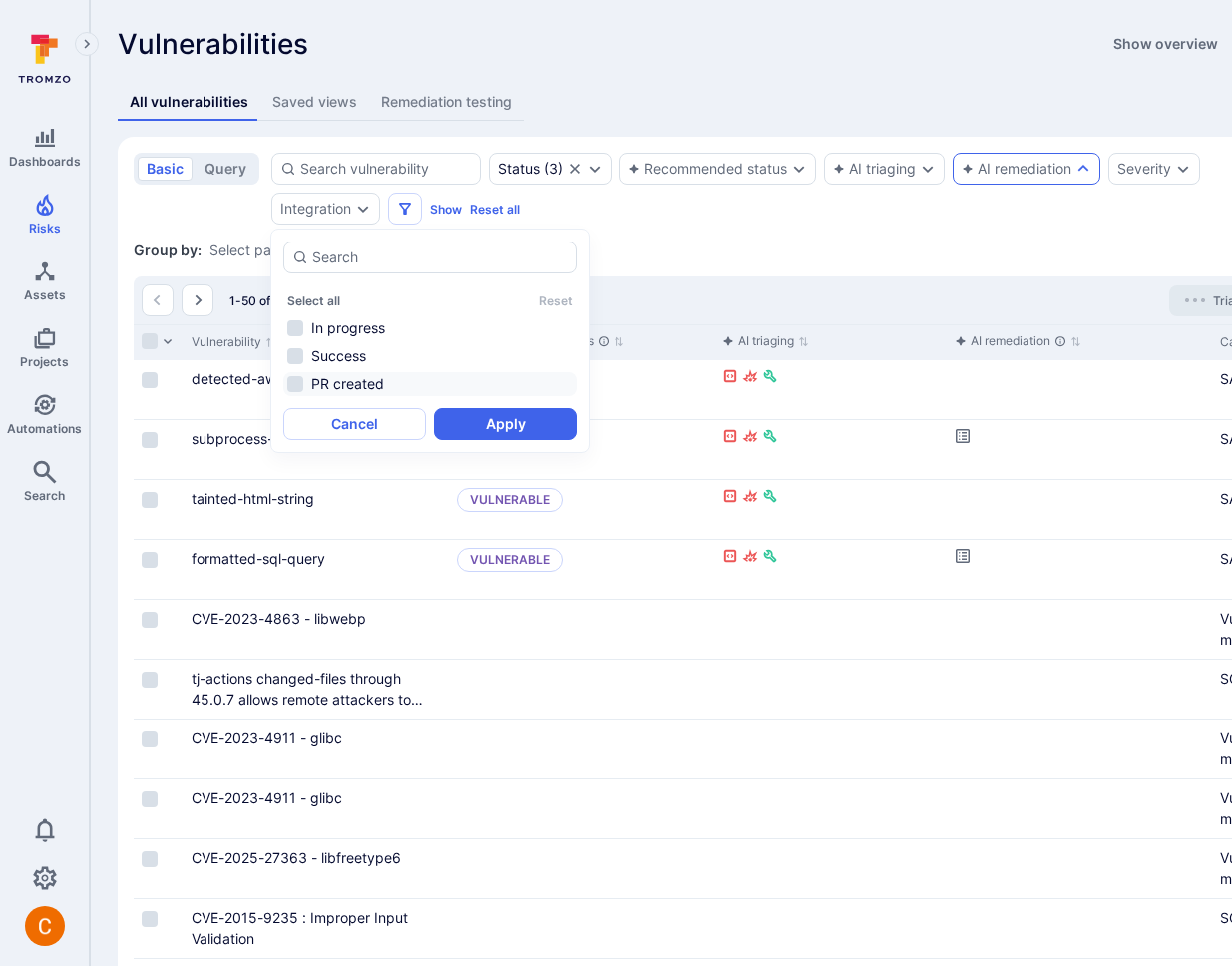 click on "PR created" at bounding box center (430, 384) 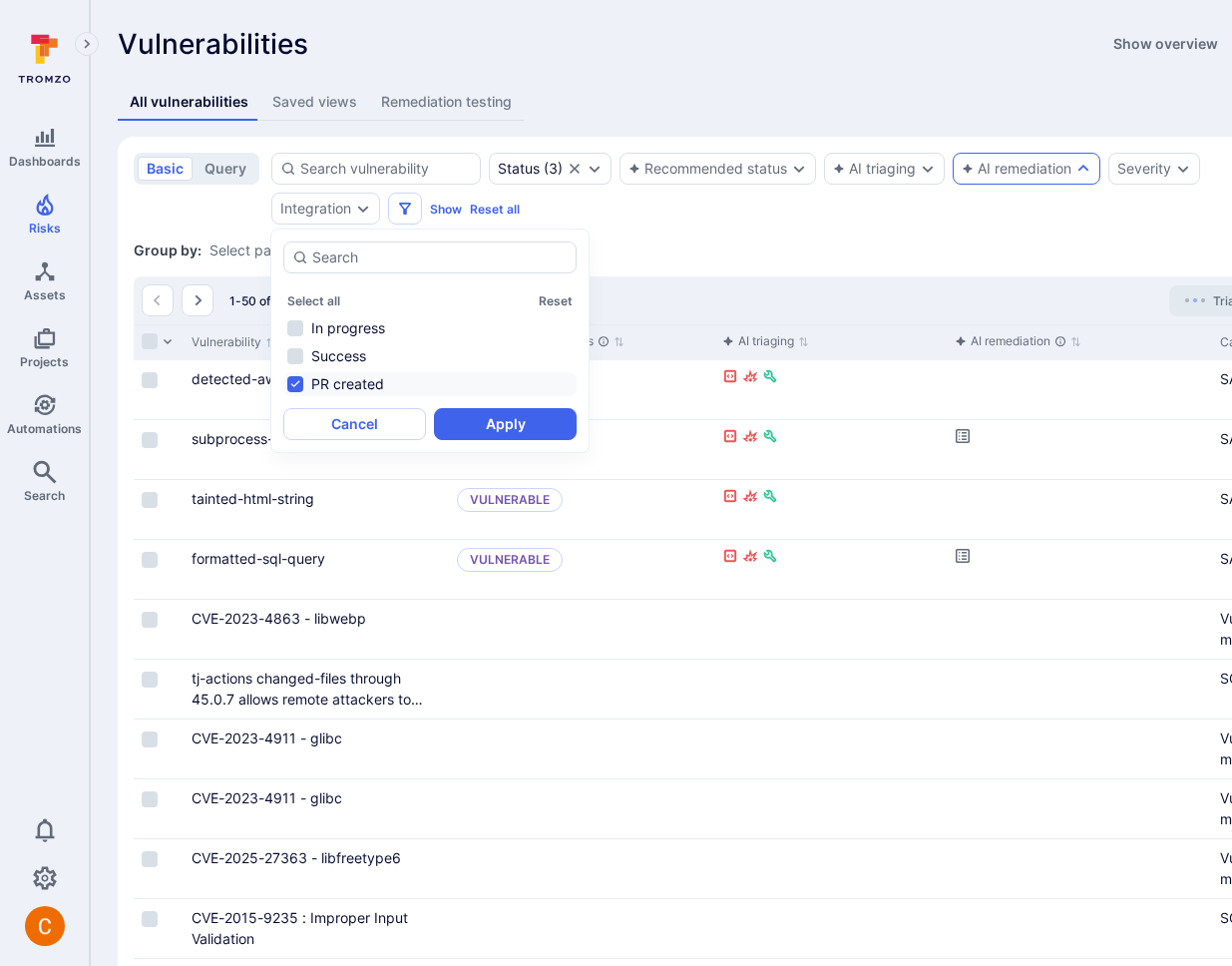 click on "Apply" at bounding box center (505, 424) 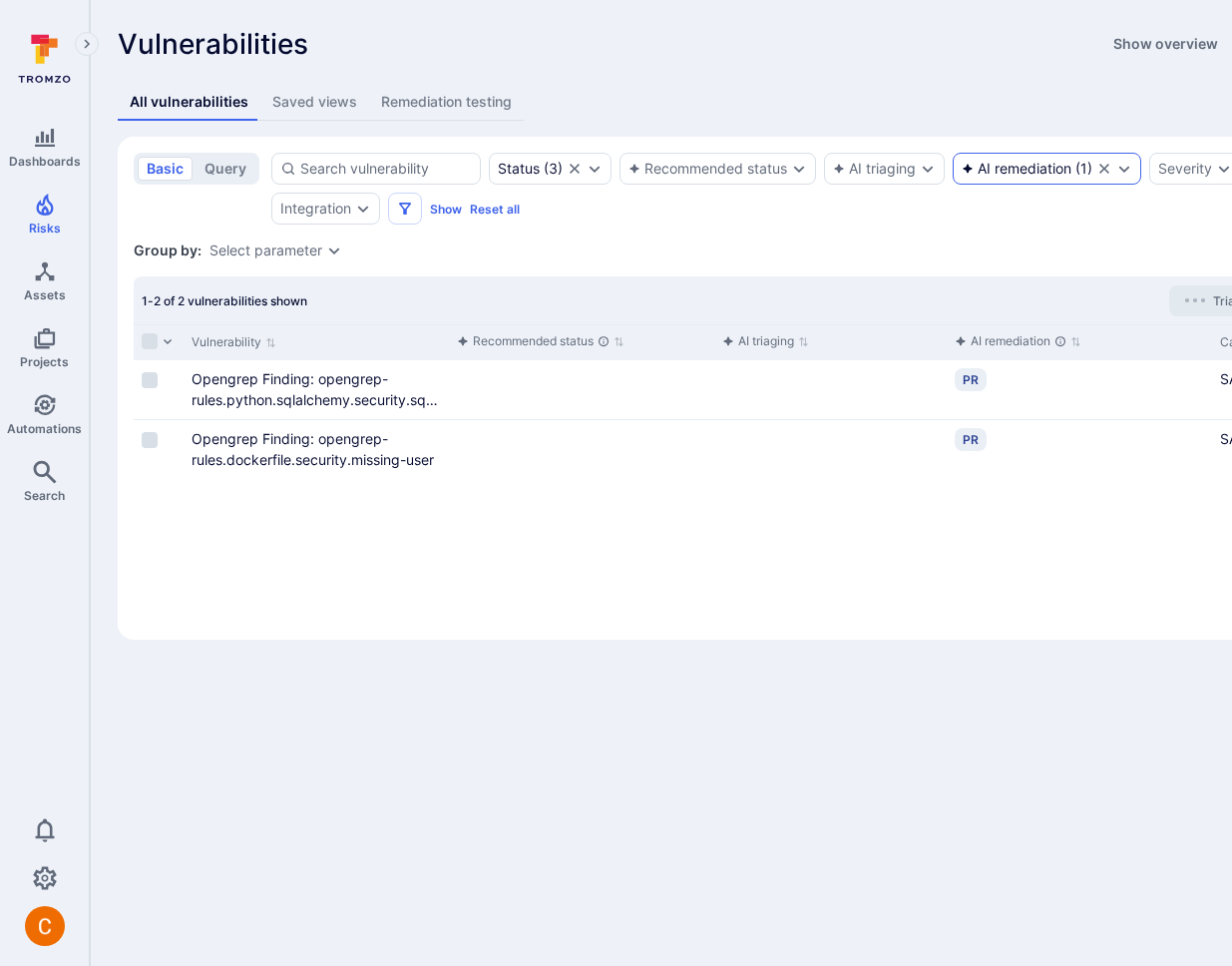 click on "AI remediation  ( 1 )" at bounding box center (1046, 169) 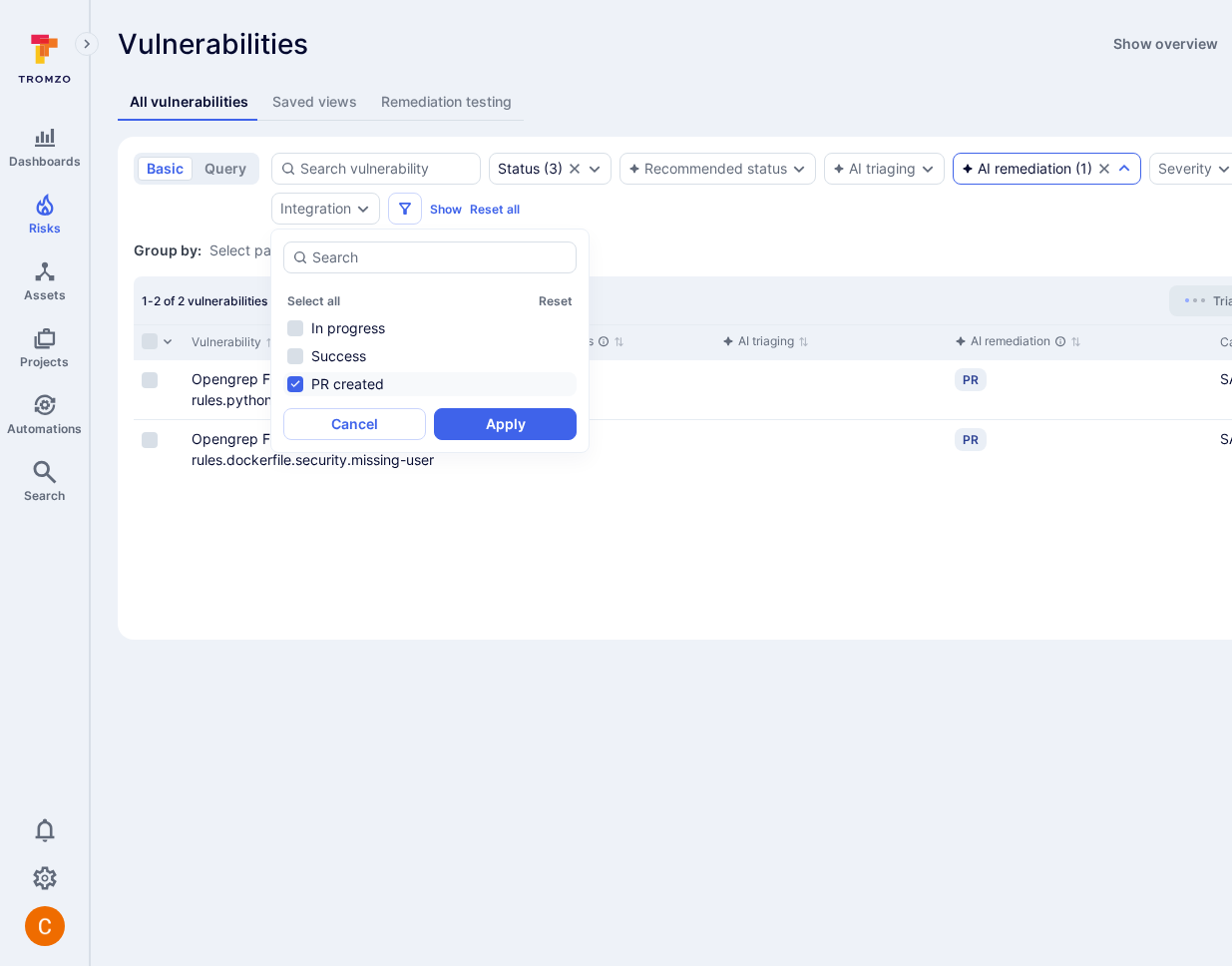 click 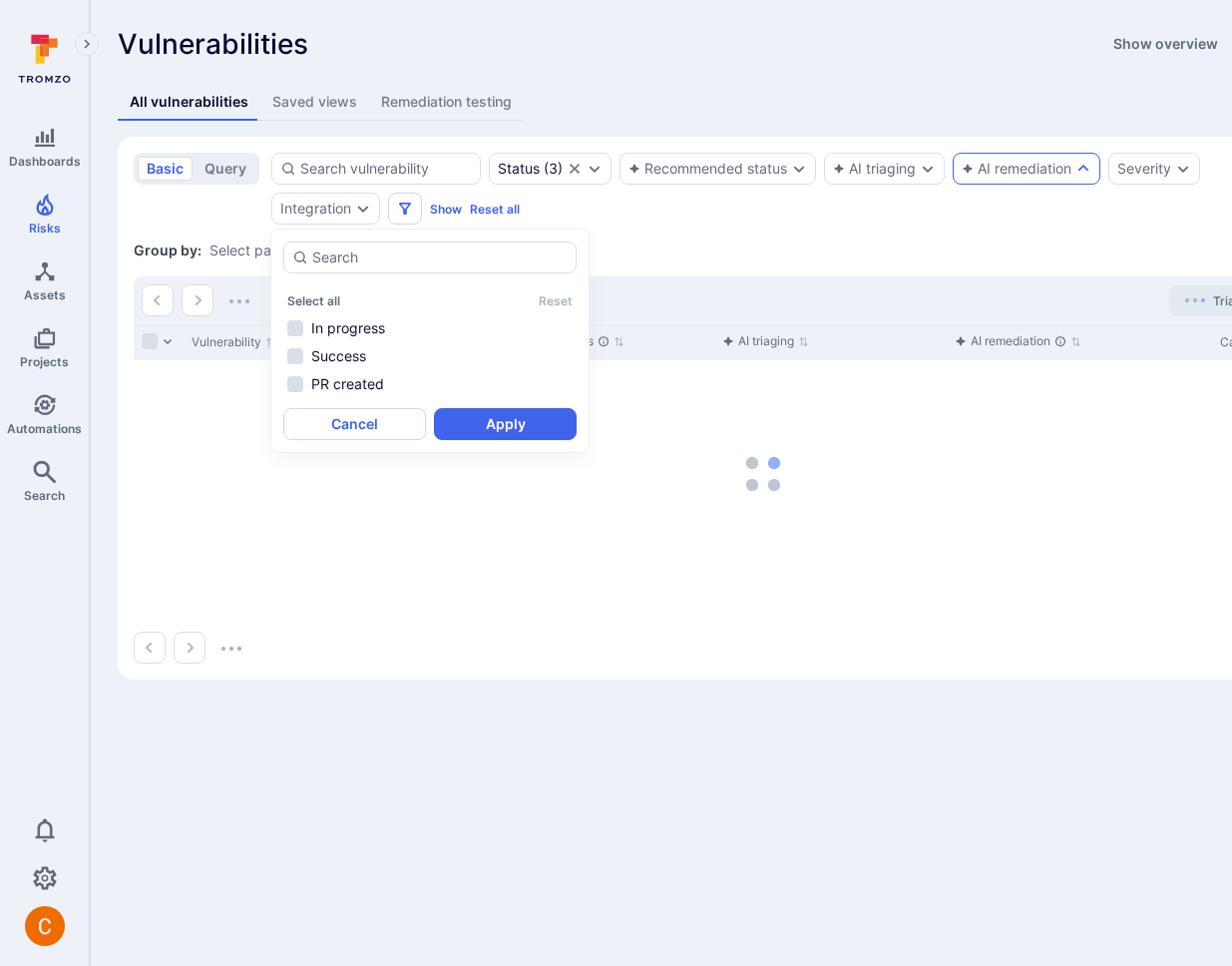 click on "Group by: Select parameter" at bounding box center (763, 250) 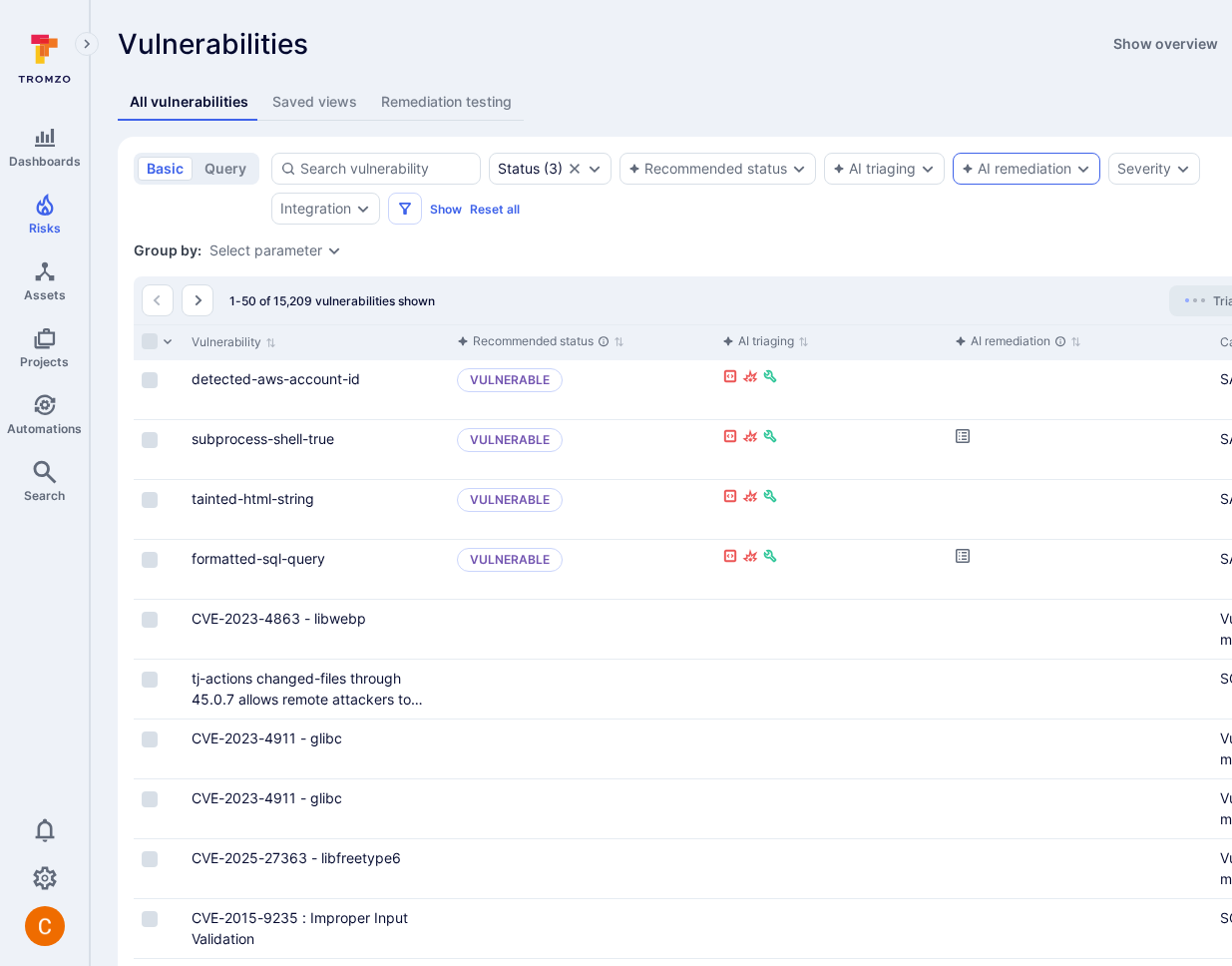 click on "basic query Status  ( 3 ) Recommended status AI triaging AI remediation Severity Integration Show Reset all Save view Status : open triaged in process Group by: Select parameter 1-50 of 15,209 vulnerabilities shown Triaging in progress Vulnerability Recommended status AI triaging AI remediation Category   detected-aws-account-id Vulnerable Remediate SAST subprocess-shell-true Vulnerable SAST tainted-html-string Vulnerable Remediate SAST formatted-sql-query Vulnerable SAST CVE-2023-4863 - libwebp Vulnerability management tj-actions changed-files through 45.0.7 allows remote attackers to discover secrets by reading actions logs. Triage Remediate SCA CVE-2023-4911 - glibc Vulnerability management CVE-2023-4911 - glibc Vulnerability management CVE-2025-27363 - libfreetype6 Vulnerability management CVE-2015-9235 : Improper Input Validation SCA CVE-2015-9235 : Improper Input Validation SCA CVE-2015-9235 : Improper Input Validation SCA SCA CVE-2022-37434 - zlib Vulnerability management In progress SAST CVE-2023-4911" at bounding box center [763, 1773] 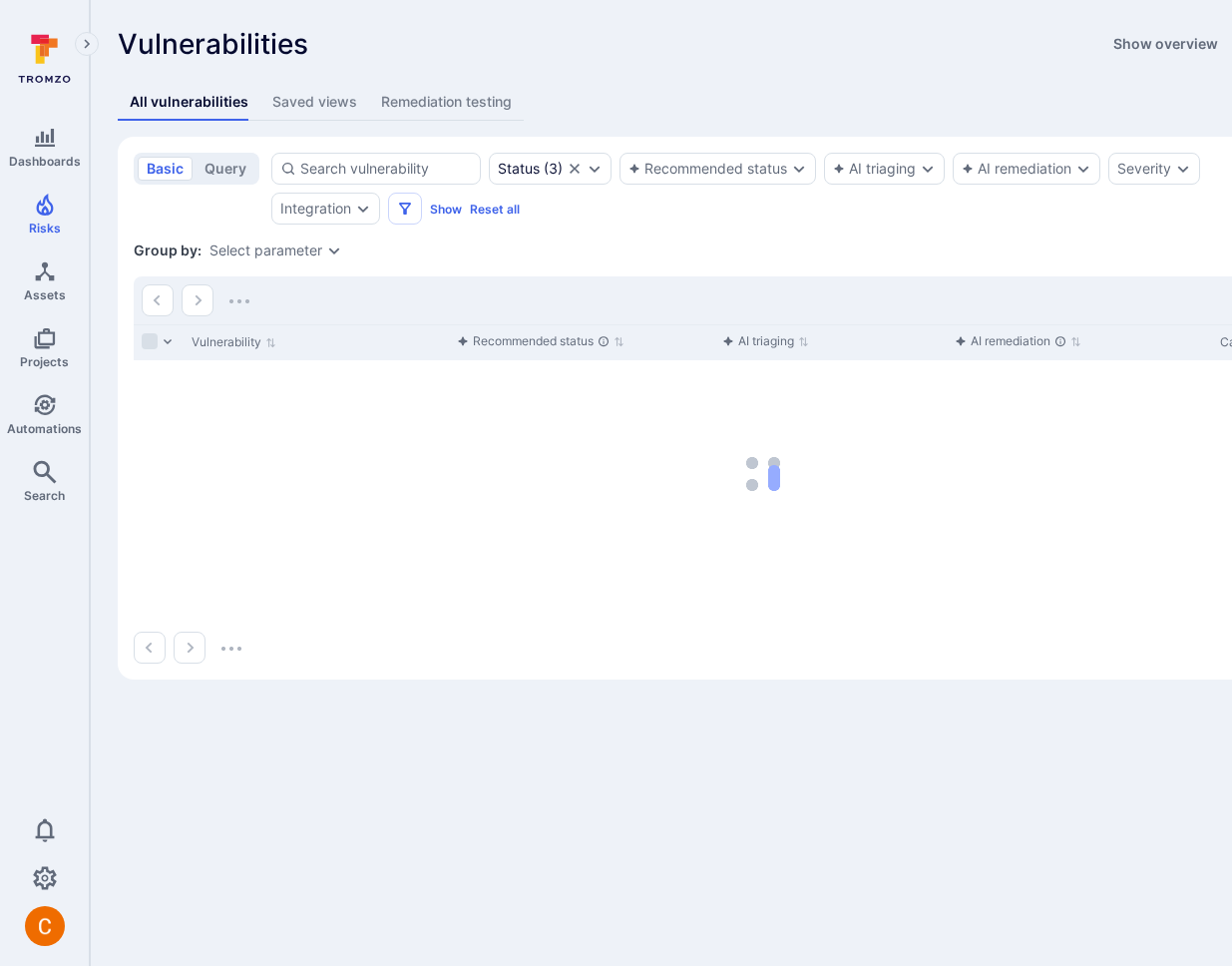 scroll, scrollTop: 0, scrollLeft: 0, axis: both 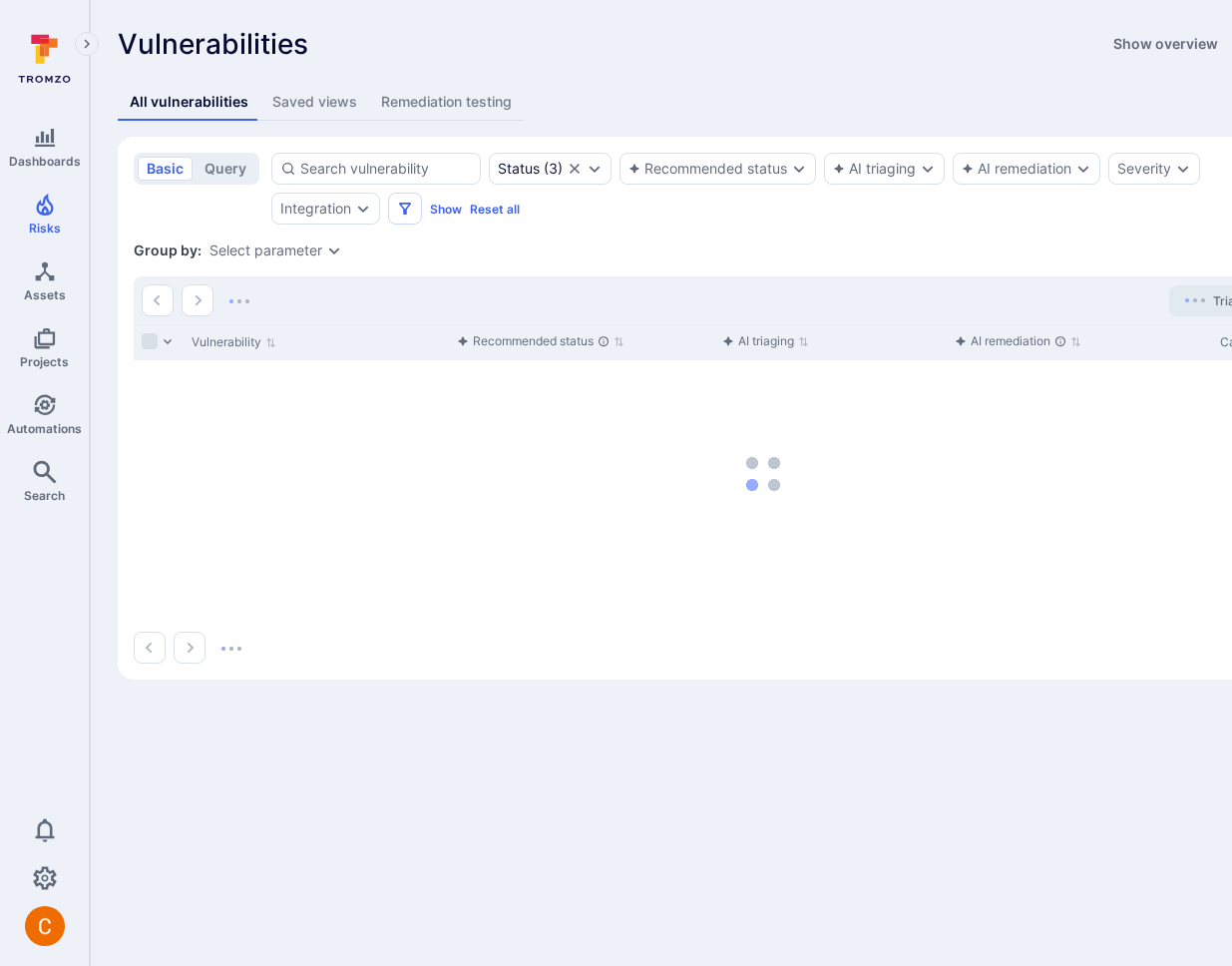 click on "Vulnerabilities Show overview Add vulnerability Unresolved vulnerabilities Days unresolved for / Score 90+  days 90  days 60  days 30  days 6 973 310 0 18 889 572 4 35 2.1K 670 0 10 5K 4.7K 0 -100  to  -50 -49  to  0 +1  to  +50 +51  to  +100 Score Top integrations by vulnerabilities Critical High Medium Low All vulnerabilities Saved views Remediation testing basic query Status  ( 3 ) Recommended status AI triaging AI remediation Severity Integration Show Reset all Save view Status : open triaged in process Group by: Select parameter Triaging in progress Vulnerability Recommended status AI triaging AI remediation Category   Created by 1-7 of 7 views shown View title Filters Group parameters Created by Date created Last updated by Last updated date   Top Mitigations - Tromzo Project 2 Mitigation [PERSON_NAME] [DATE] [PERSON_NAME] [DATE] Remediation testing 1 N/A [PERSON_NAME] [DATE] [PERSON_NAME] [DATE] Group by Asset for AWS 2 Asset [PERSON_NAME] [DATE] N/A [DATE] 3 N/A 1" at bounding box center [763, 353] 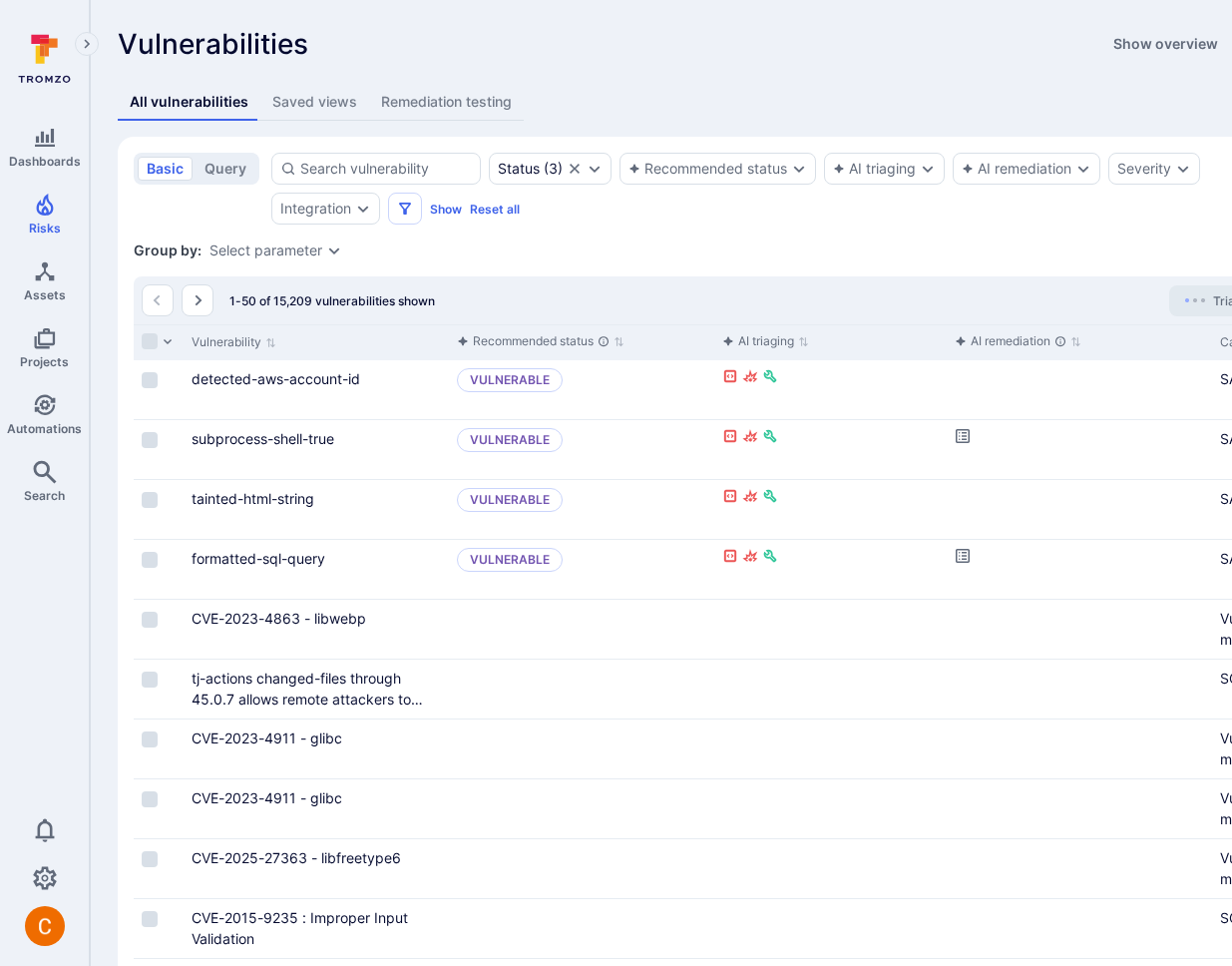 click on "basic query Status  ( 3 ) Recommended status AI triaging AI remediation Severity Integration Show Reset all Save view Status : open triaged in process Group by: Select parameter 1-50 of 15,209 vulnerabilities shown Triaging in progress Vulnerability Recommended status AI triaging AI remediation Category   detected-aws-account-id Vulnerable Remediate SAST subprocess-shell-true Vulnerable SAST tainted-html-string Vulnerable Remediate SAST formatted-sql-query Vulnerable SAST CVE-2023-4863 - libwebp Vulnerability management tj-actions changed-files through 45.0.7 allows remote attackers to discover secrets by reading actions logs. Triage Remediate SCA CVE-2023-4911 - glibc Vulnerability management CVE-2023-4911 - glibc Vulnerability management CVE-2025-27363 - libfreetype6 Vulnerability management CVE-2015-9235 : Improper Input Validation SCA CVE-2015-9235 : Improper Input Validation SCA CVE-2015-9235 : Improper Input Validation SCA SCA CVE-2022-37434 - zlib Vulnerability management In progress SAST CVE-2023-4911" at bounding box center [763, 1773] 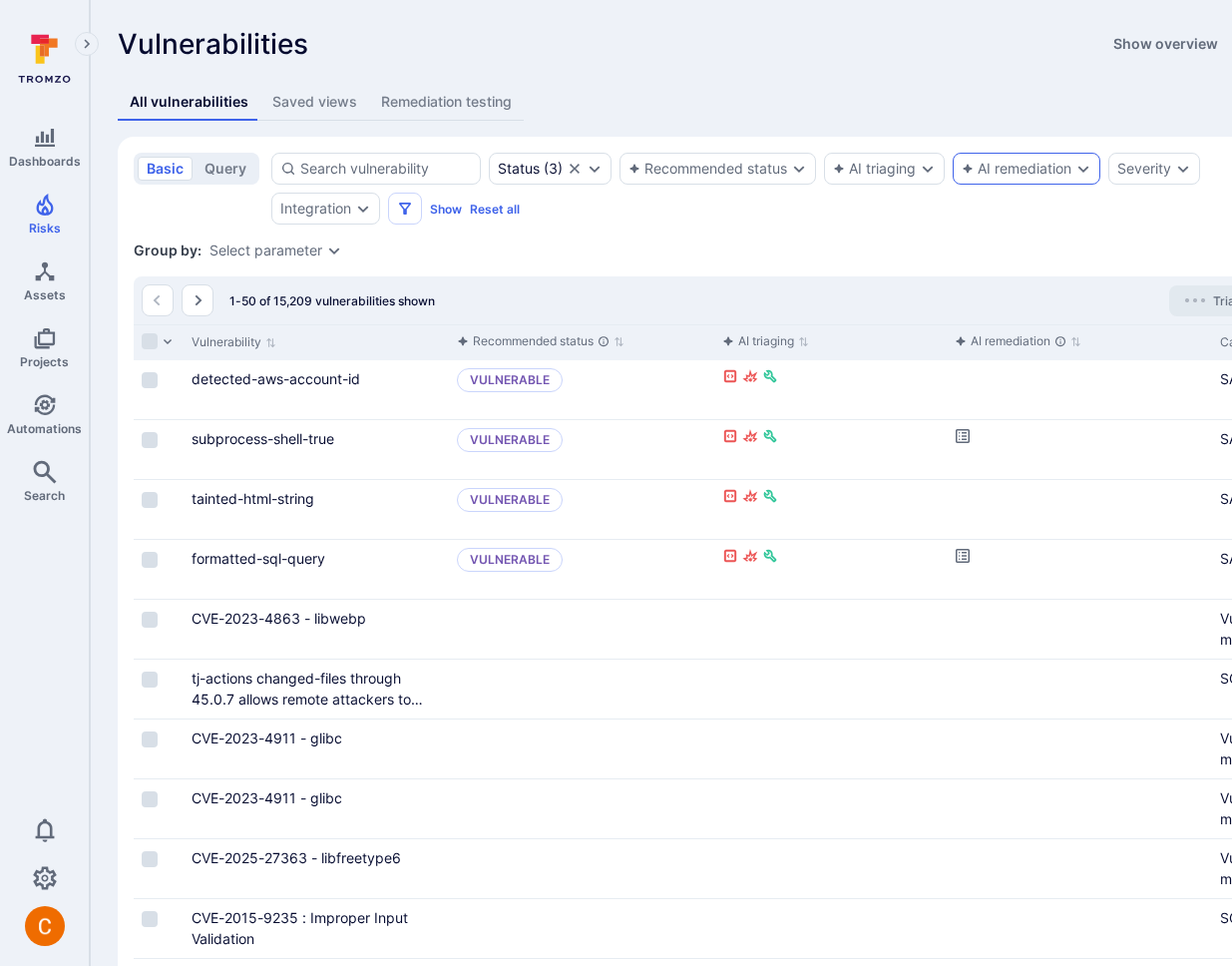 click on "AI remediation" at bounding box center (1017, 169) 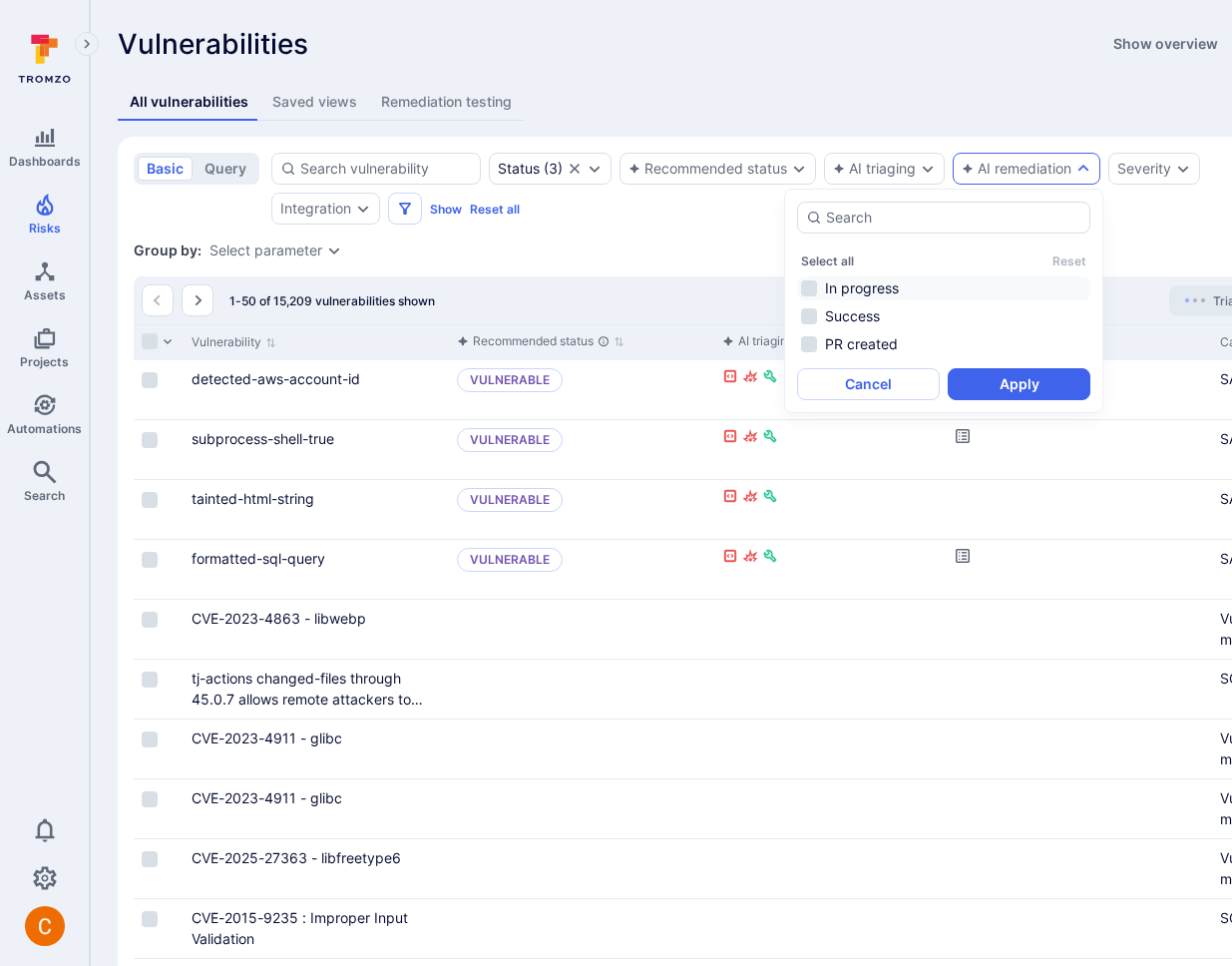 click on "In progress" at bounding box center (944, 288) 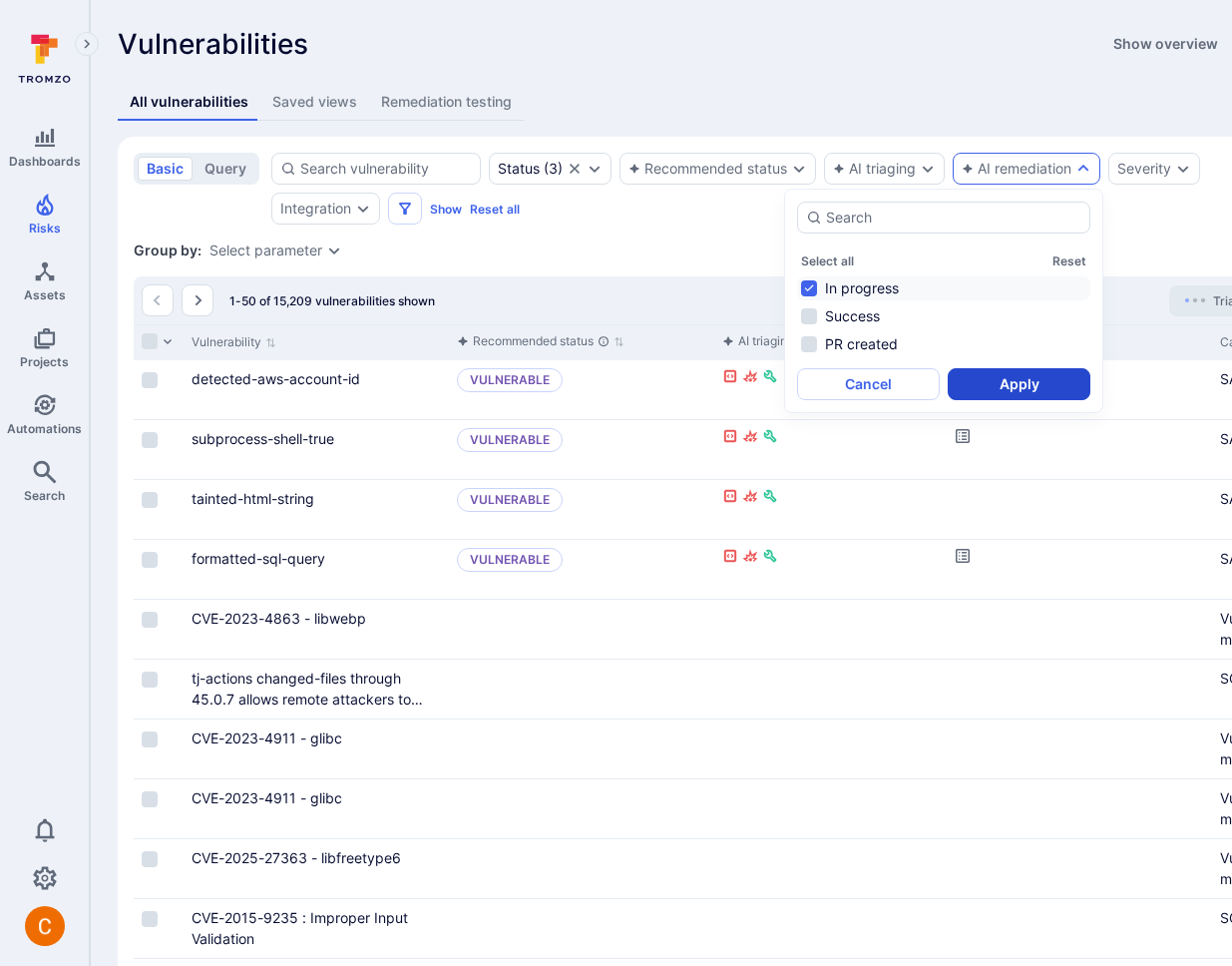 click on "Apply" at bounding box center (1019, 384) 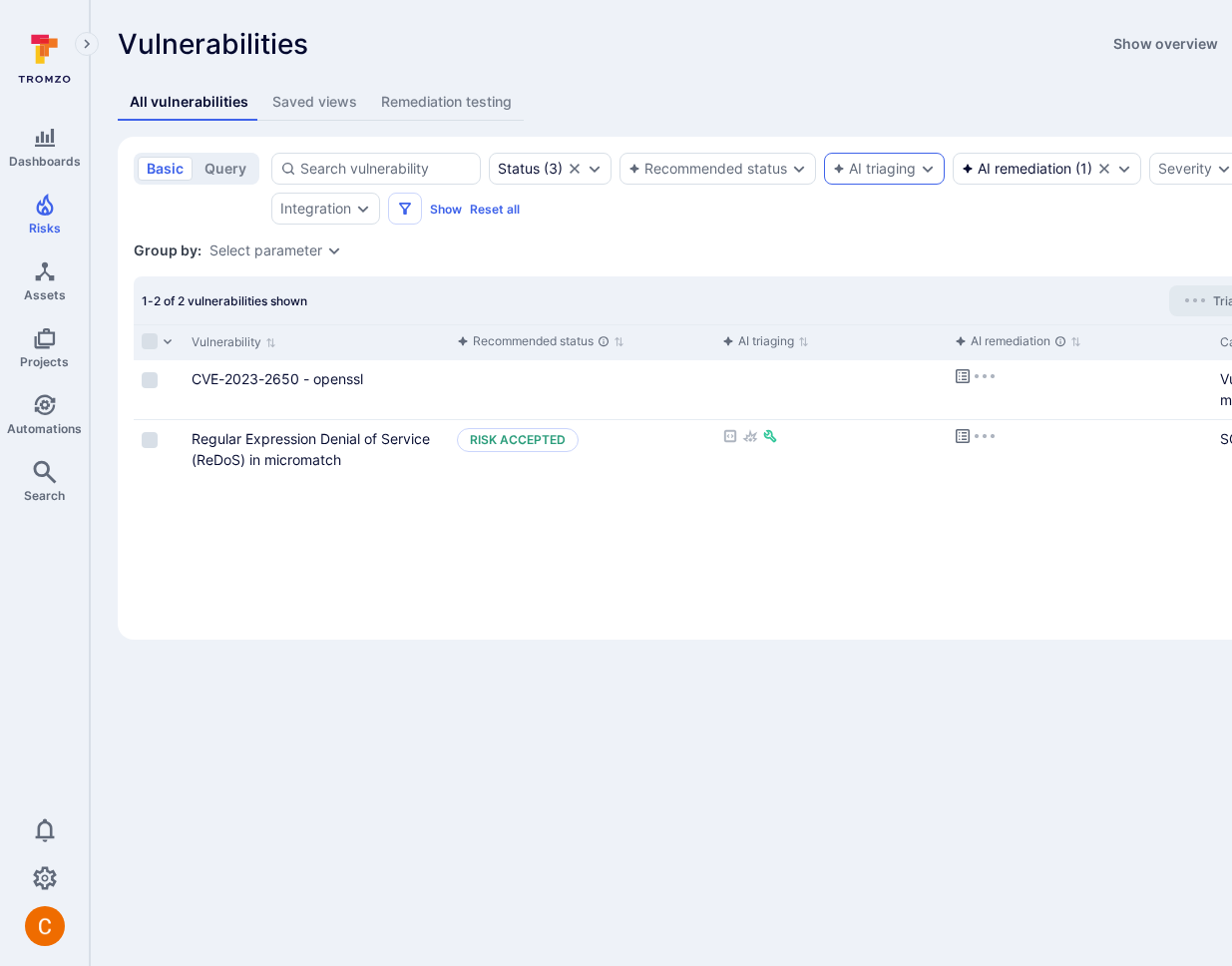 click on "AI triaging" at bounding box center (874, 169) 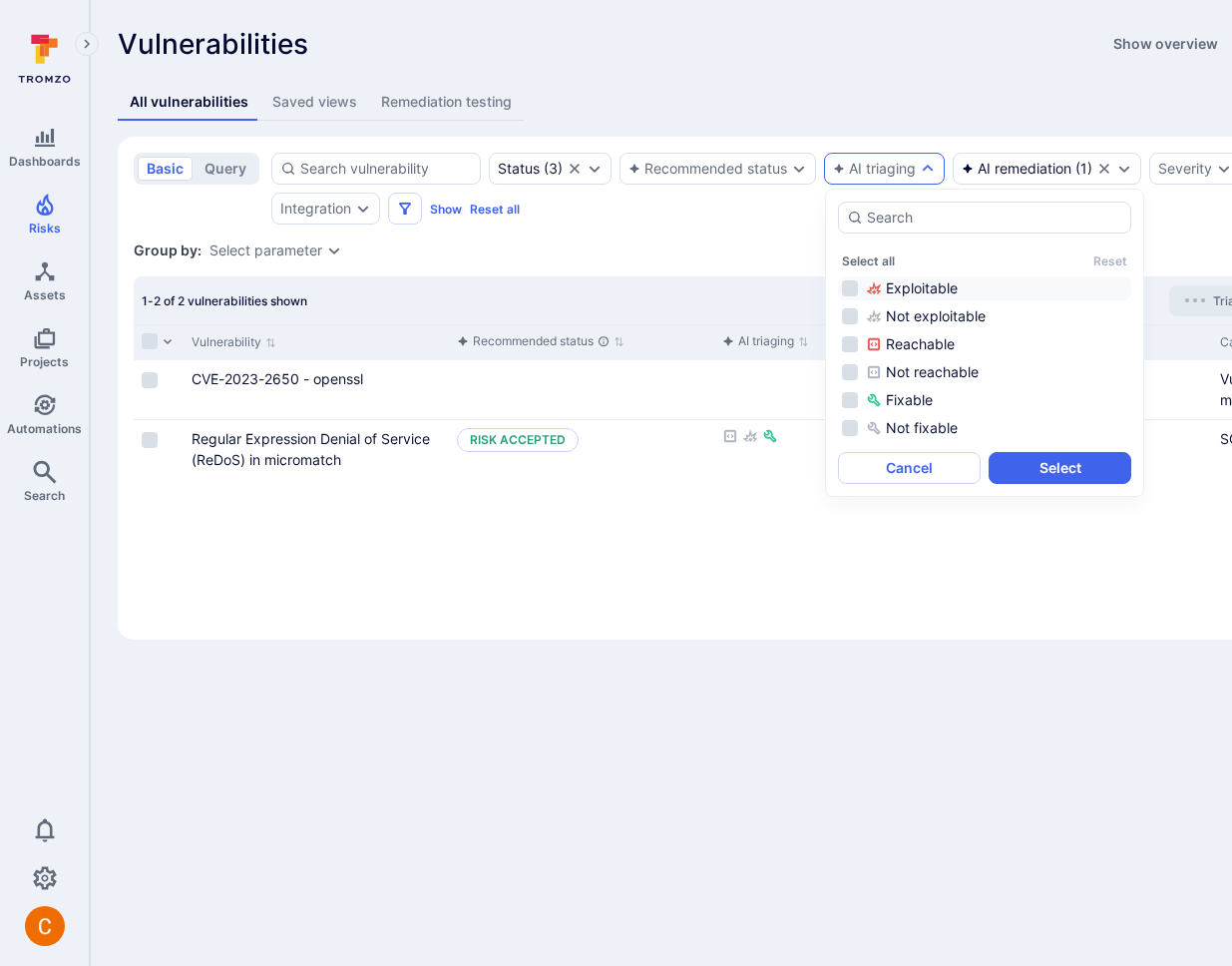 click on "Exploitable" at bounding box center [997, 288] 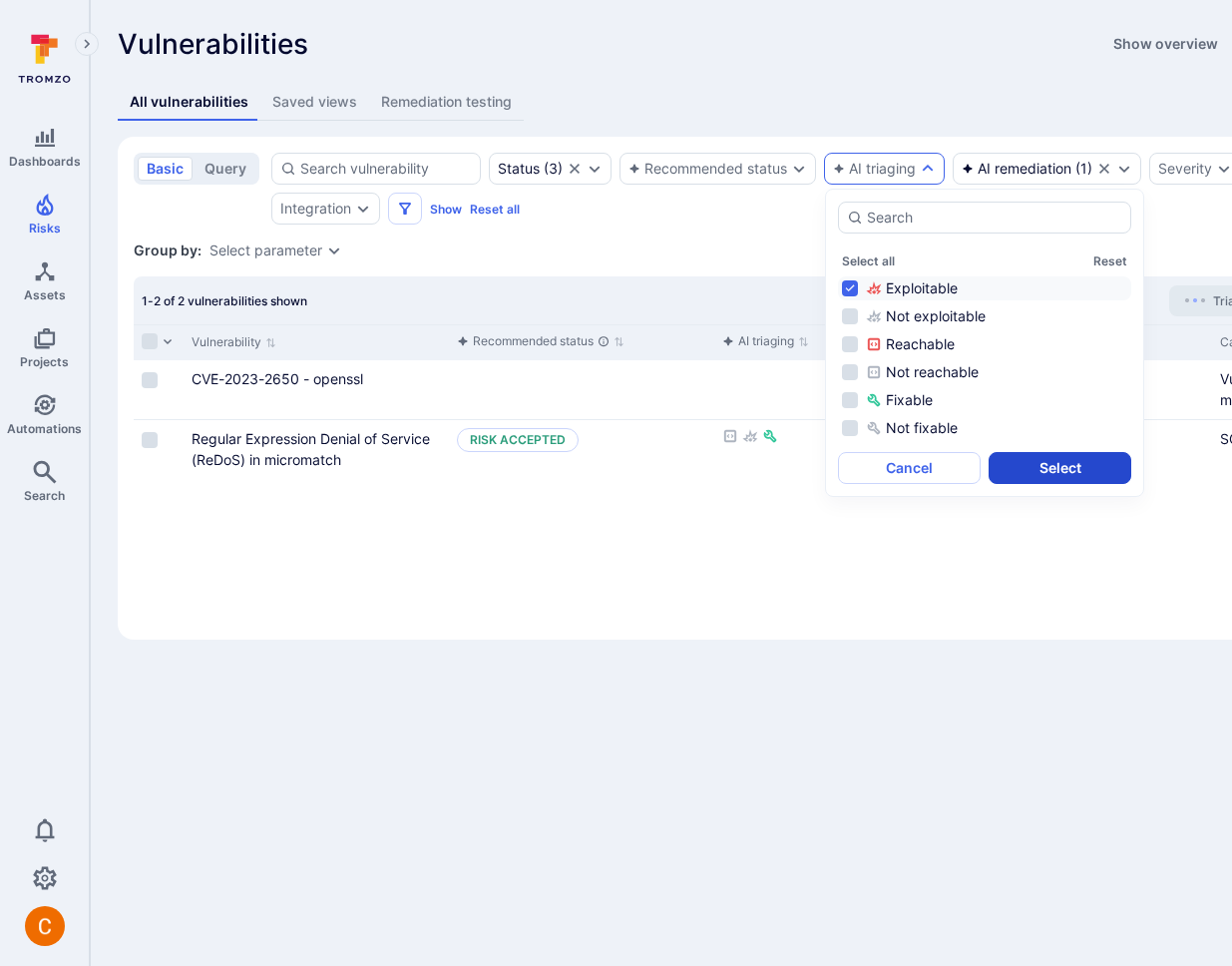 click on "Select" at bounding box center [1059, 468] 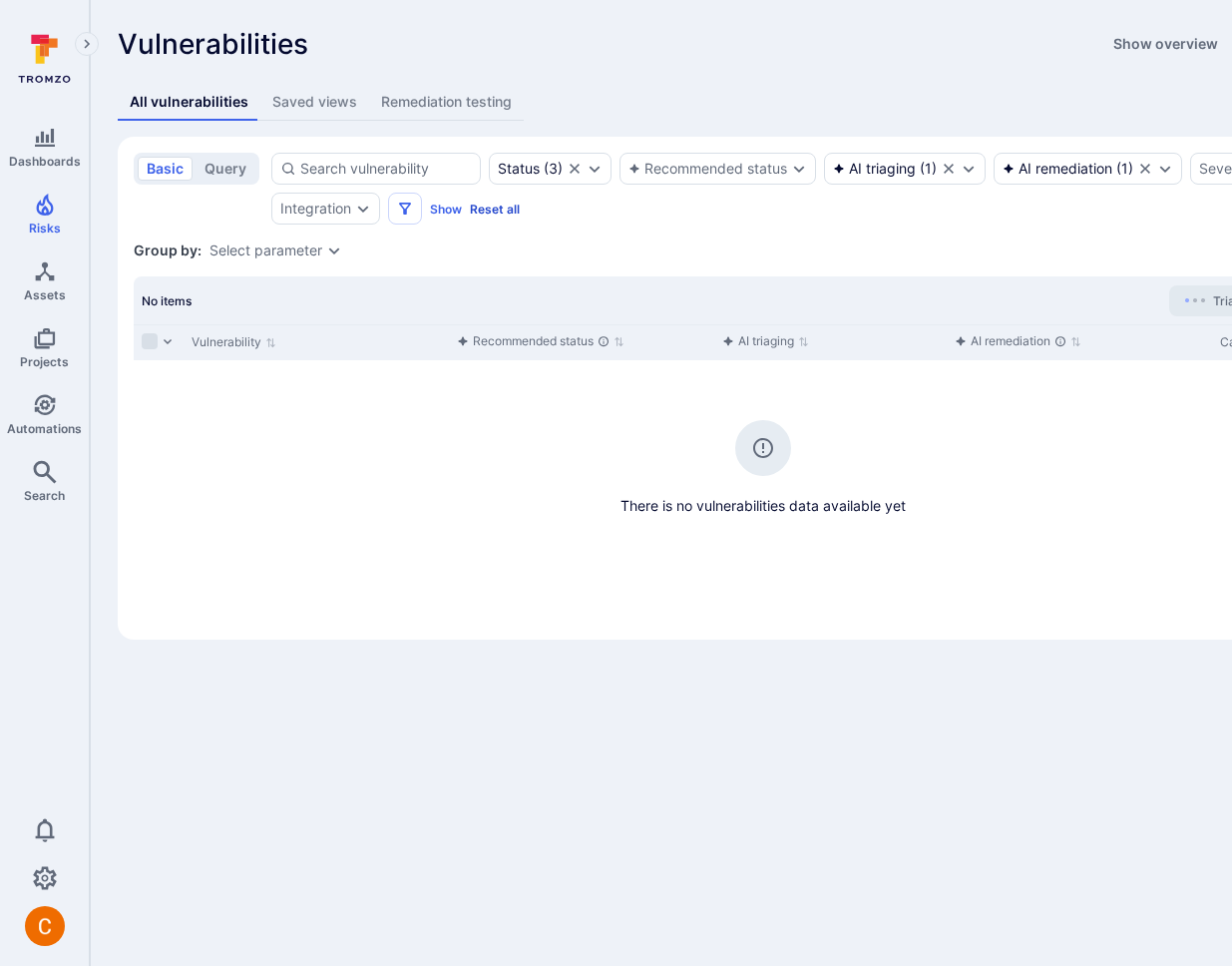 click on "Reset all" at bounding box center (495, 209) 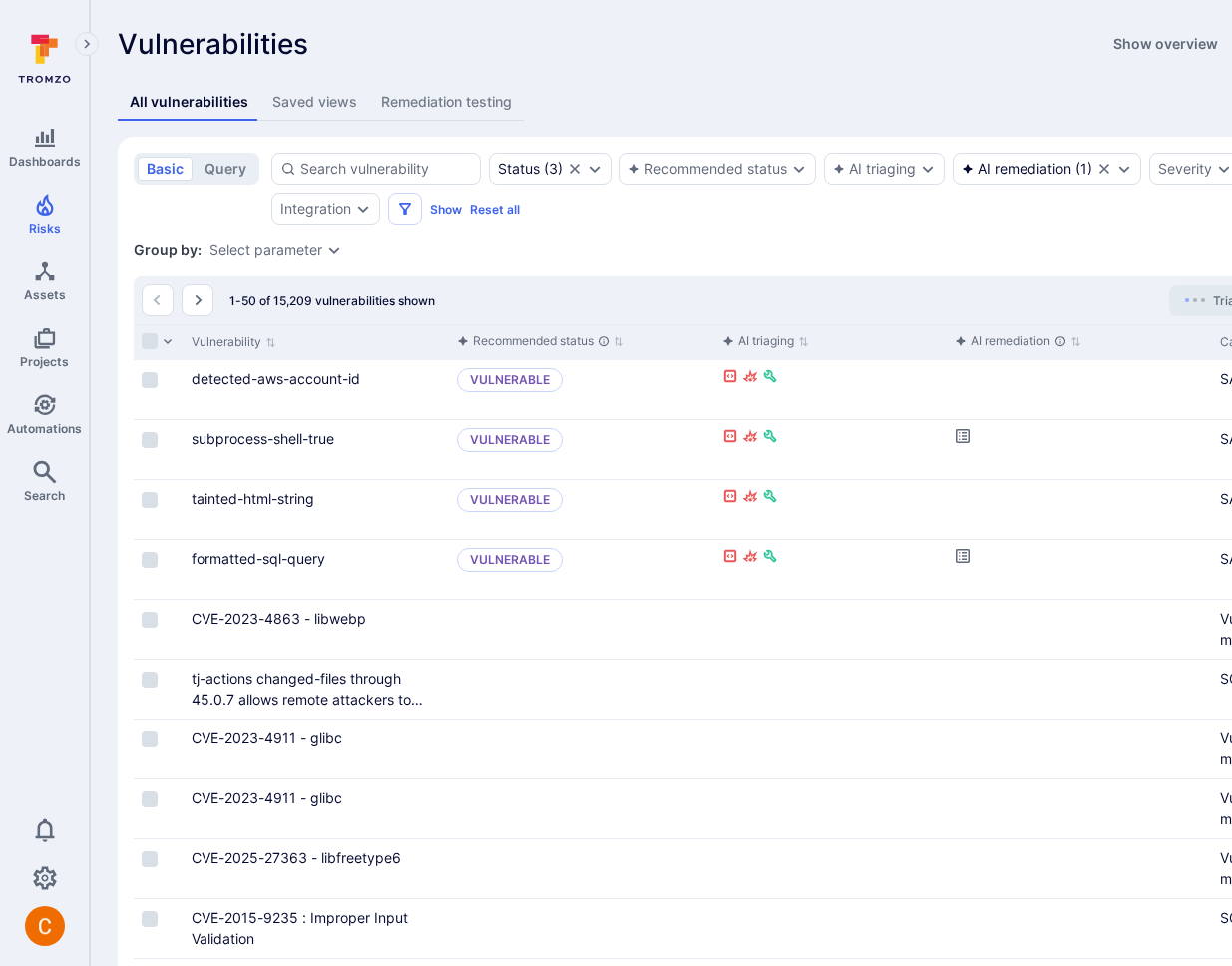 type 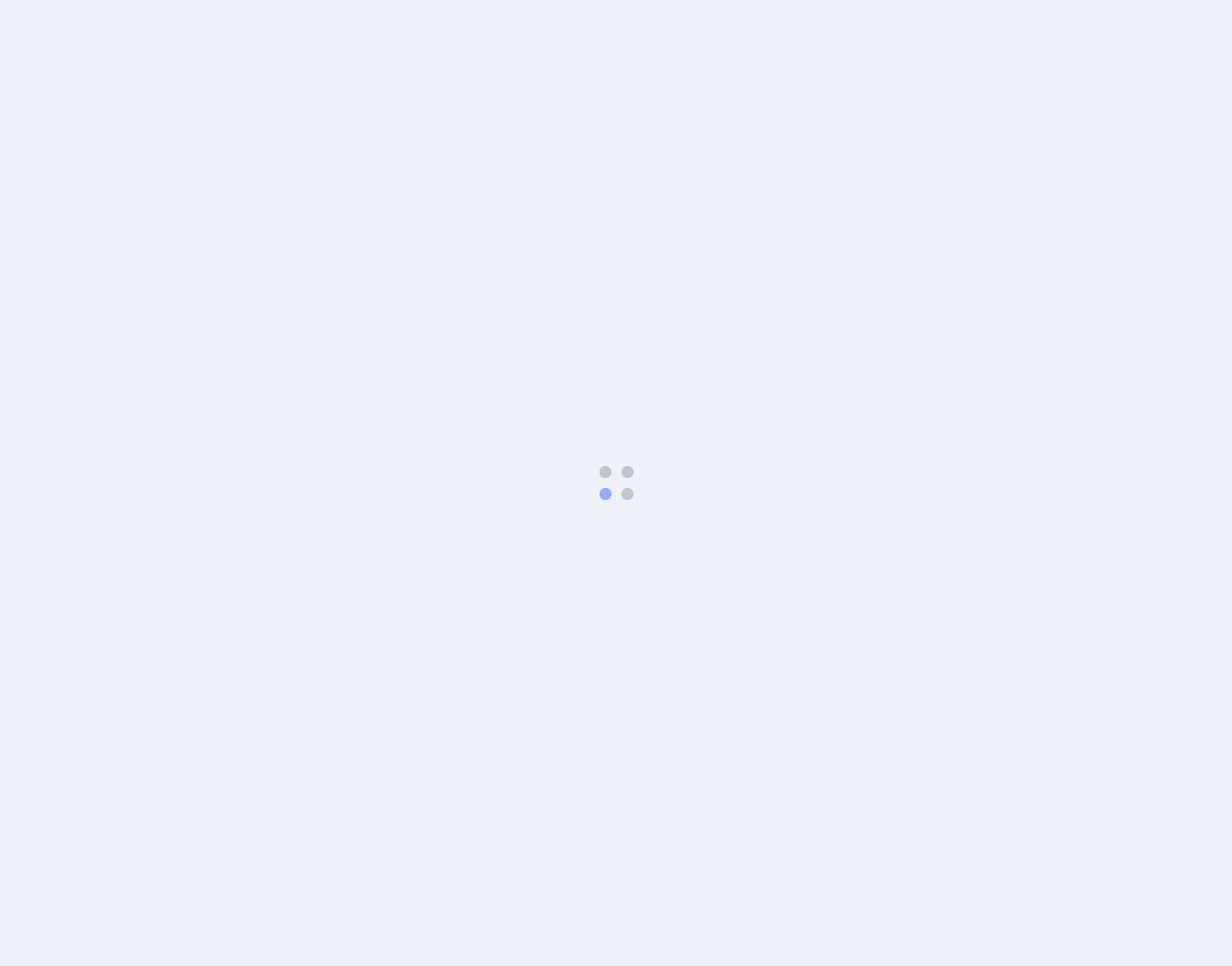scroll, scrollTop: 0, scrollLeft: 0, axis: both 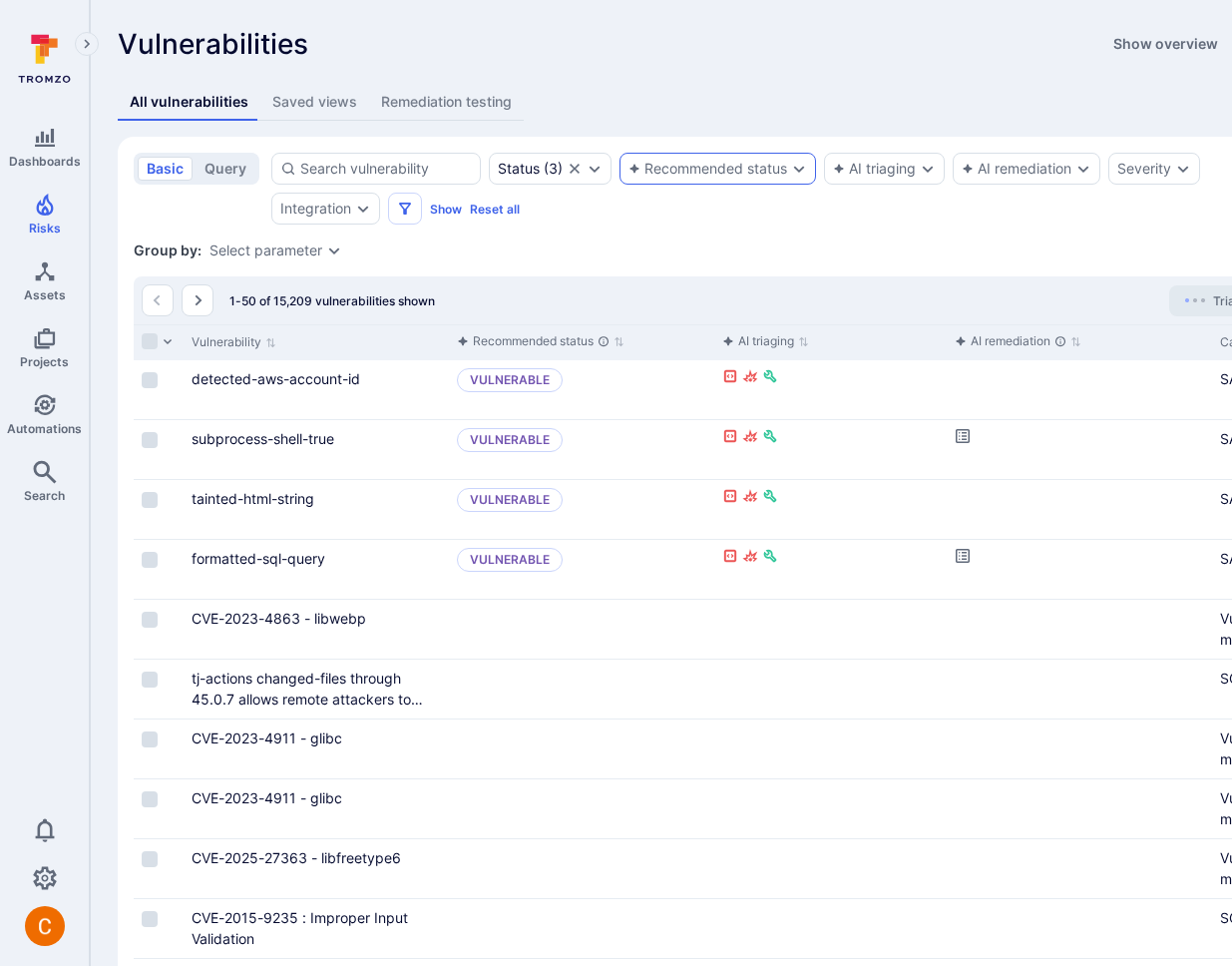 click on "Recommended status" at bounding box center [707, 169] 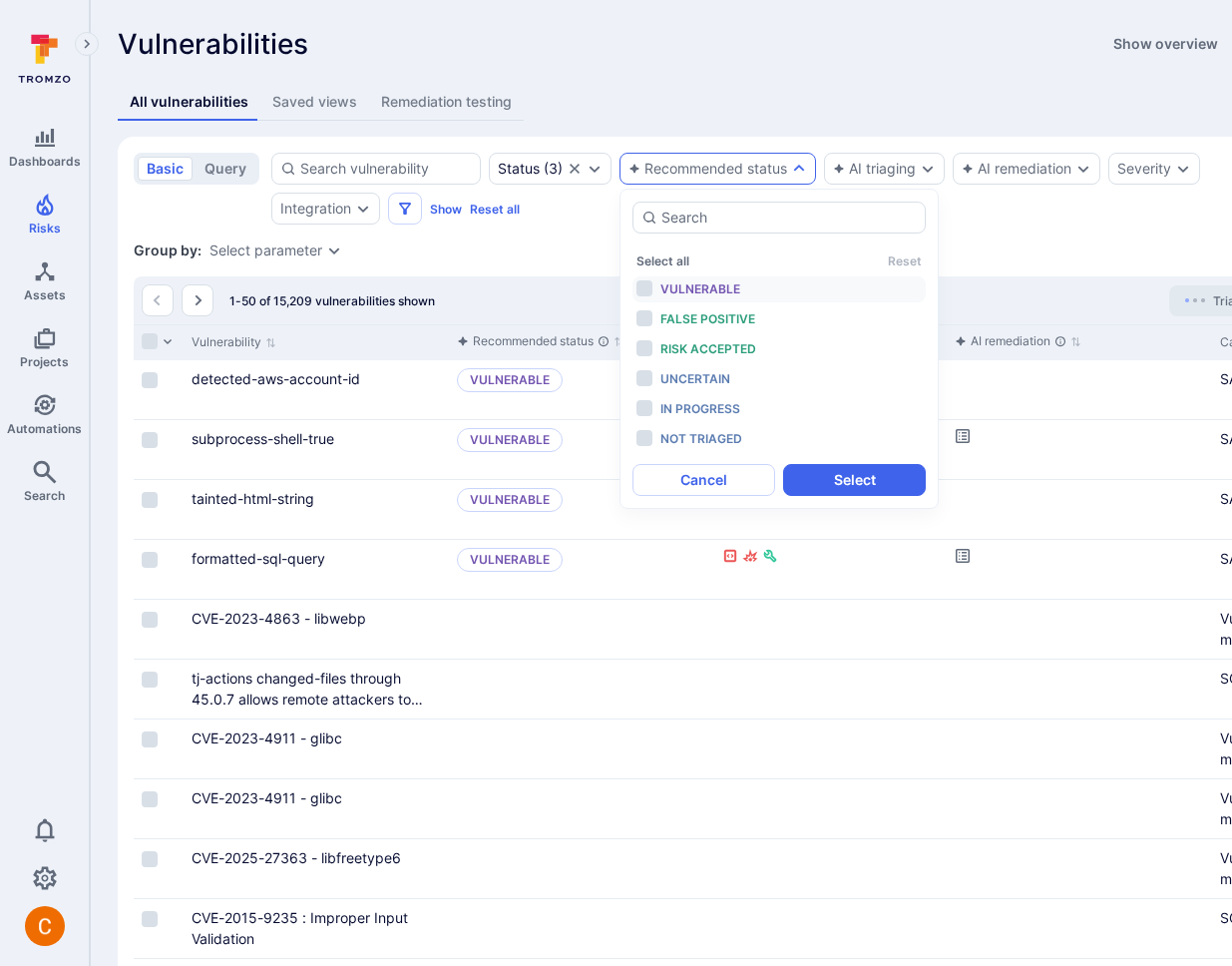 click on "Vulnerable" at bounding box center [700, 288] 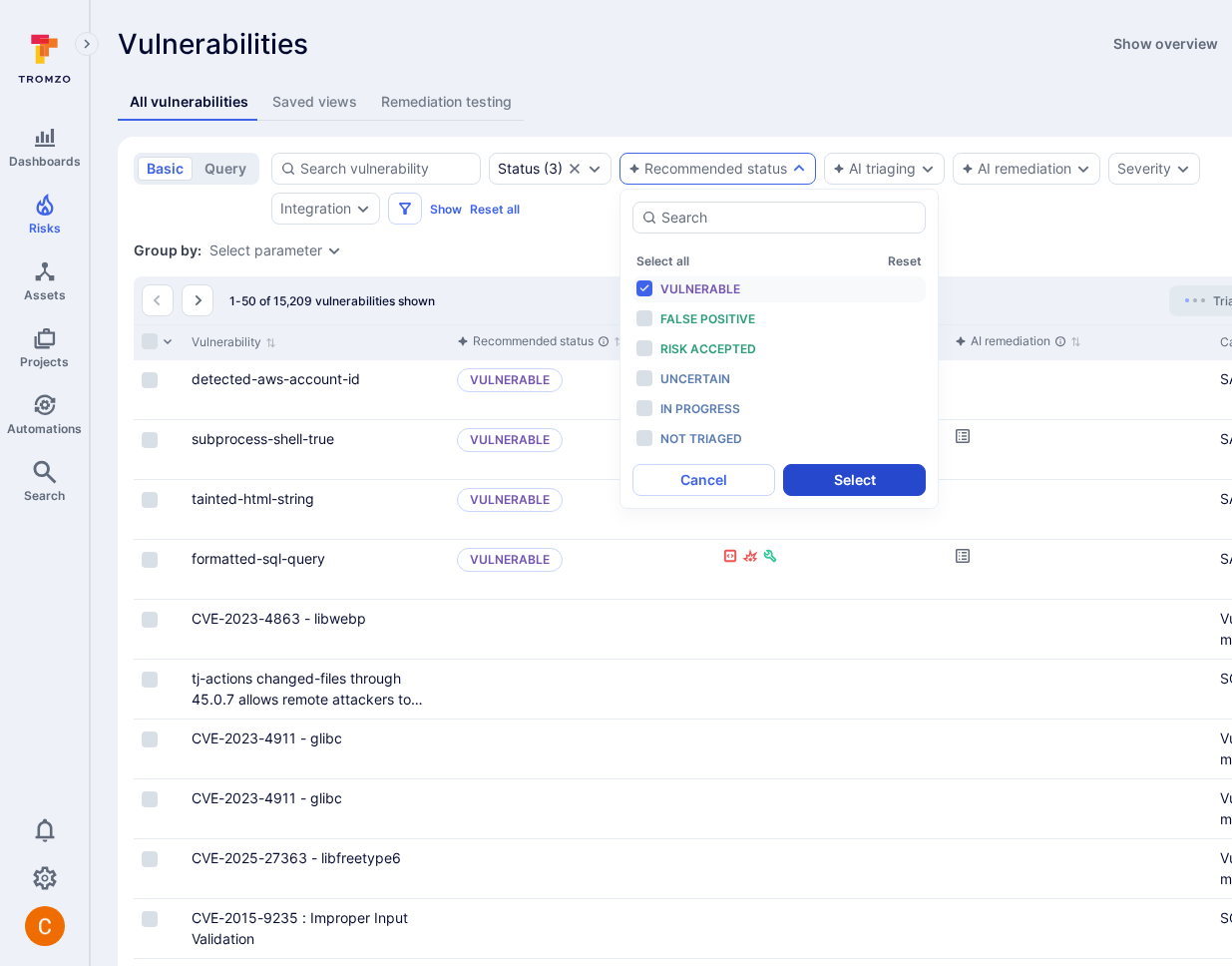 click on "Select" at bounding box center (854, 480) 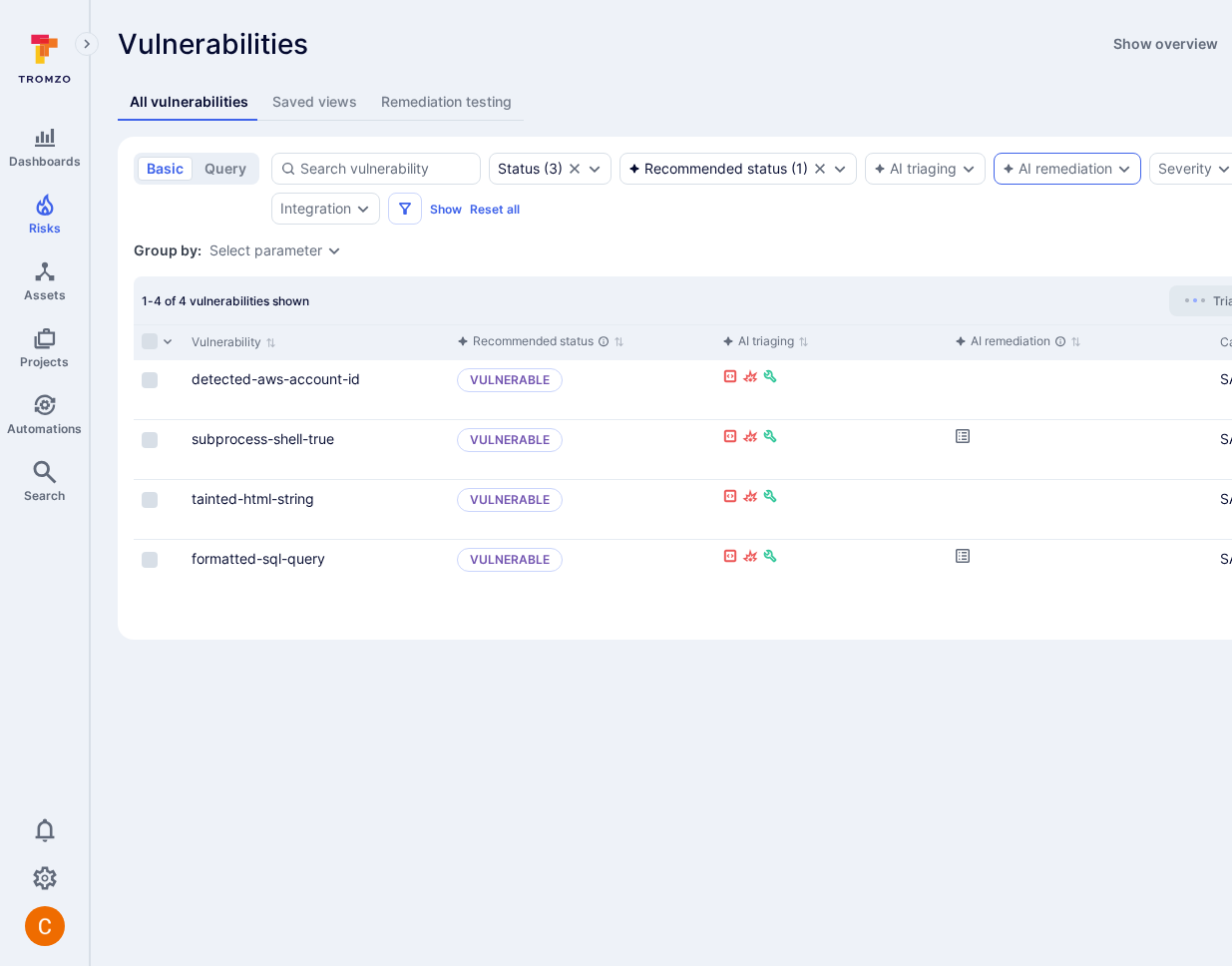 click on "AI remediation" at bounding box center (1067, 169) 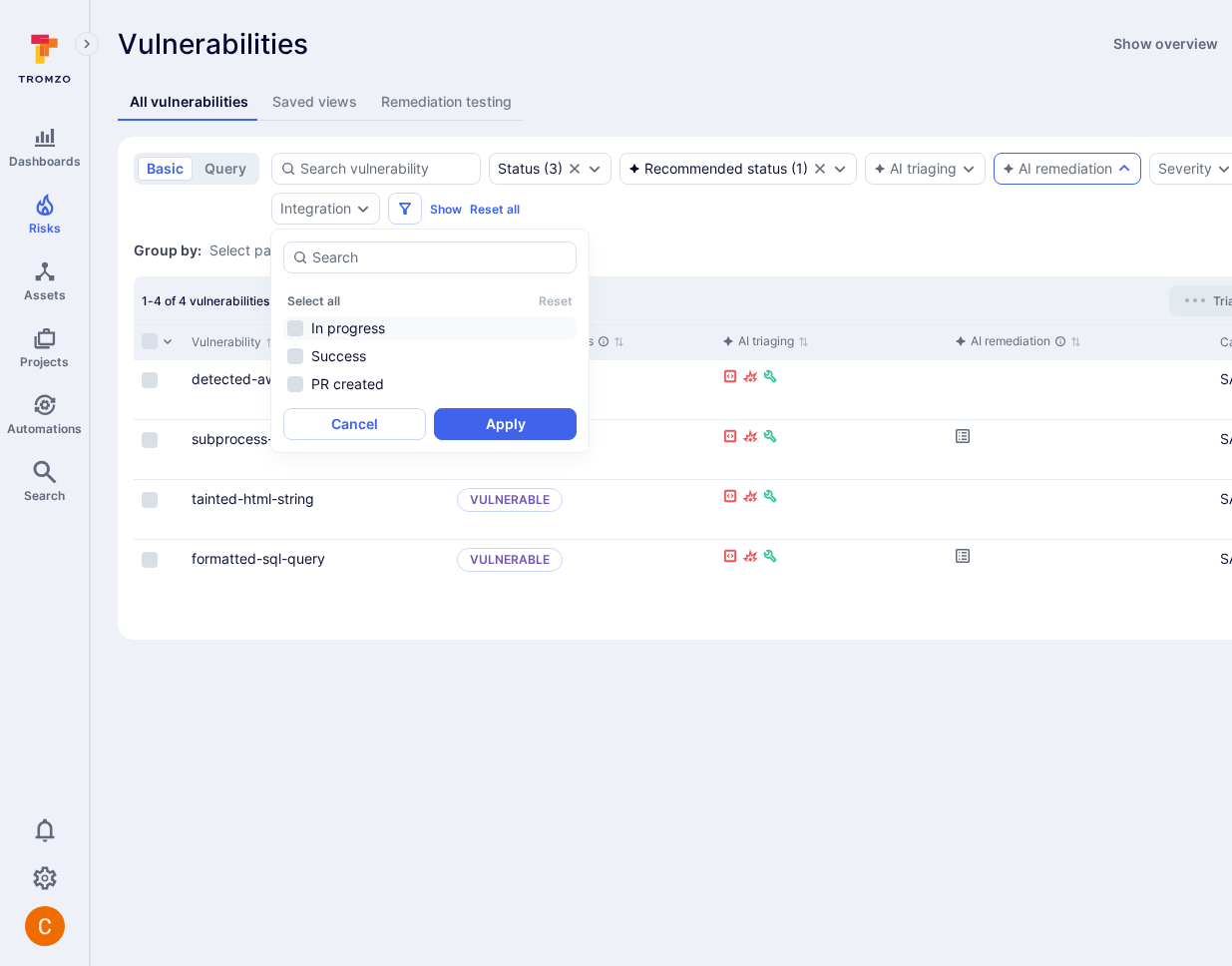 click on "In progress" at bounding box center [430, 328] 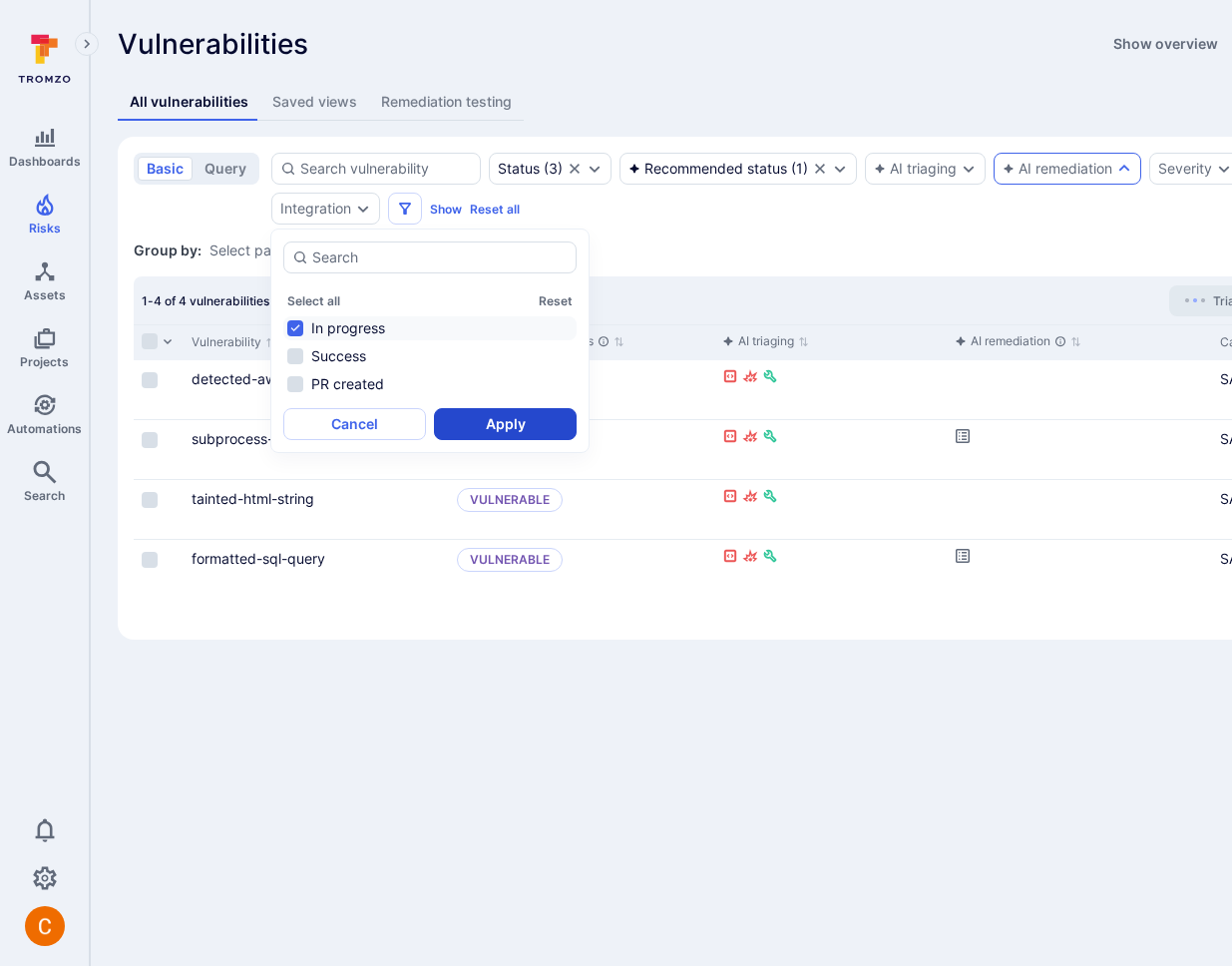 click on "Apply" at bounding box center (505, 424) 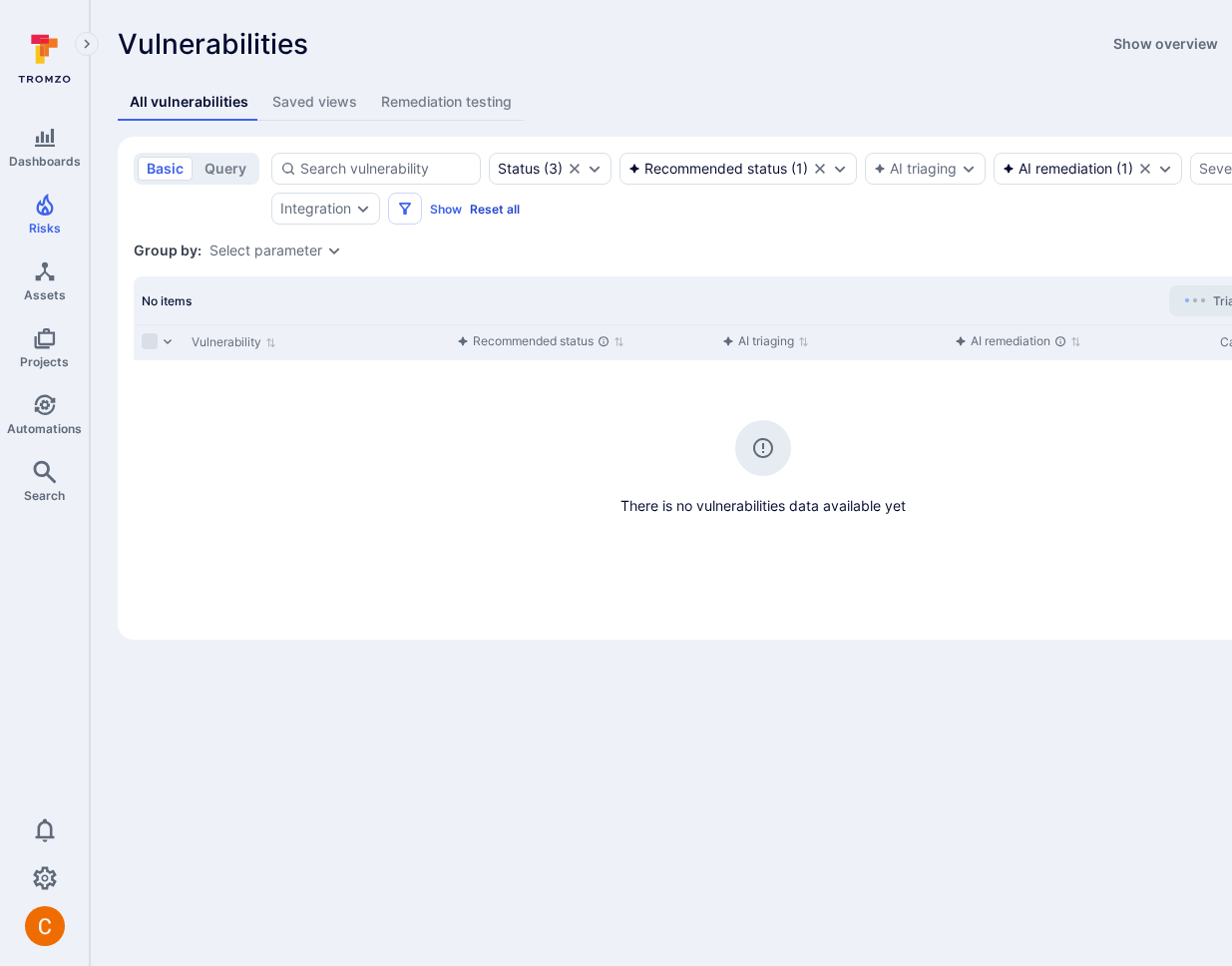 click on "Reset all" at bounding box center (495, 209) 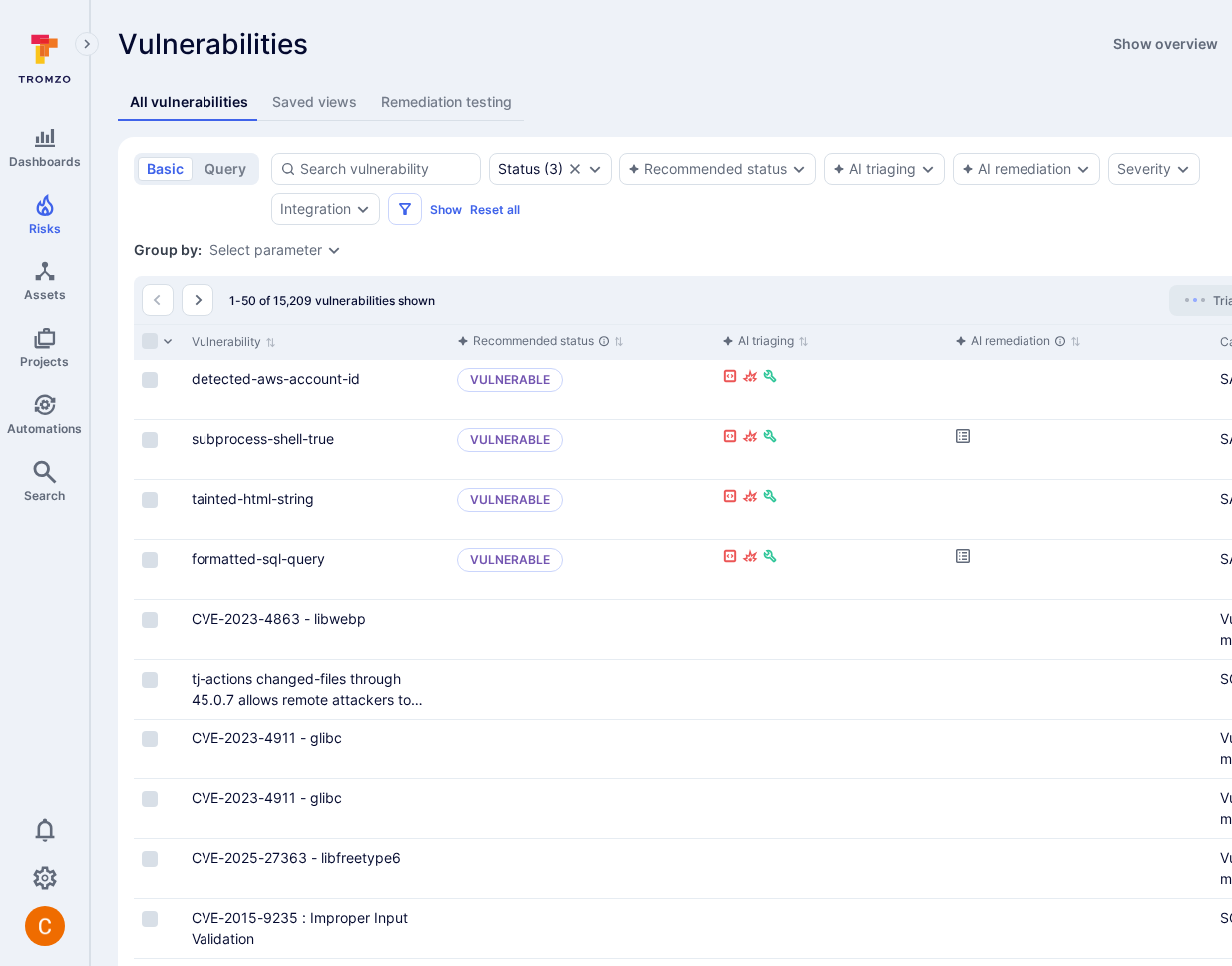 type 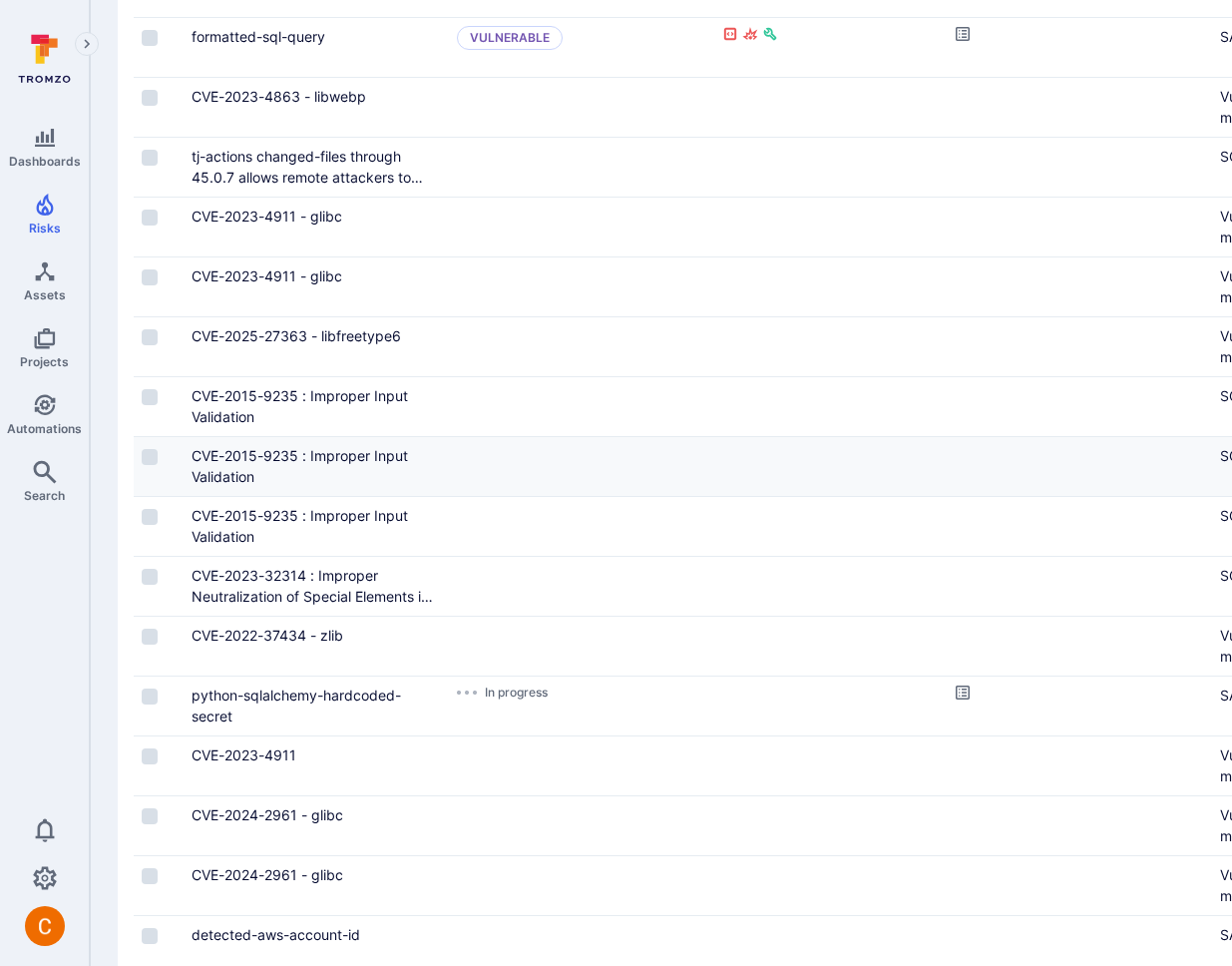 scroll, scrollTop: 467, scrollLeft: 0, axis: vertical 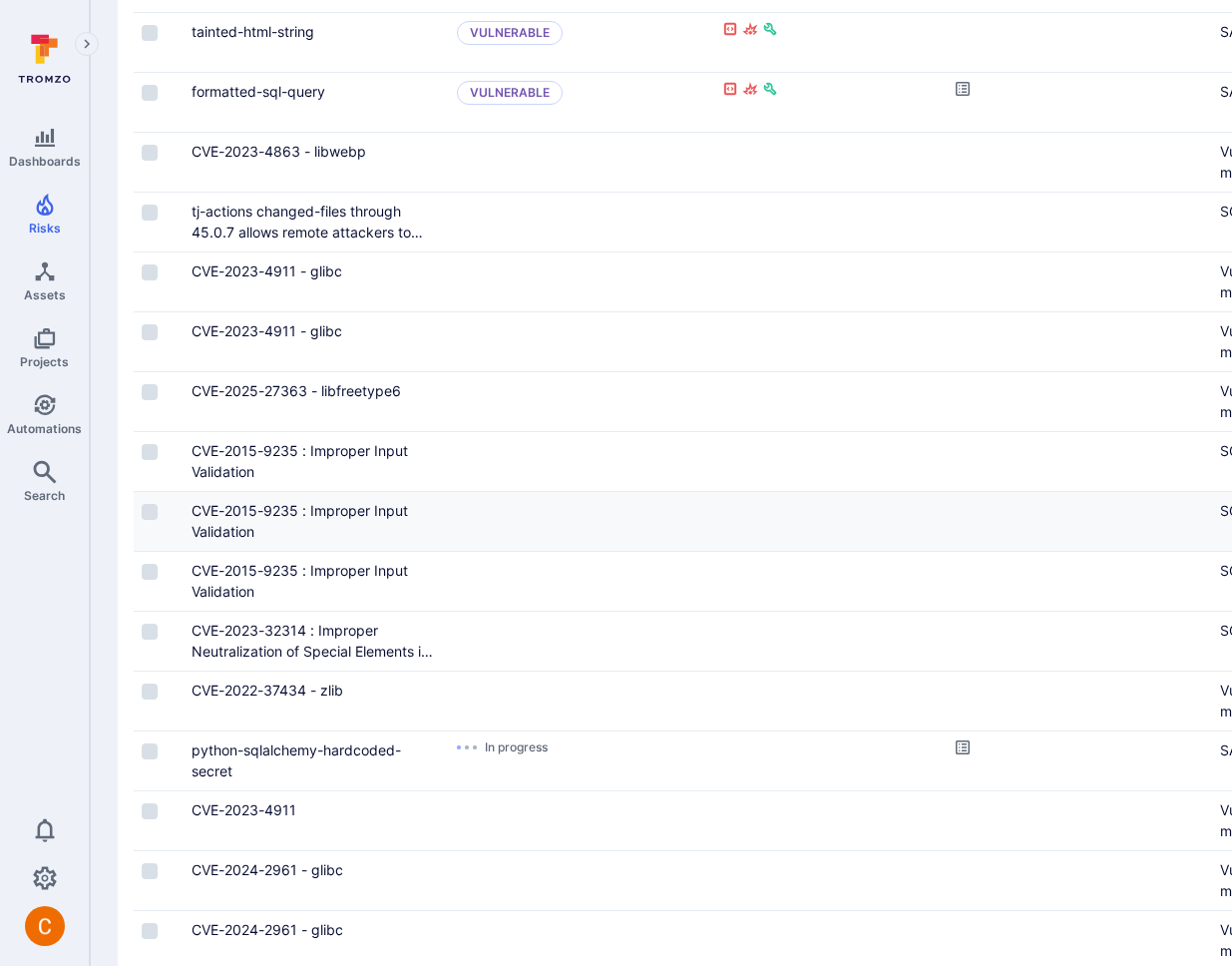click at bounding box center [830, 521] 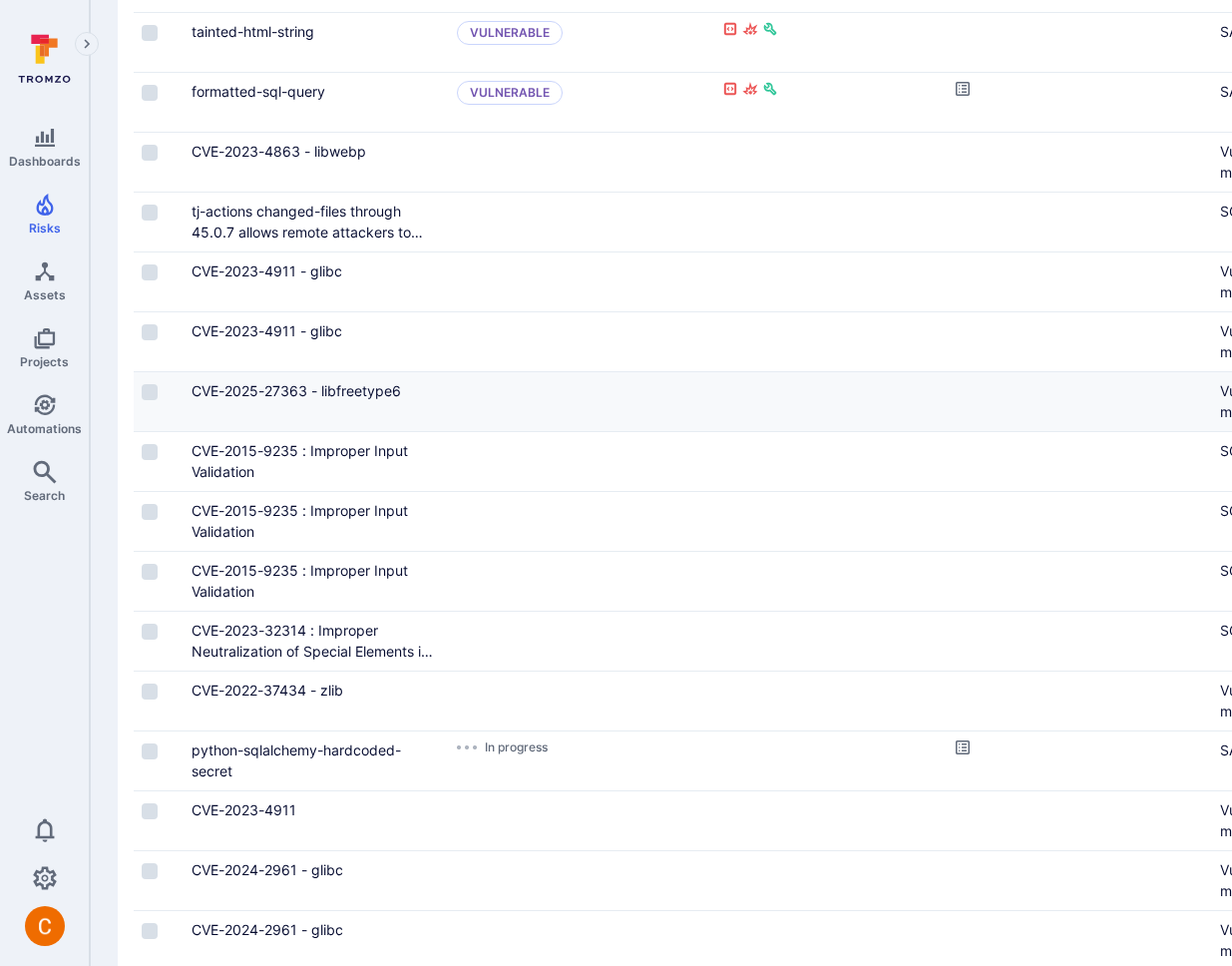 scroll, scrollTop: 0, scrollLeft: 0, axis: both 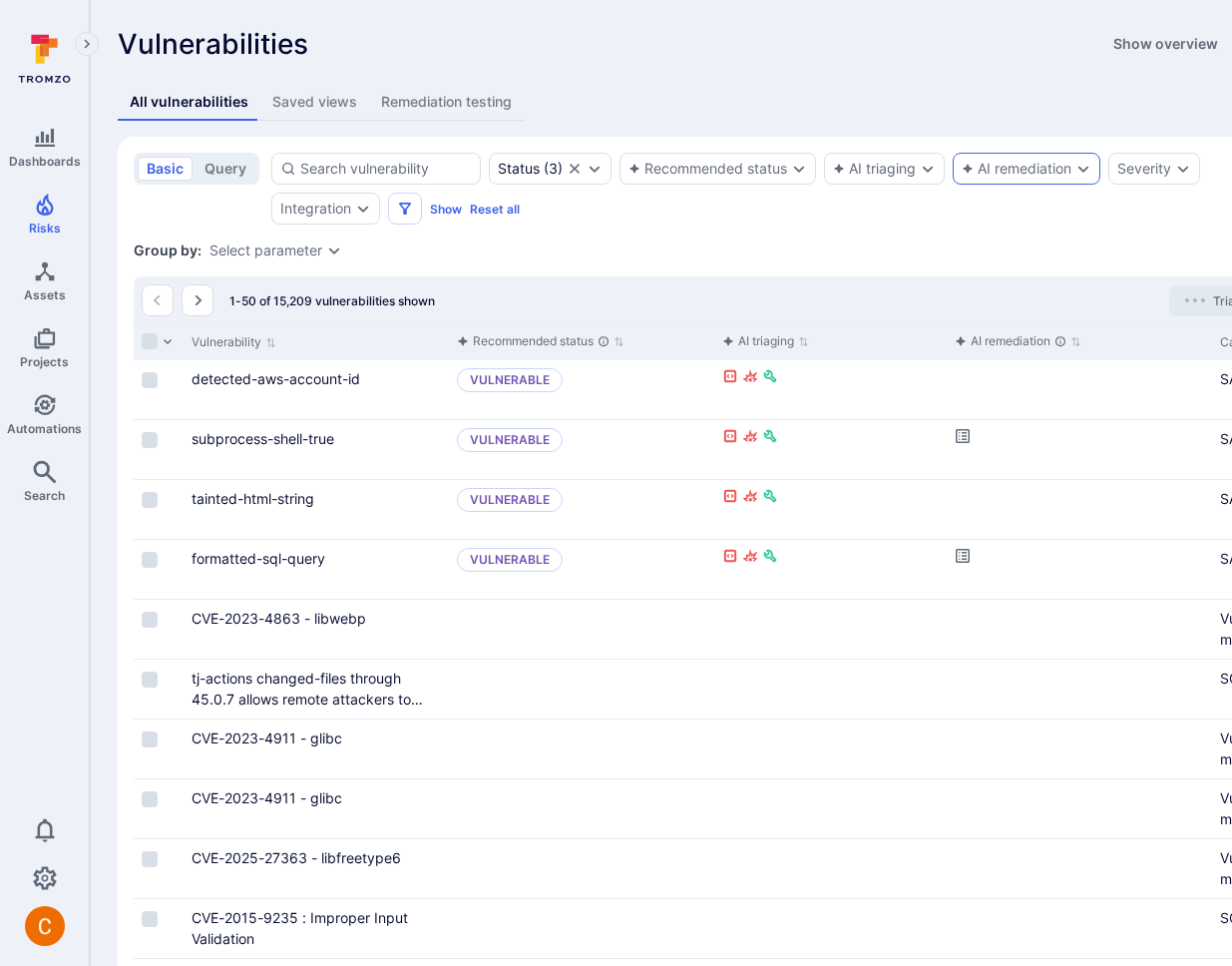 click on "AI remediation" at bounding box center (1017, 169) 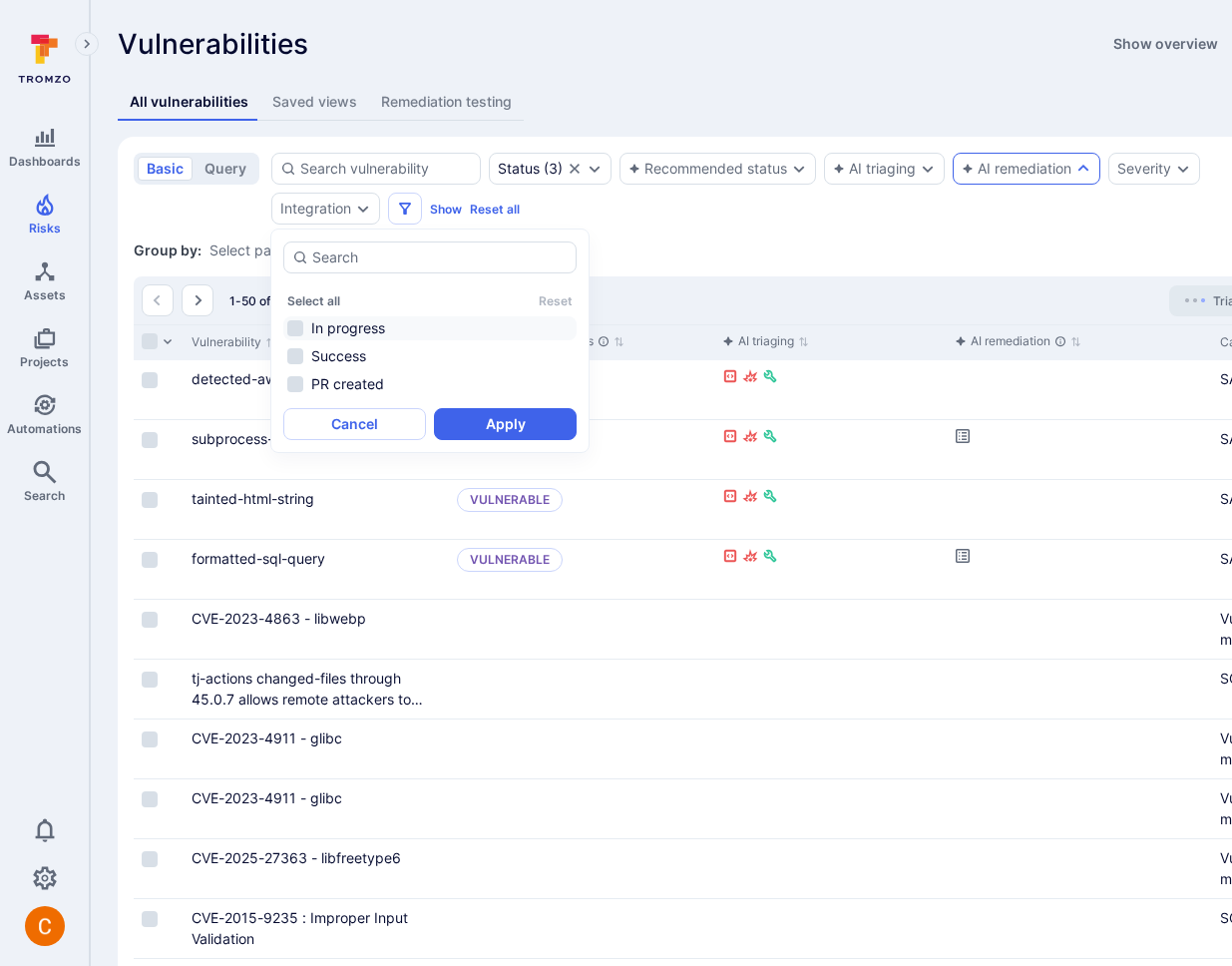 click on "In progress" at bounding box center [430, 328] 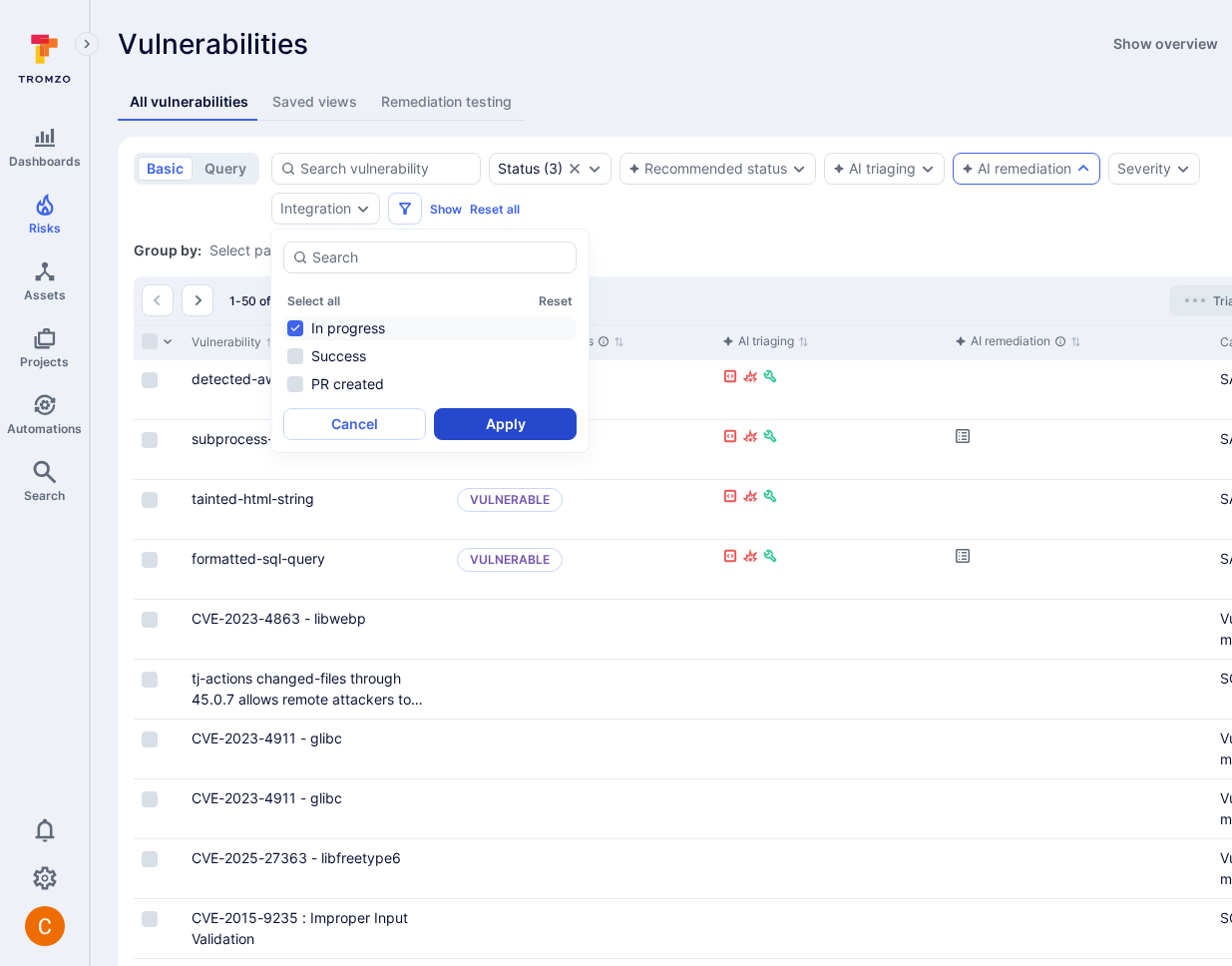 click on "Apply" at bounding box center [505, 424] 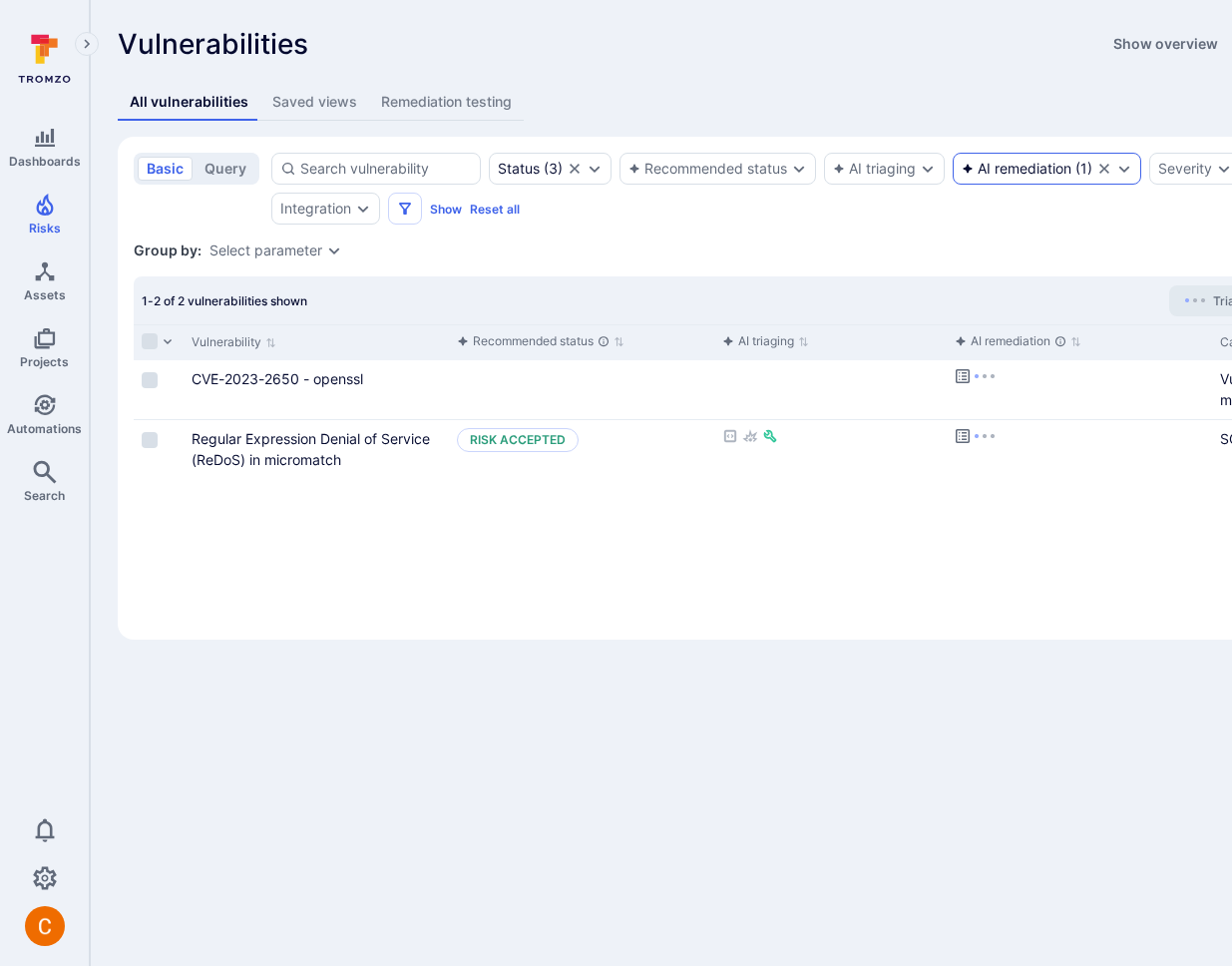 click on "AI remediation" at bounding box center [1017, 169] 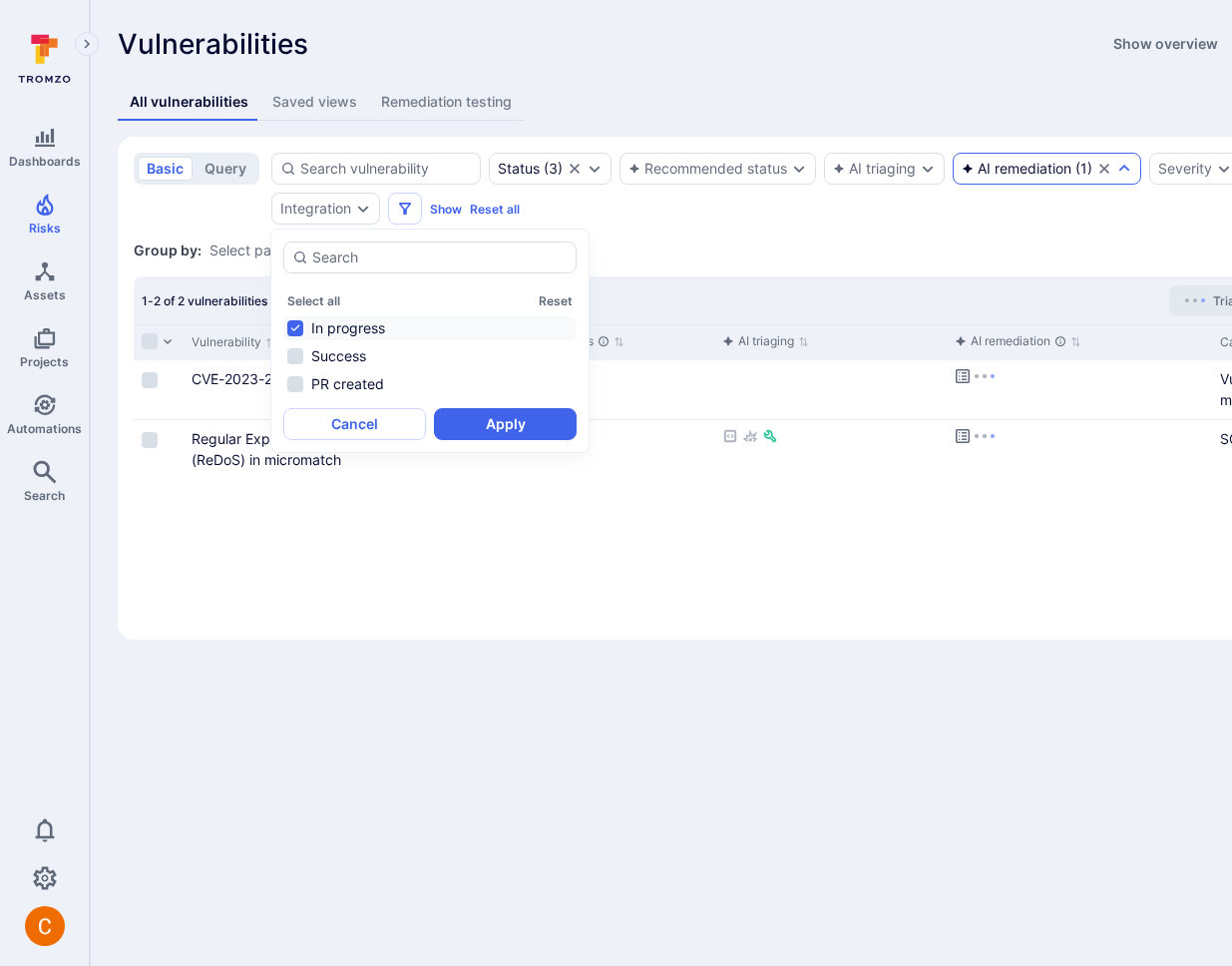 click on "Vulnerabilities Show overview Add vulnerability" at bounding box center [763, 44] 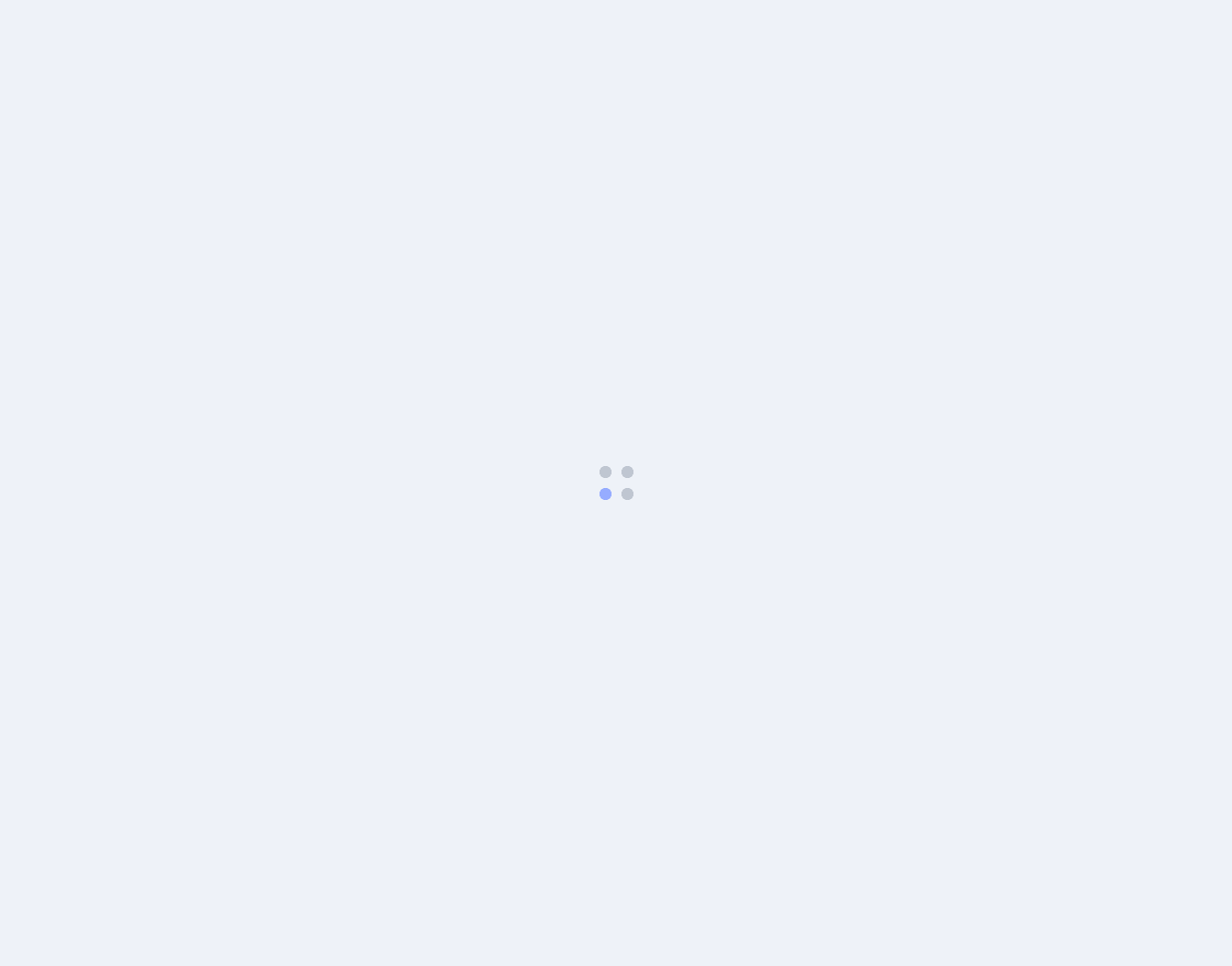 scroll, scrollTop: 0, scrollLeft: 0, axis: both 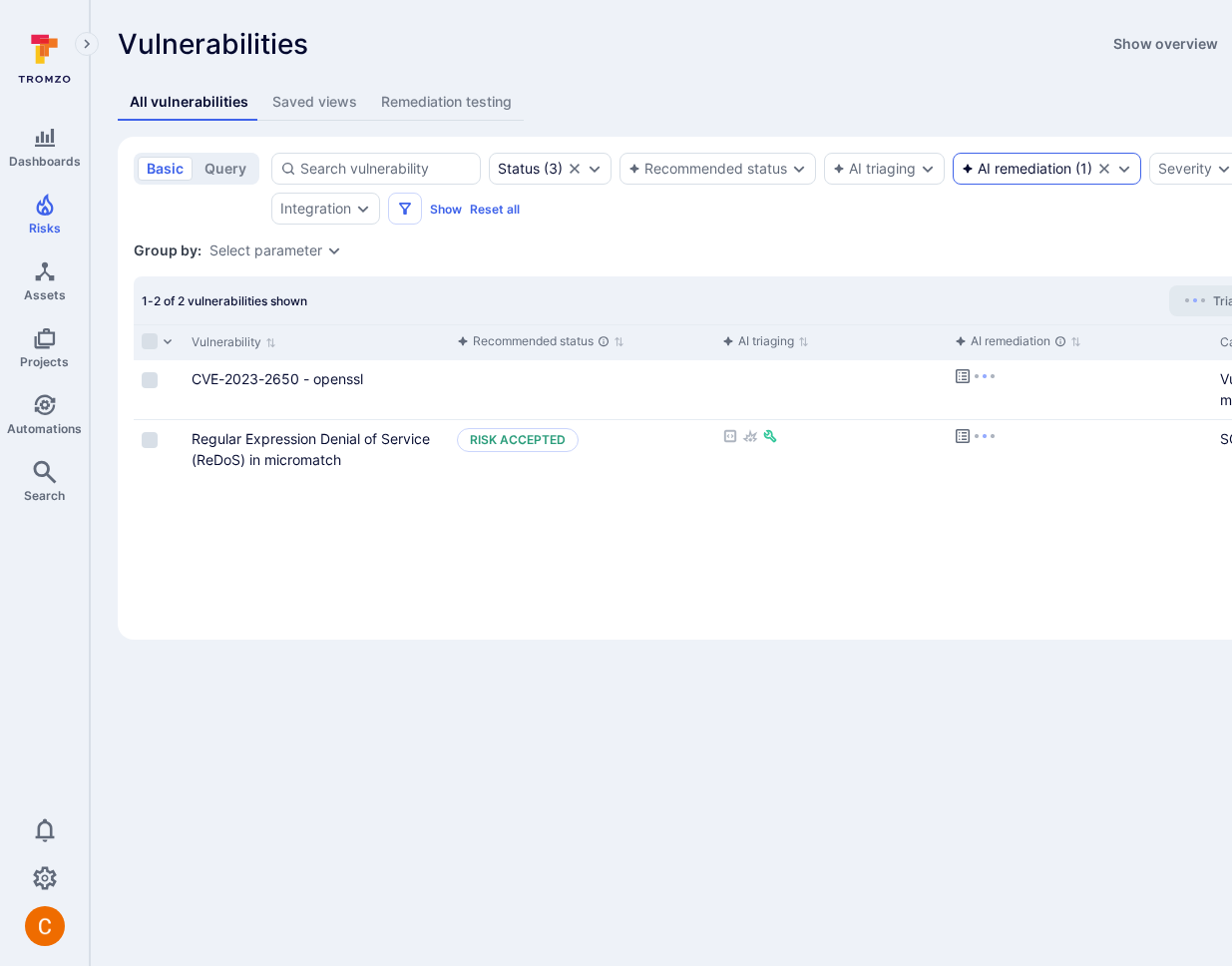 click on "AI remediation" at bounding box center [1017, 169] 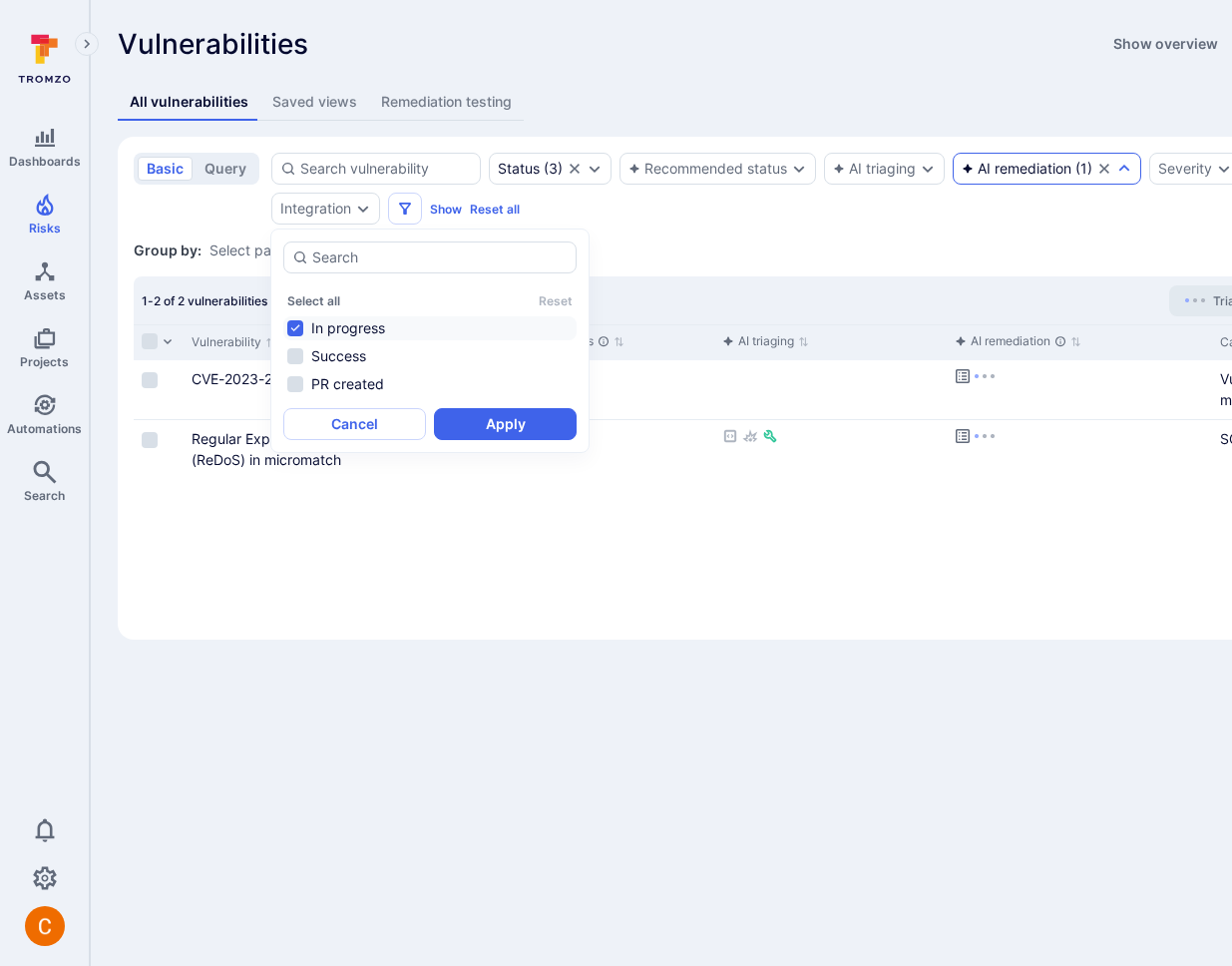 click on "Vulnerabilities Show overview Add vulnerability Unresolved vulnerabilities Days unresolved for / Score 90+  days 90  days 60  days 30  days 6 973 310 0 18 889 572 4 35 2.1K 670 0 10 5K 4.7K 0 -100  to  -50 -49  to  0 +1  to  +50 +51  to  +100 Score Top integrations by vulnerabilities Critical High Medium Low All vulnerabilities Saved views Remediation testing basic query Status  ( 3 ) Recommended status AI triaging AI remediation  ( 1 ) Severity Integration Show Reset all Save view Status : open triaged in process Group by: Select parameter 1-2 of 2 vulnerabilities shown Triaging in progress Vulnerability Recommended status AI triaging AI remediation Category   CVE-2023-2650 - openssl Triage Vulnerability management Regular Expression Denial of Service (ReDoS) in micromatch Risk accepted SCA Created by 1-7 of 7 views shown View title Filters Group parameters Created by Date created Last updated by Last updated date   Top Mitigations - Tromzo Project 2 Mitigation [PERSON_NAME] [DATE] [PERSON_NAME] 1 2" at bounding box center (763, 333) 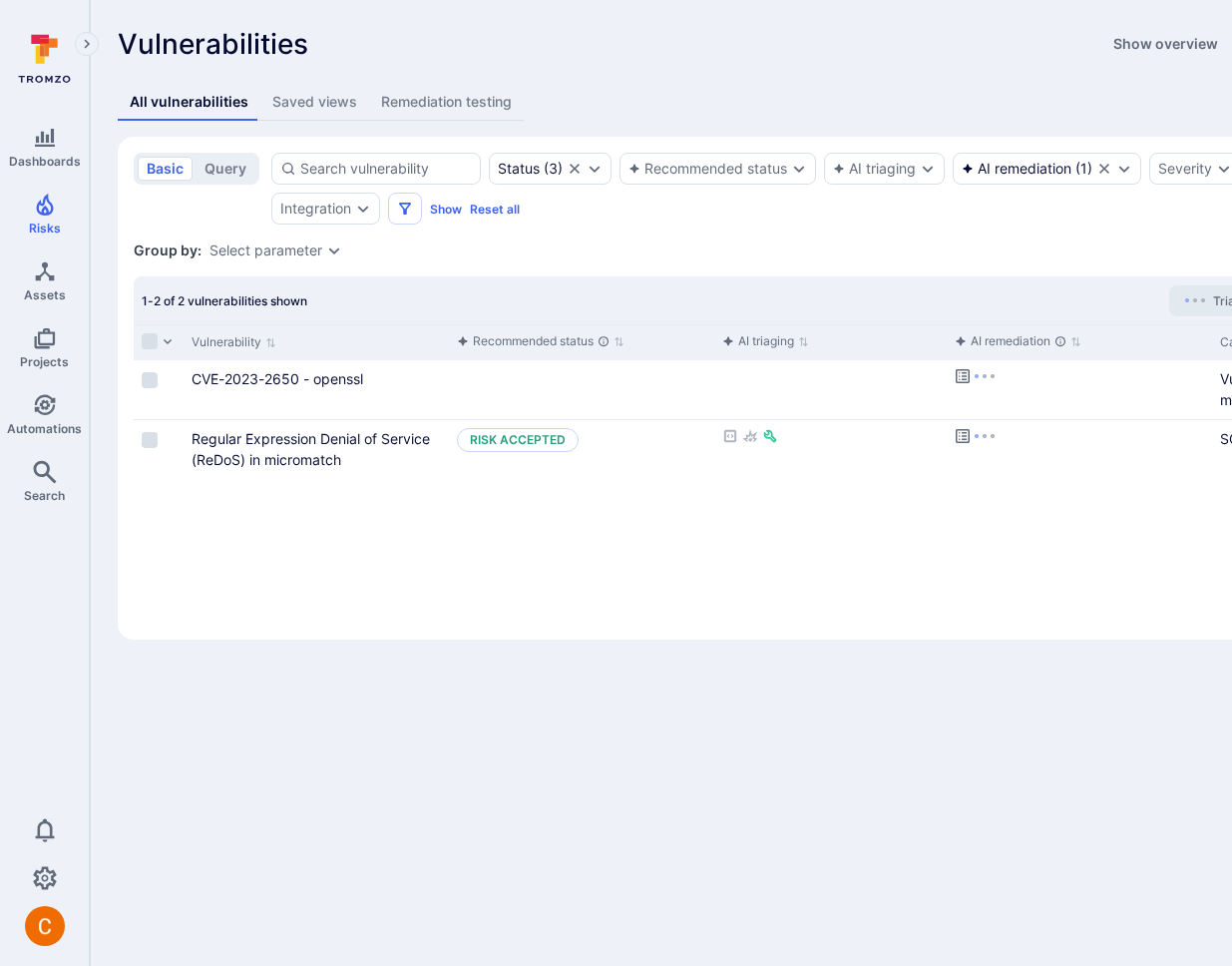 click on "Vulnerability Recommended status AI triaging AI remediation Category   CVE-2023-2650 - openssl Triage Vulnerability management Regular Expression Denial of Service (ReDoS) in micromatch Risk accepted SCA" at bounding box center (763, 474) 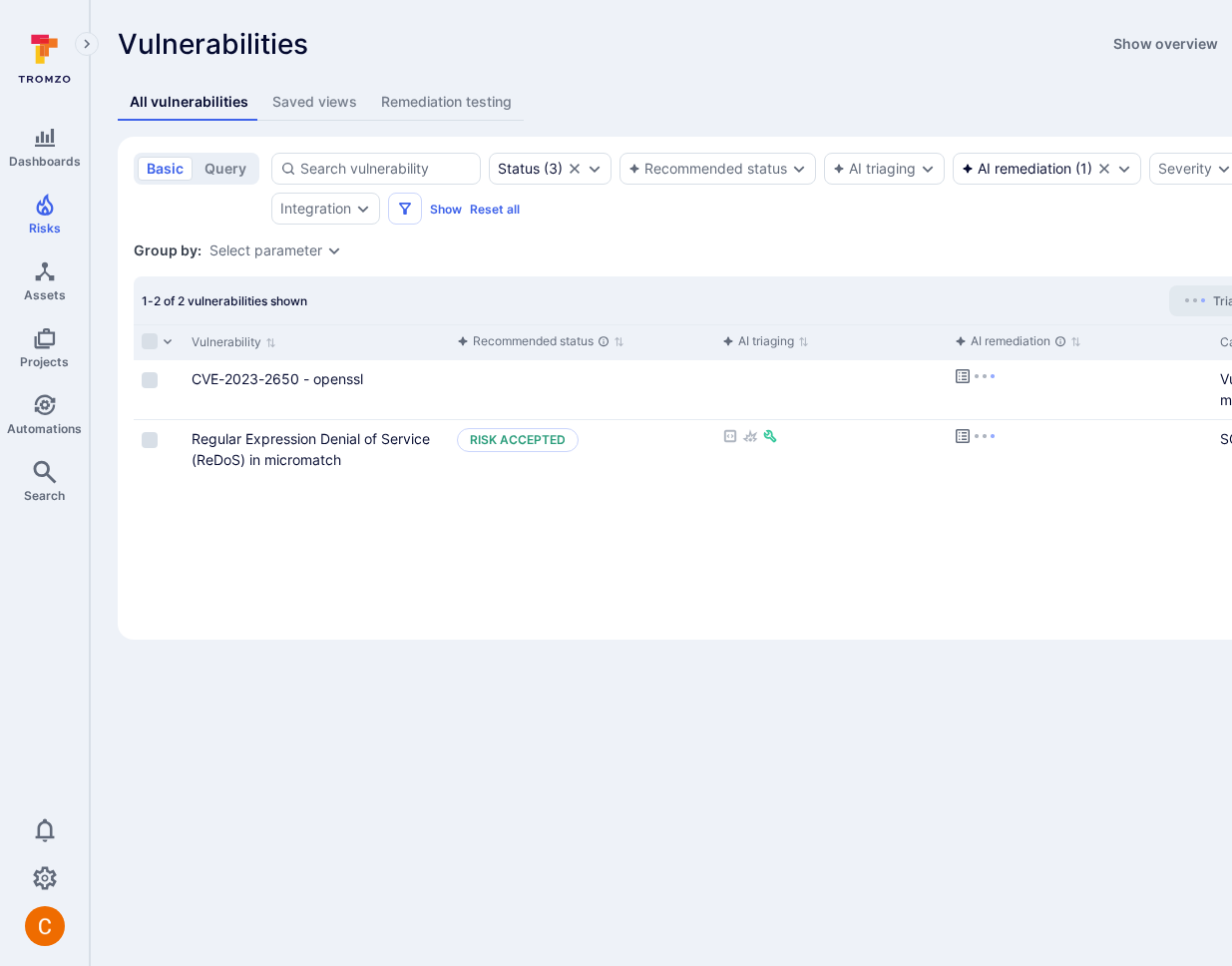 click on "Status  ( 3 ) Recommended status AI triaging AI remediation  ( 1 ) Severity Integration Show Reset all" at bounding box center (781, 189) 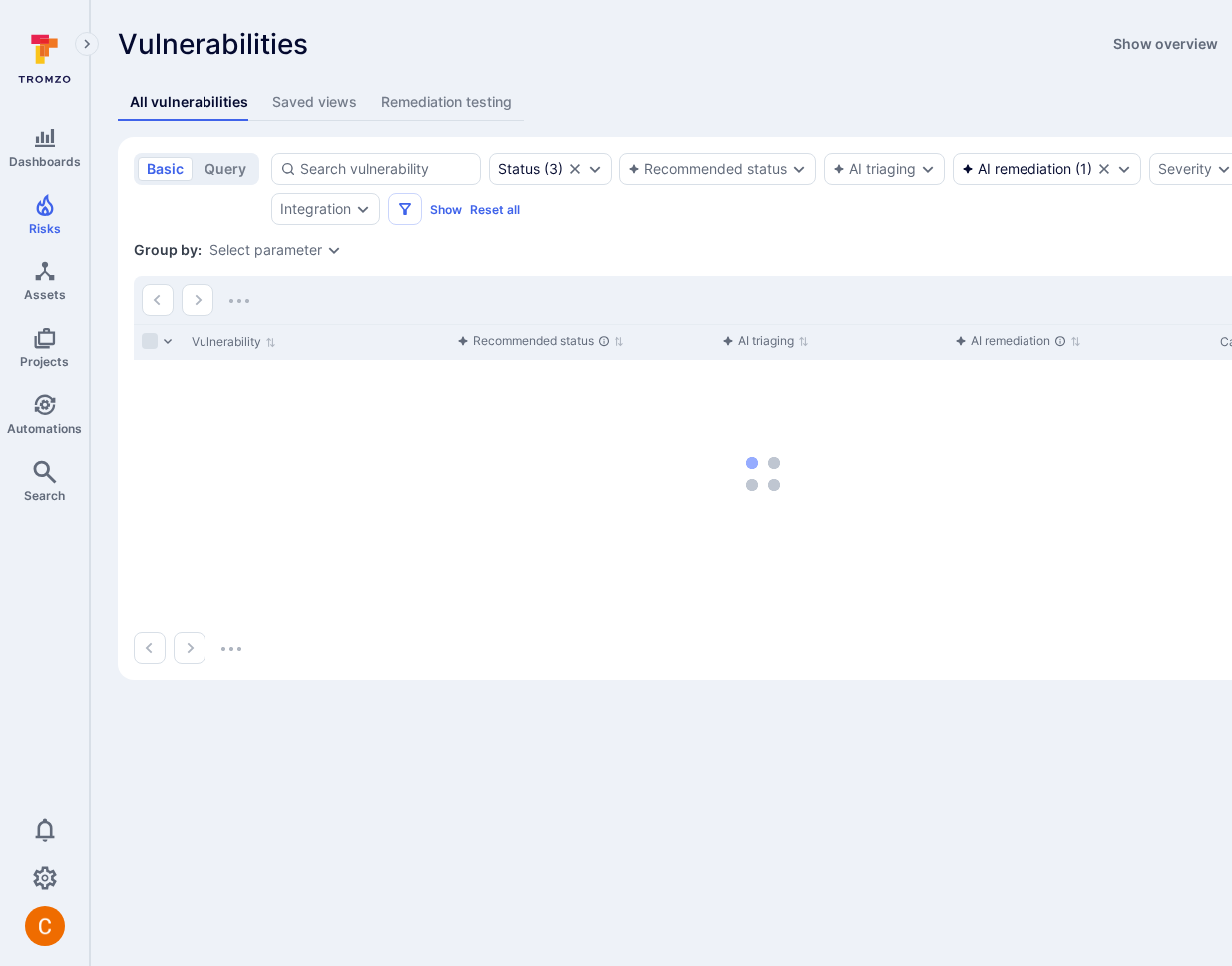 scroll, scrollTop: 0, scrollLeft: 0, axis: both 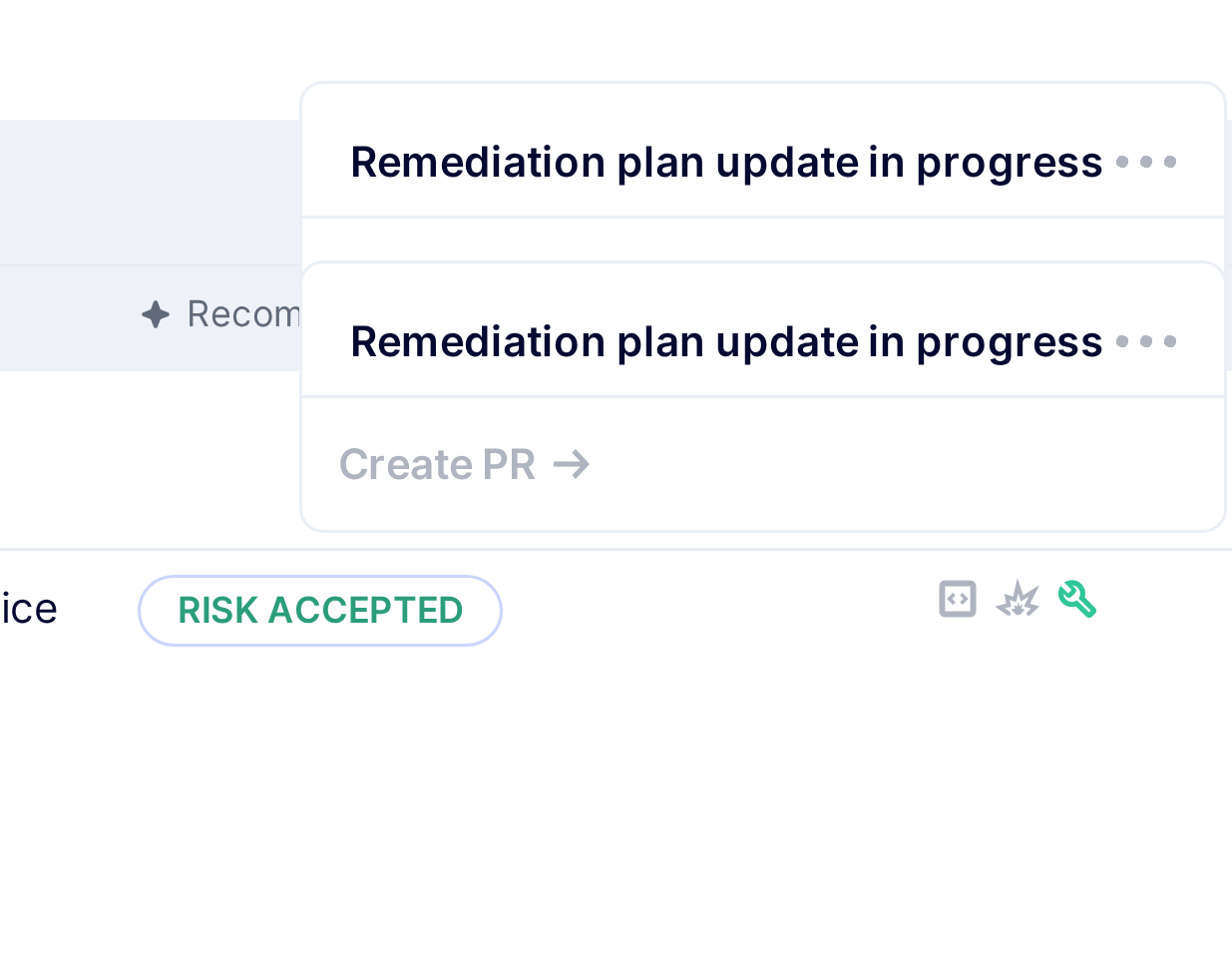 click on "Group by: Select parameter" at bounding box center (763, 250) 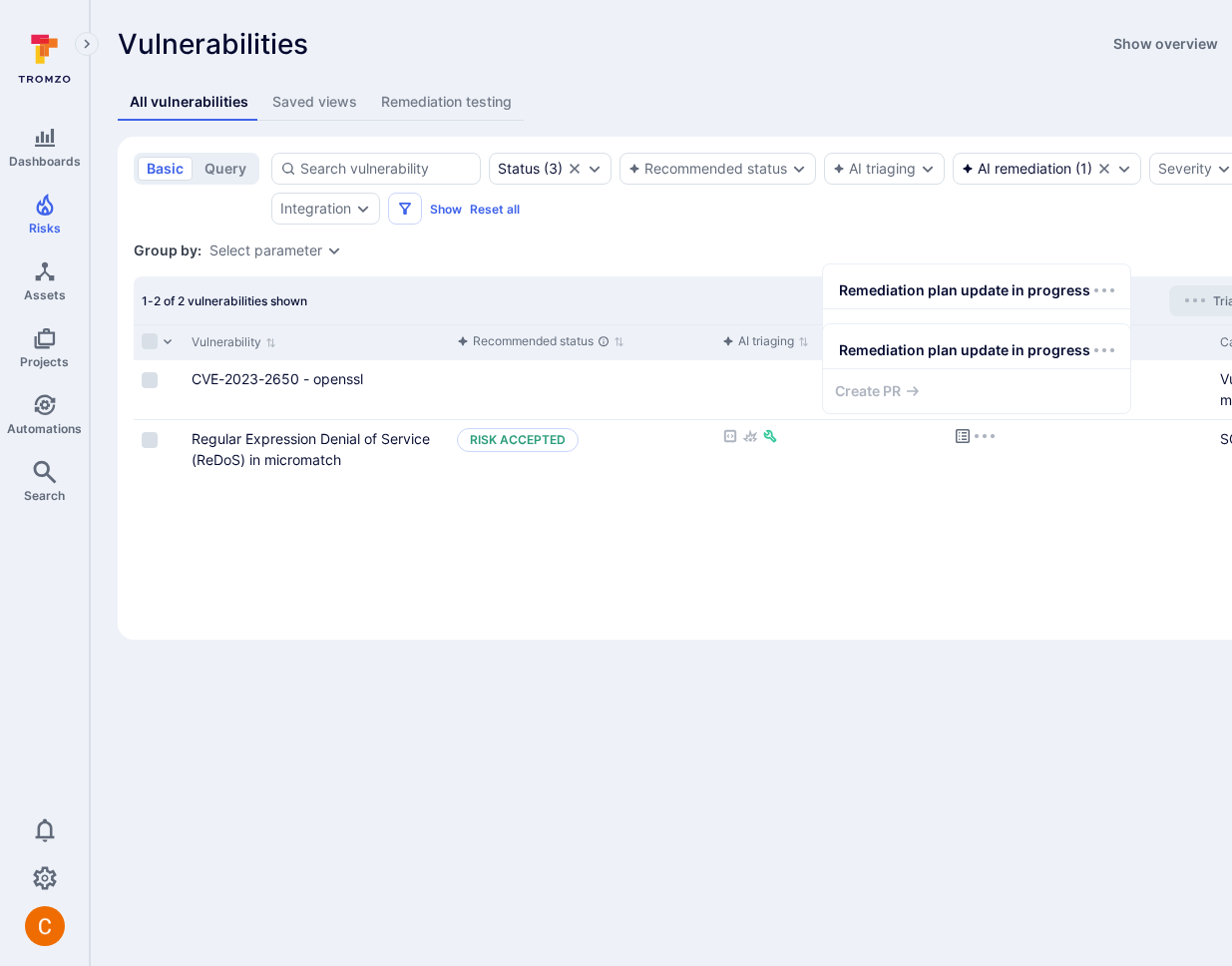 click on "Vulnerabilities Show overview Add vulnerability Unresolved vulnerabilities Days unresolved for / Score 90+  days 90  days 60  days 30  days 6 973 310 0 18 889 572 4 35 2.1K 670 0 10 5K 4.7K 0 -100  to  -50 -49  to  0 +1  to  +50 +51  to  +100 Score Top integrations by vulnerabilities Critical High Medium Low All vulnerabilities Saved views Remediation testing basic query Status  ( 3 ) Recommended status AI triaging AI remediation  ( 1 ) Severity Integration Show Reset all Save view Status : open triaged in process Group by: Select parameter 1-2 of 2 vulnerabilities shown Triaging in progress Vulnerability Recommended status AI triaging AI remediation Category   CVE-2023-2650 - openssl Triage Vulnerability management Regular Expression Denial of Service (ReDoS) in micromatch Risk accepted SCA Created by 1-7 of 7 views shown View title Filters Group parameters Created by Date created Last updated by Last updated date   Top Mitigations - Tromzo Project 2 Mitigation [PERSON_NAME] [DATE] [PERSON_NAME] 1 2" at bounding box center [763, 333] 